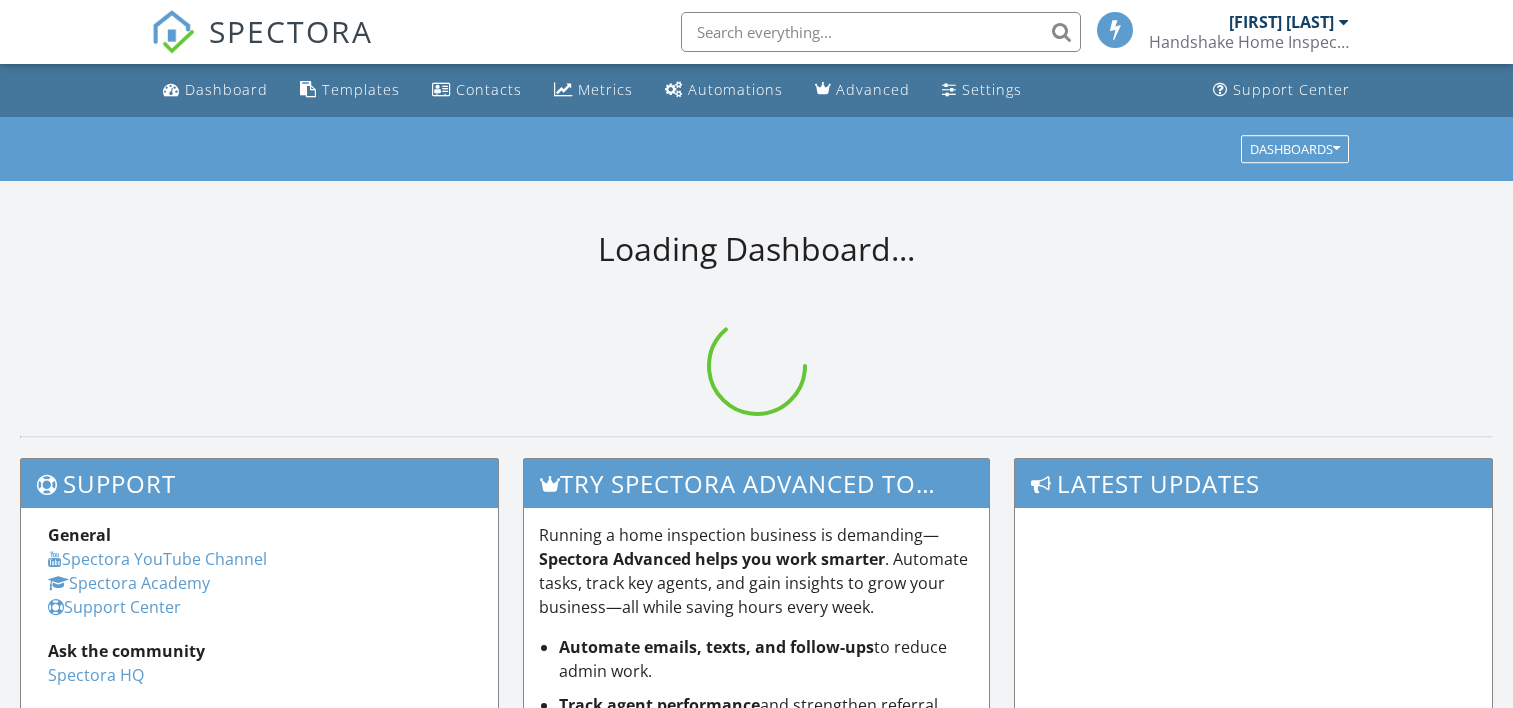 scroll, scrollTop: 0, scrollLeft: 0, axis: both 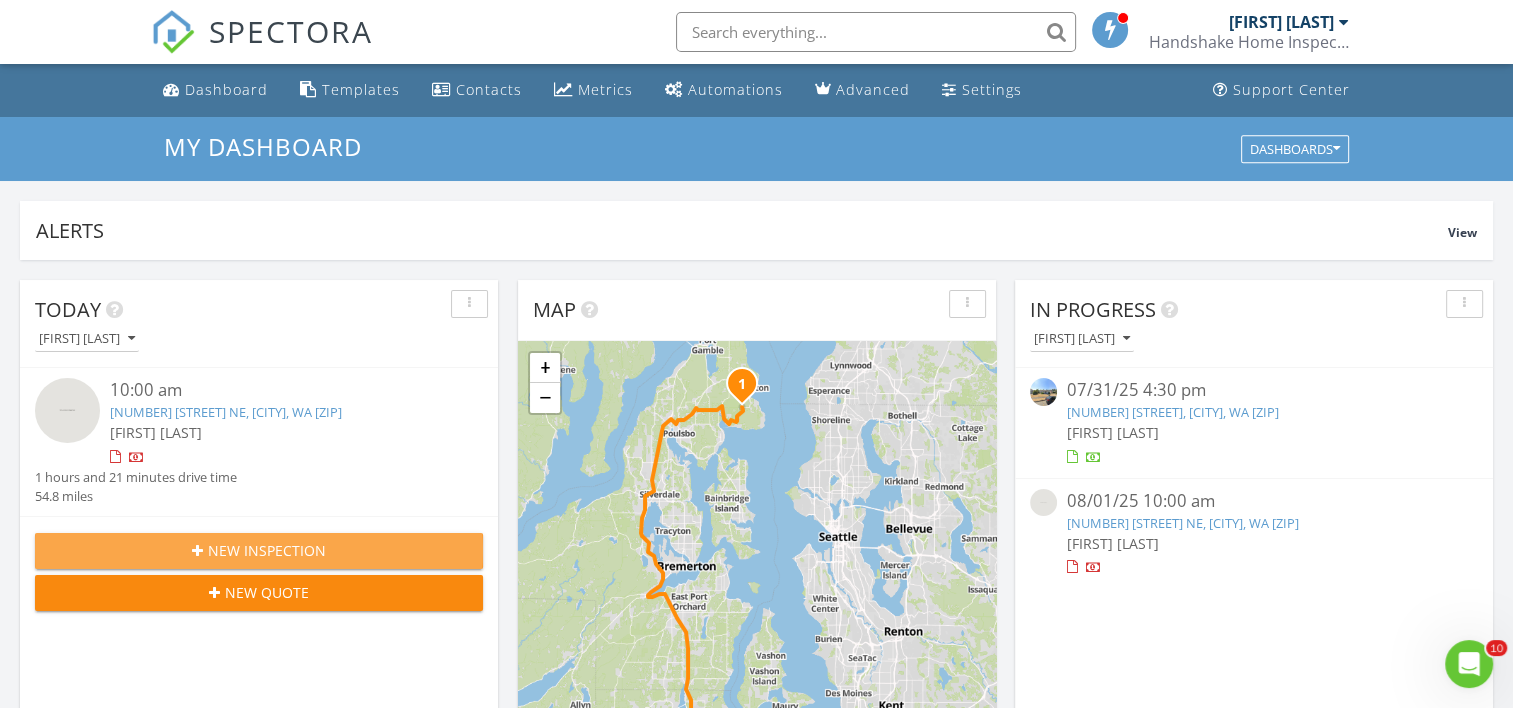 click on "New Inspection" at bounding box center (267, 550) 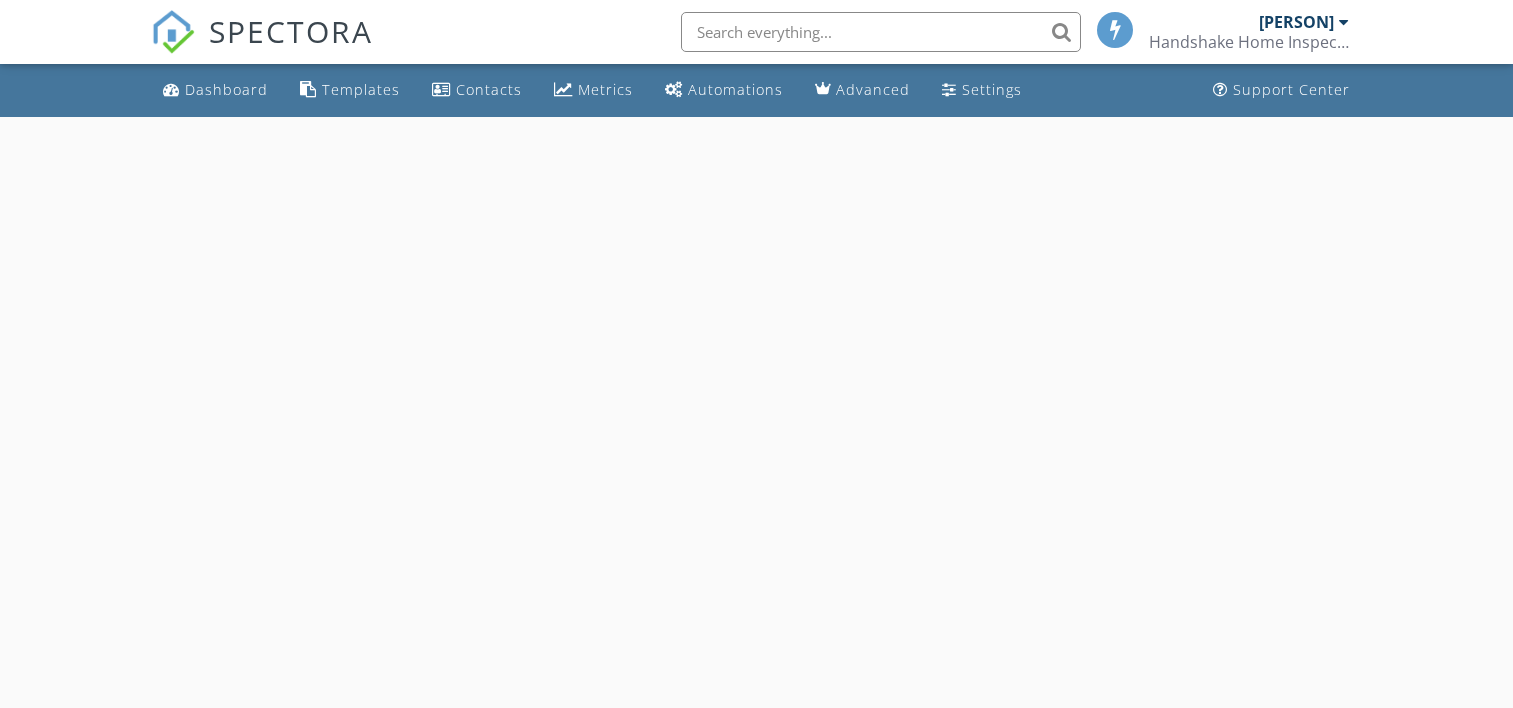 scroll, scrollTop: 0, scrollLeft: 0, axis: both 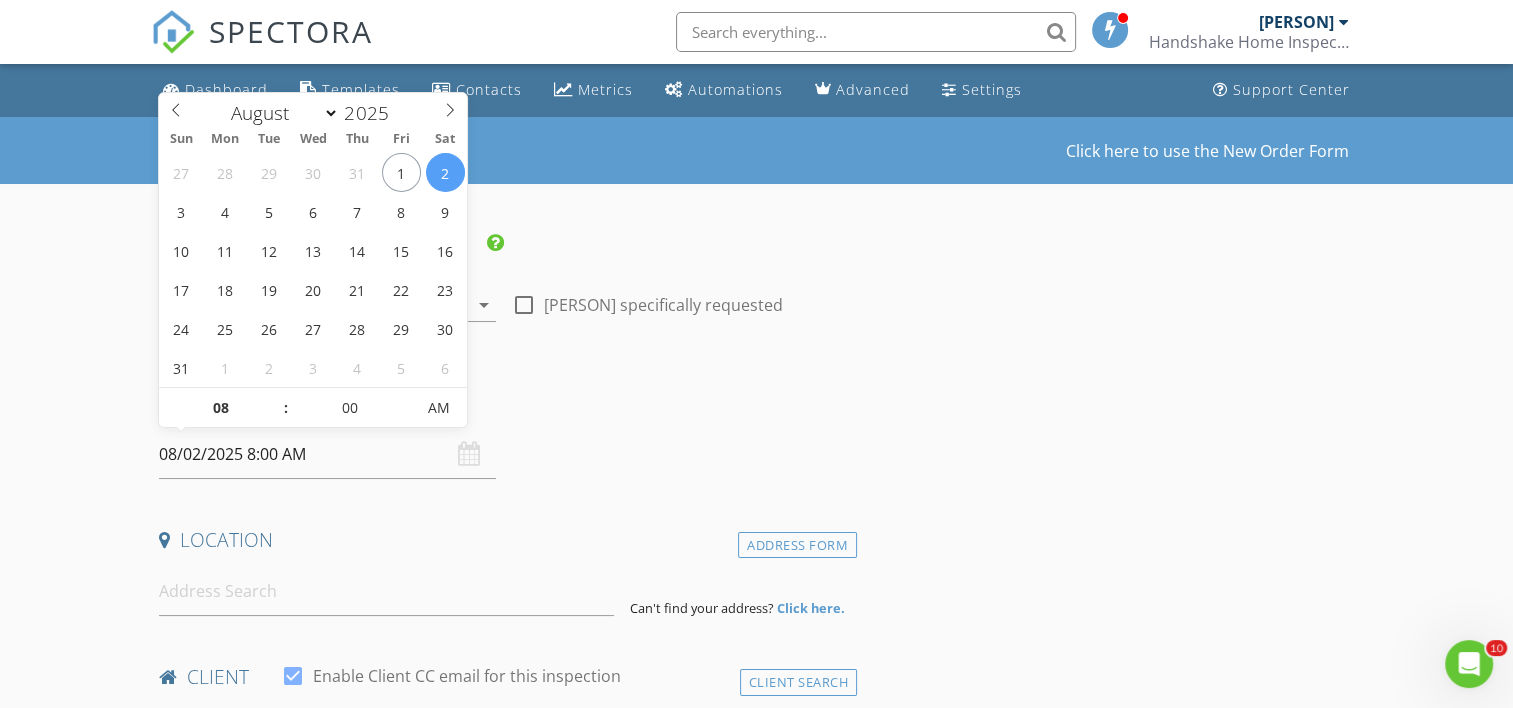 click on "08/02/2025 8:00 AM" at bounding box center [327, 454] 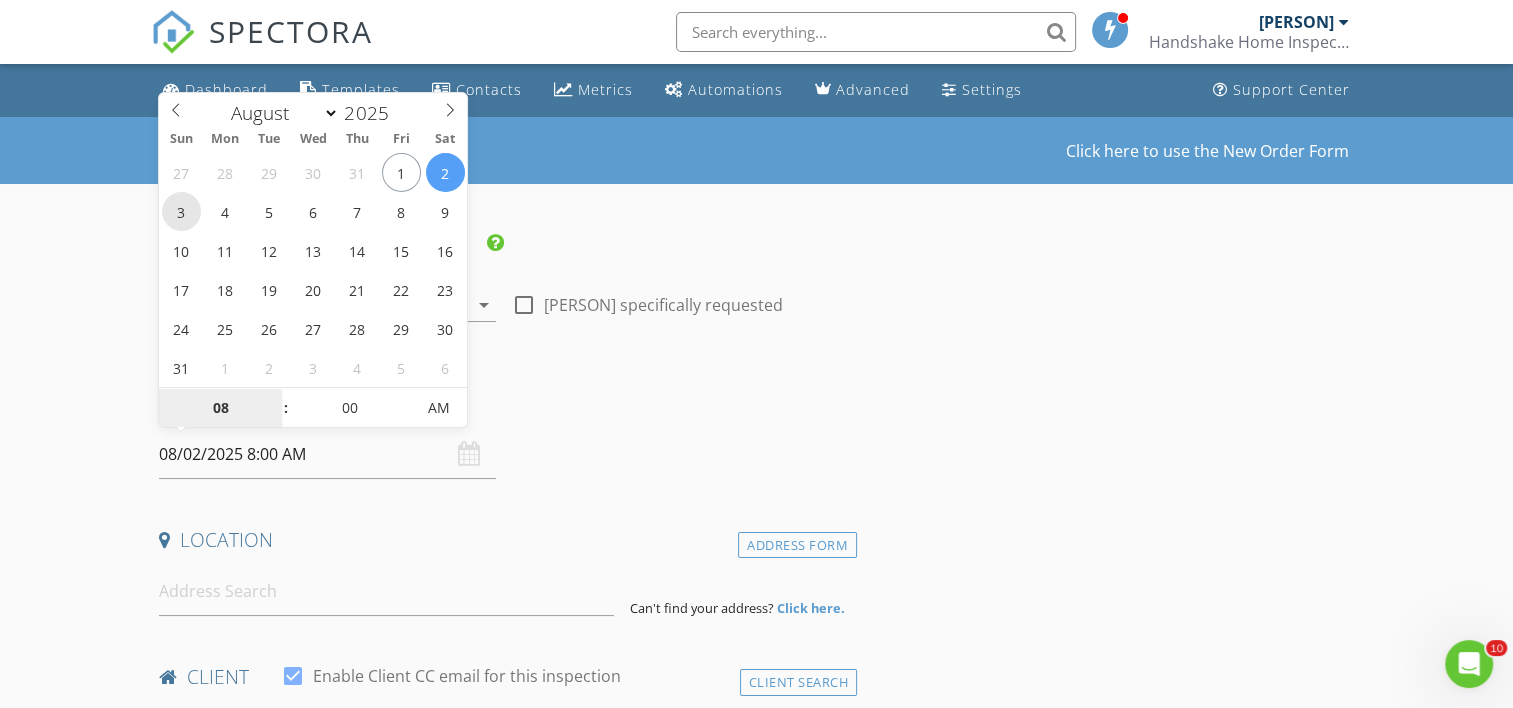 type on "08/03/2025 8:00 AM" 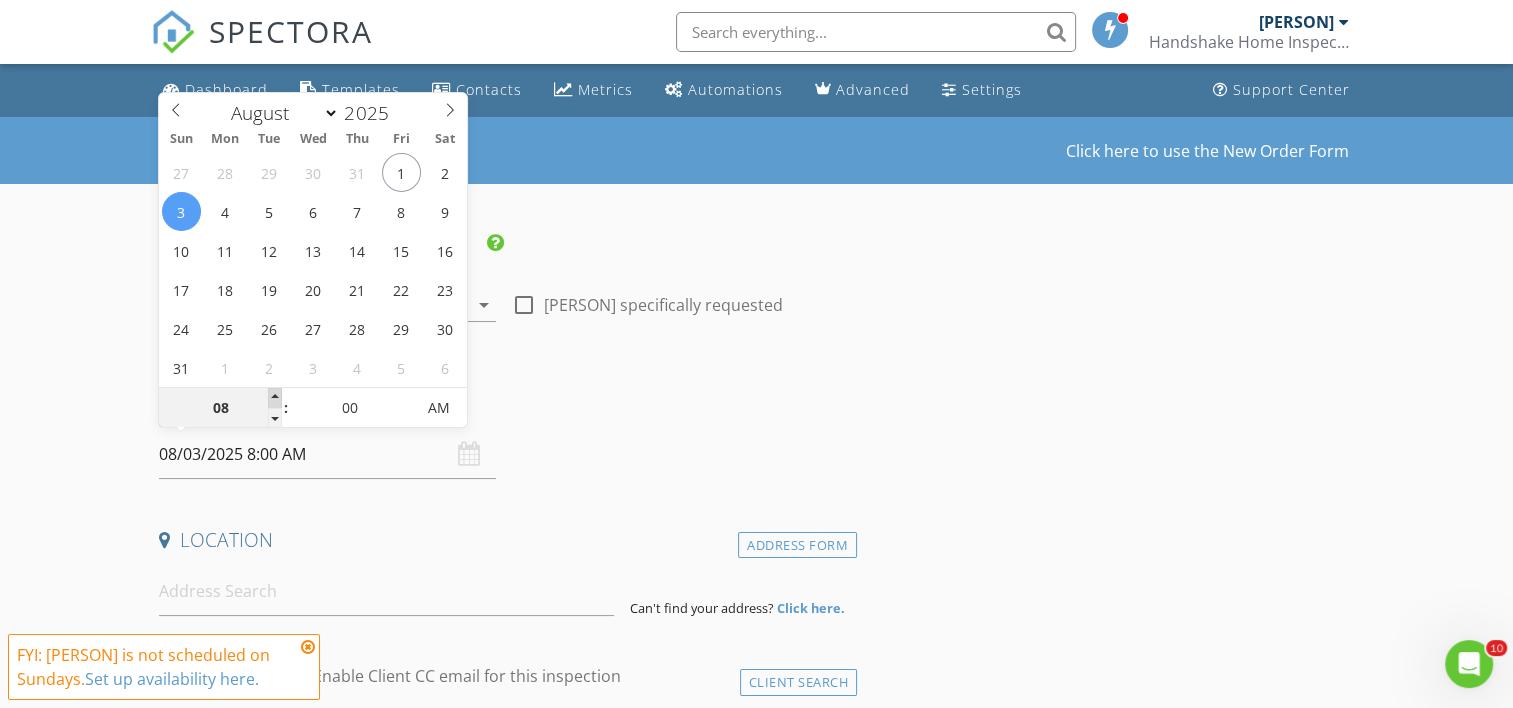 type on "09" 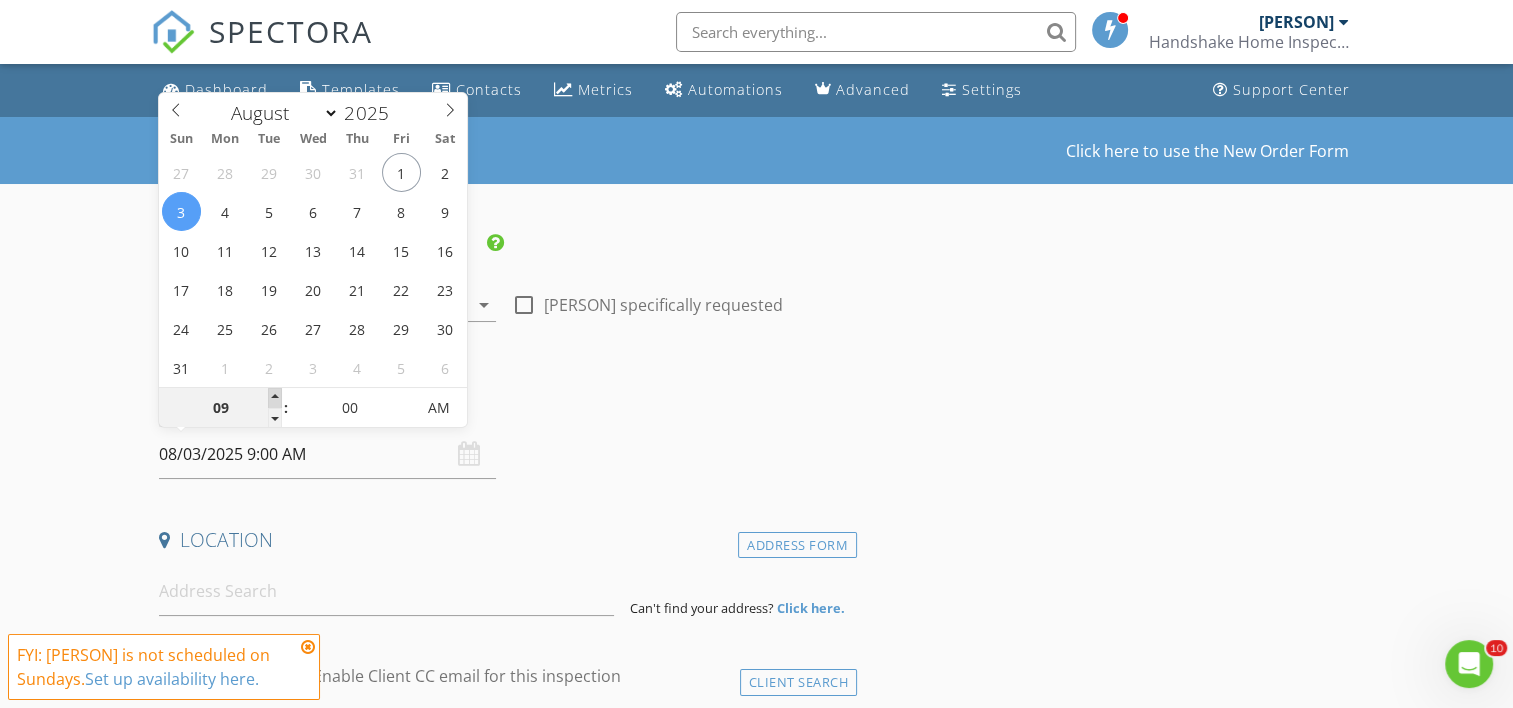 click at bounding box center [275, 398] 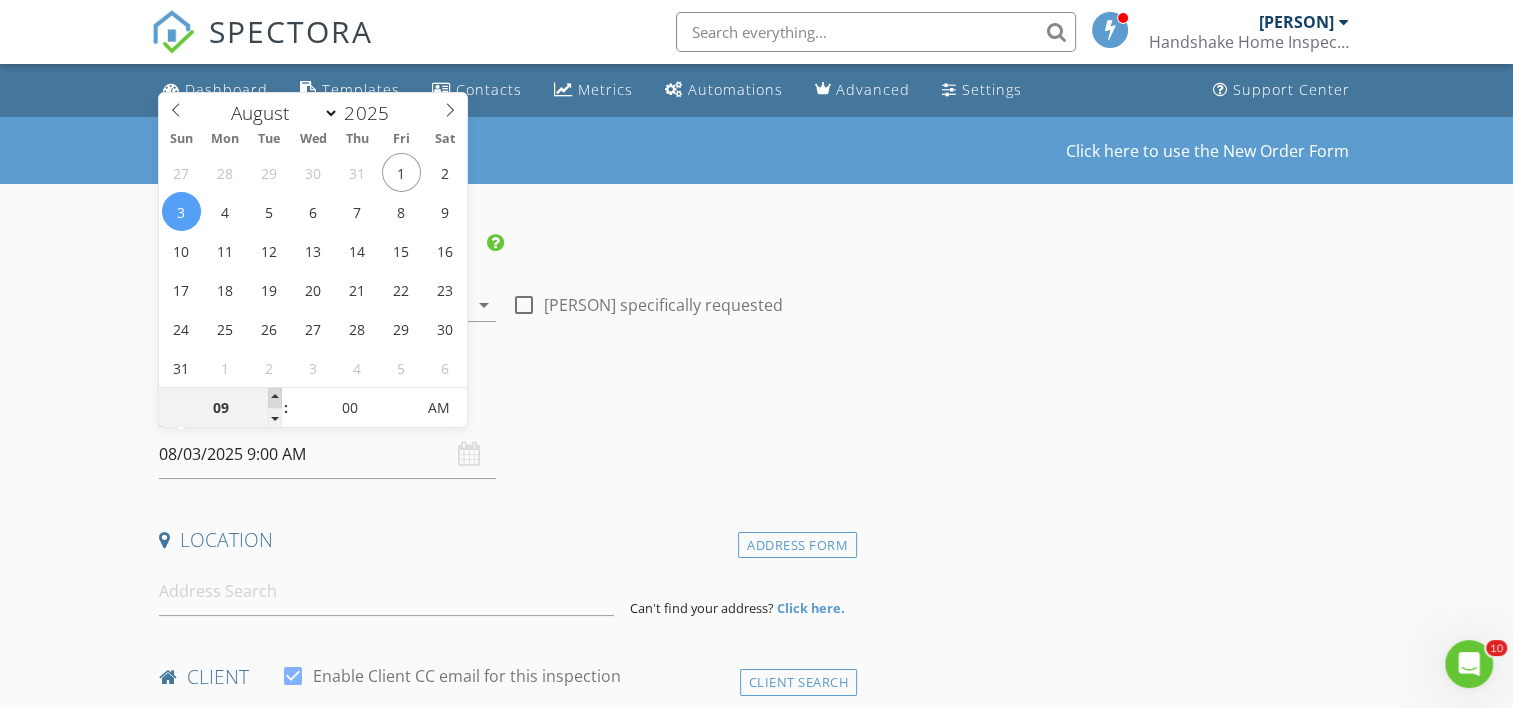 type on "10" 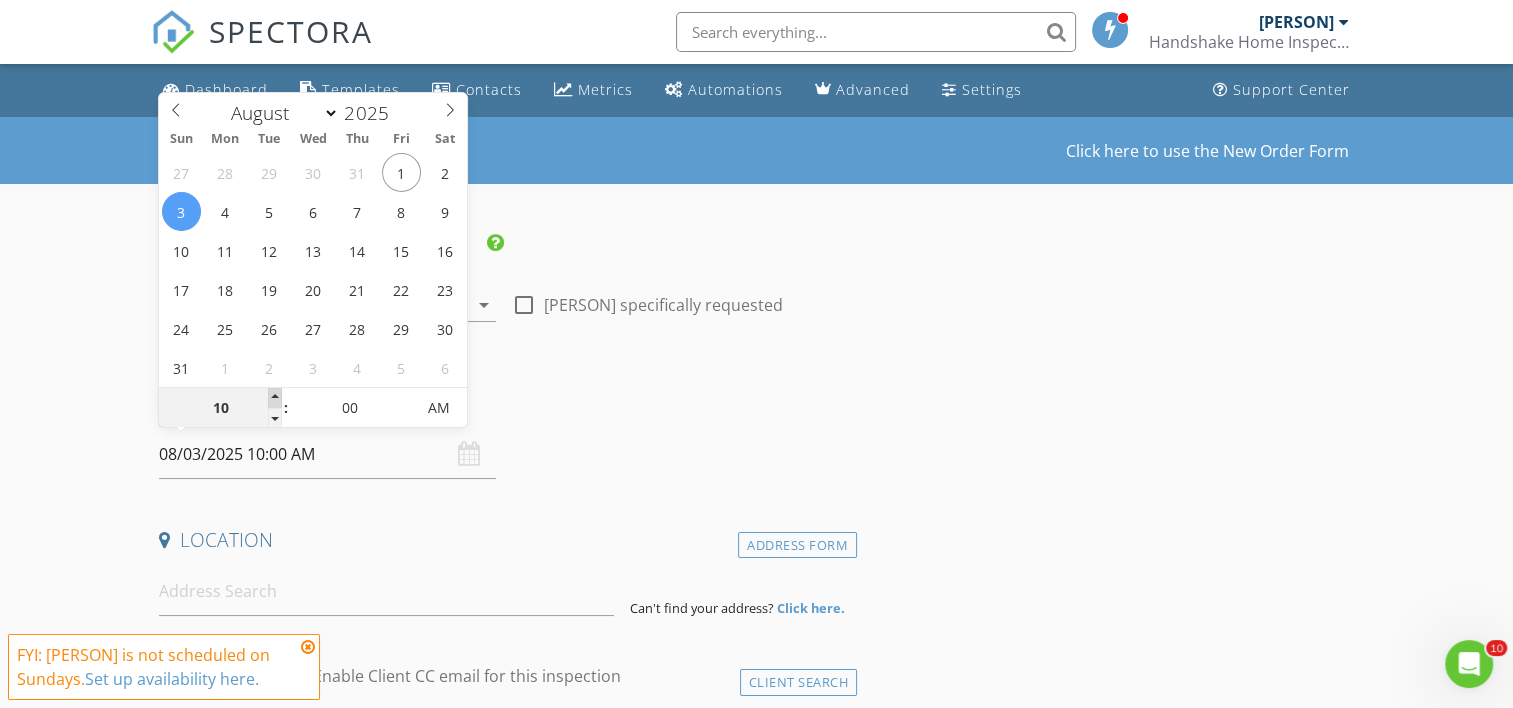 click at bounding box center [275, 398] 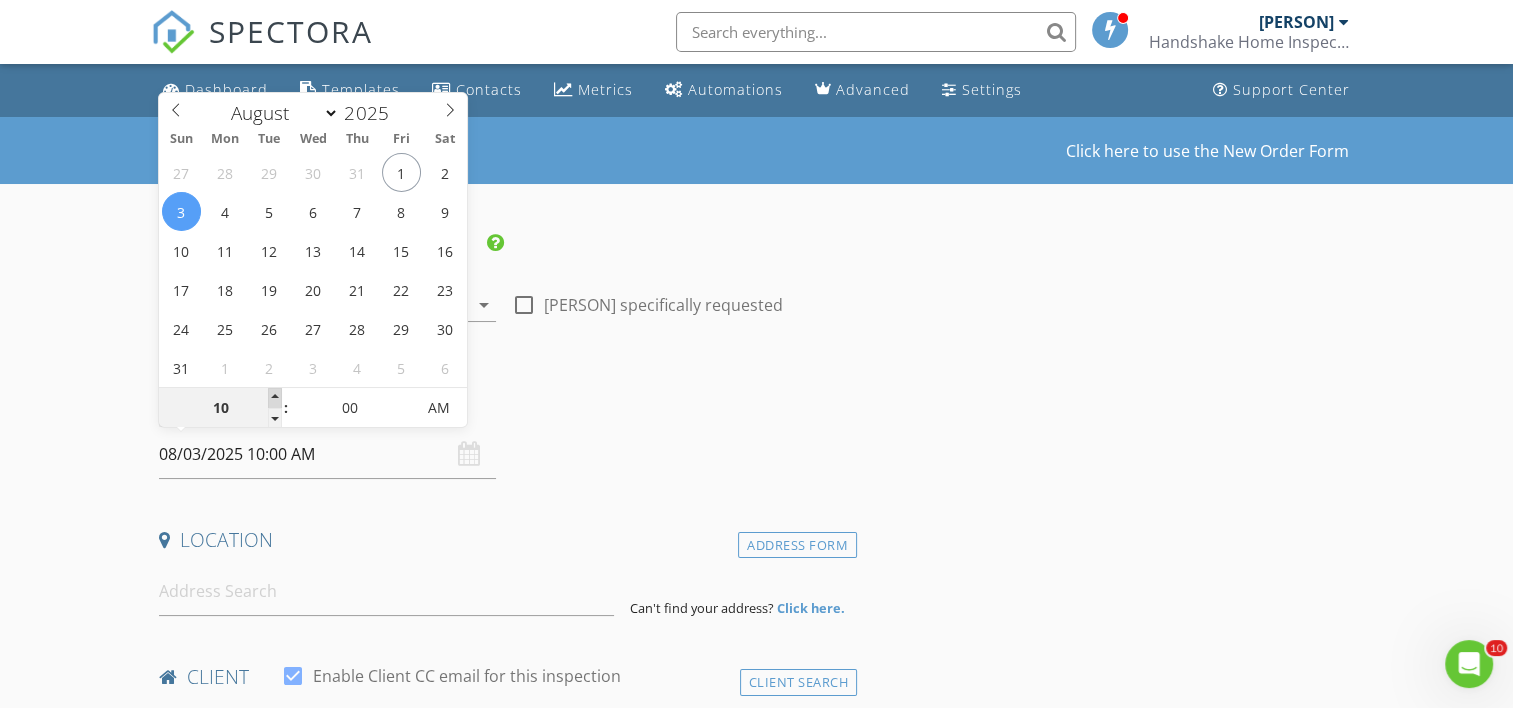 type on "11" 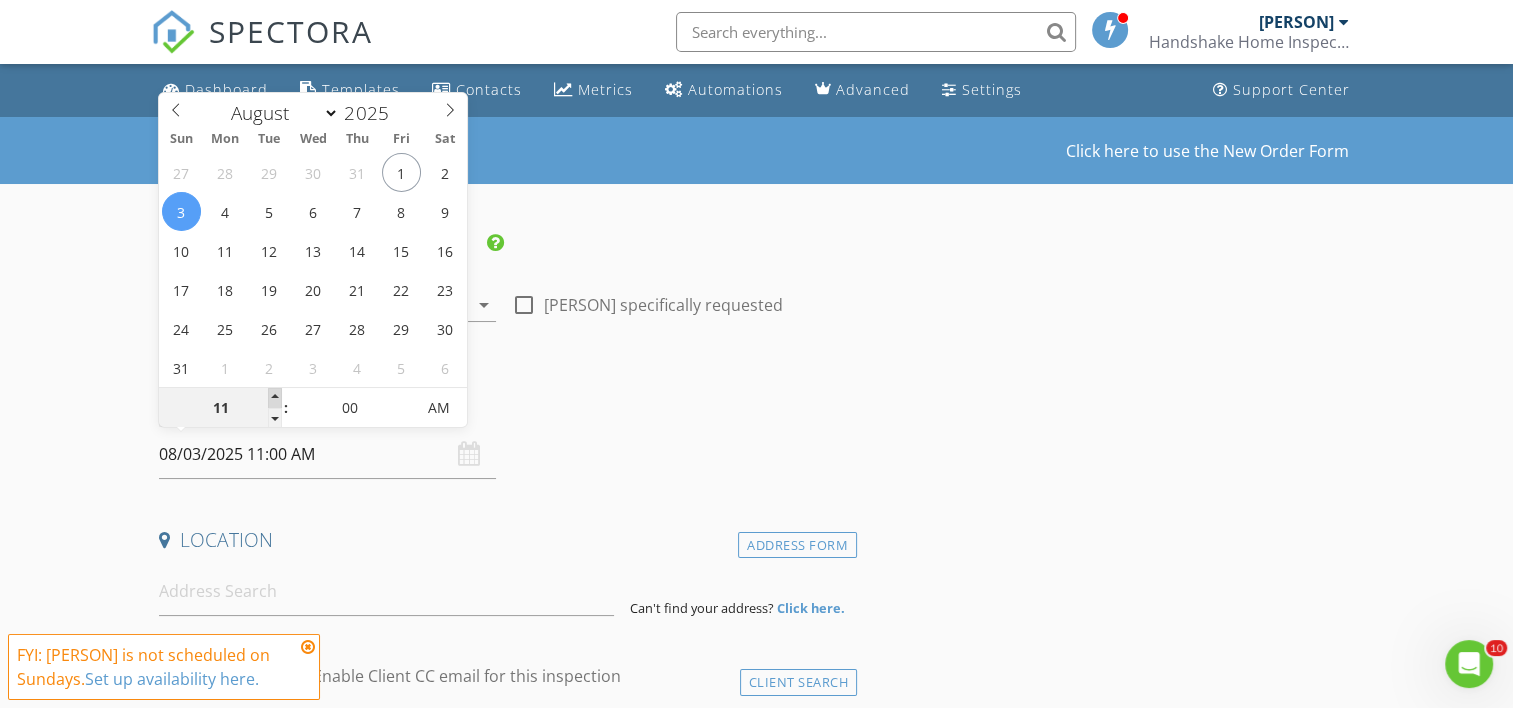 click at bounding box center [275, 398] 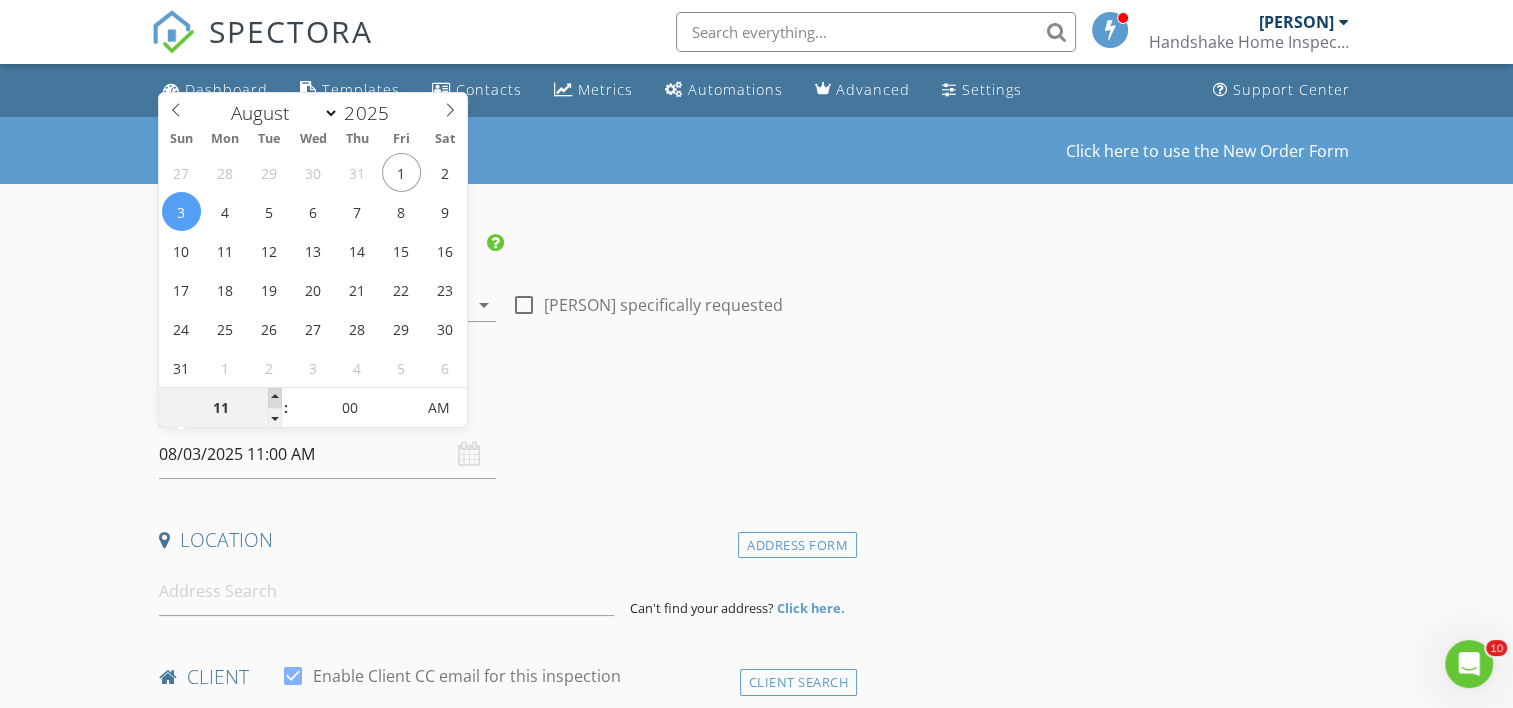 type on "12" 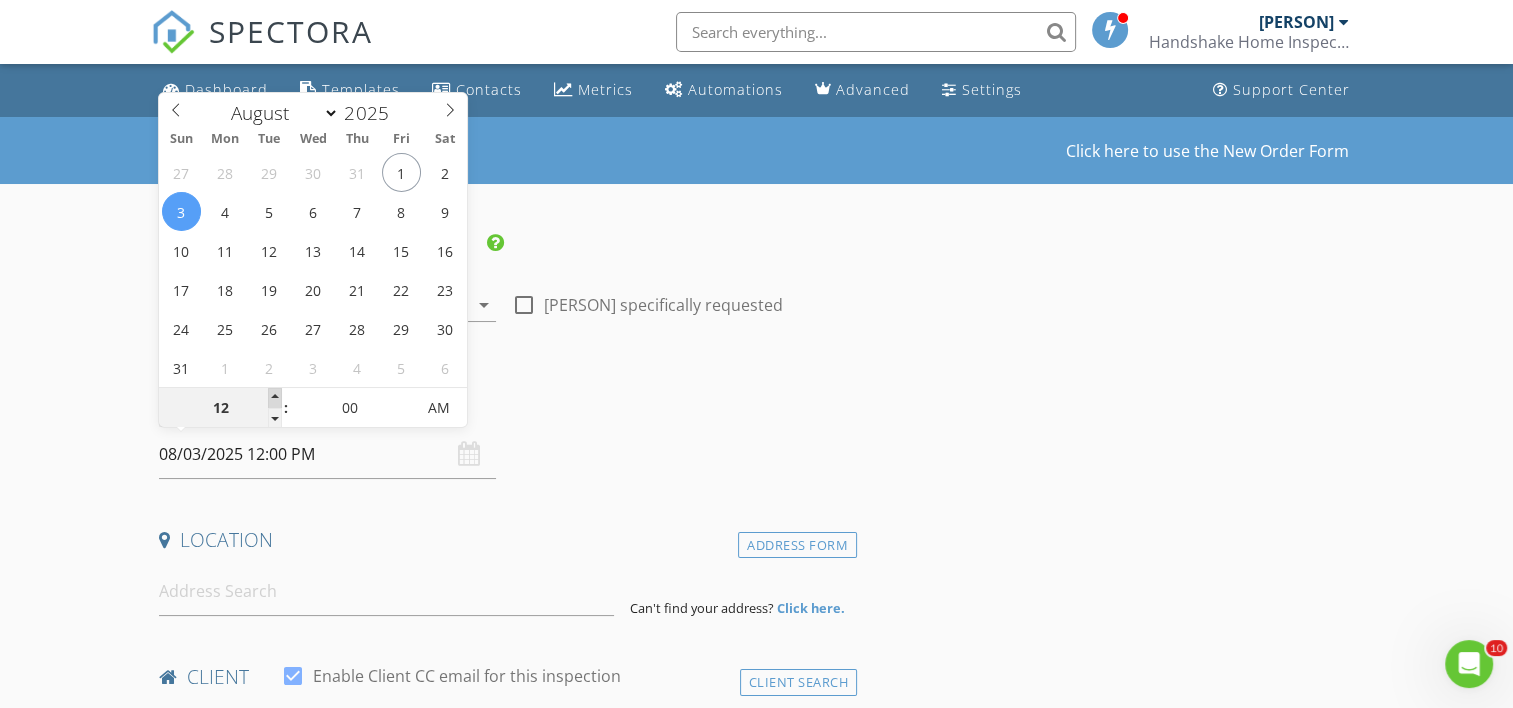 click at bounding box center (275, 398) 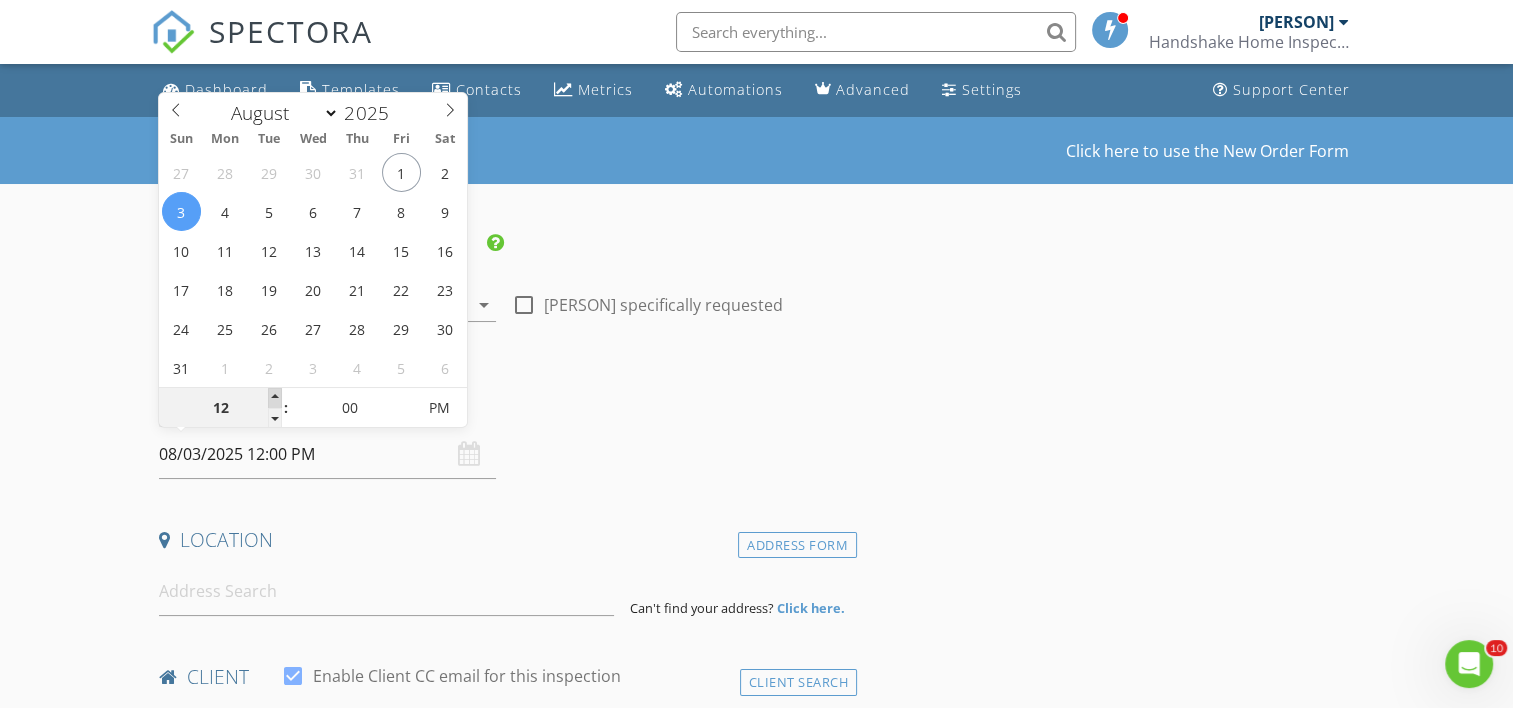 type on "01" 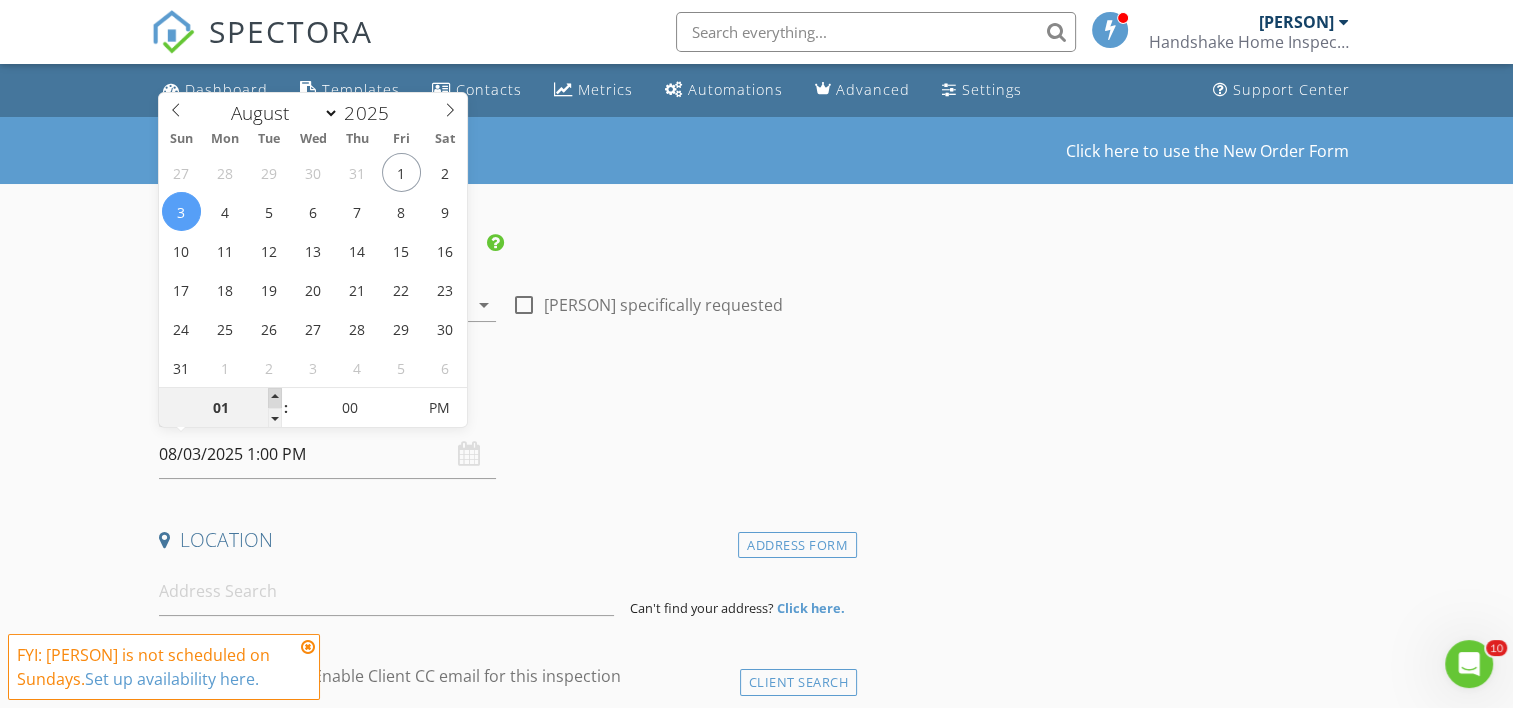 click at bounding box center [275, 398] 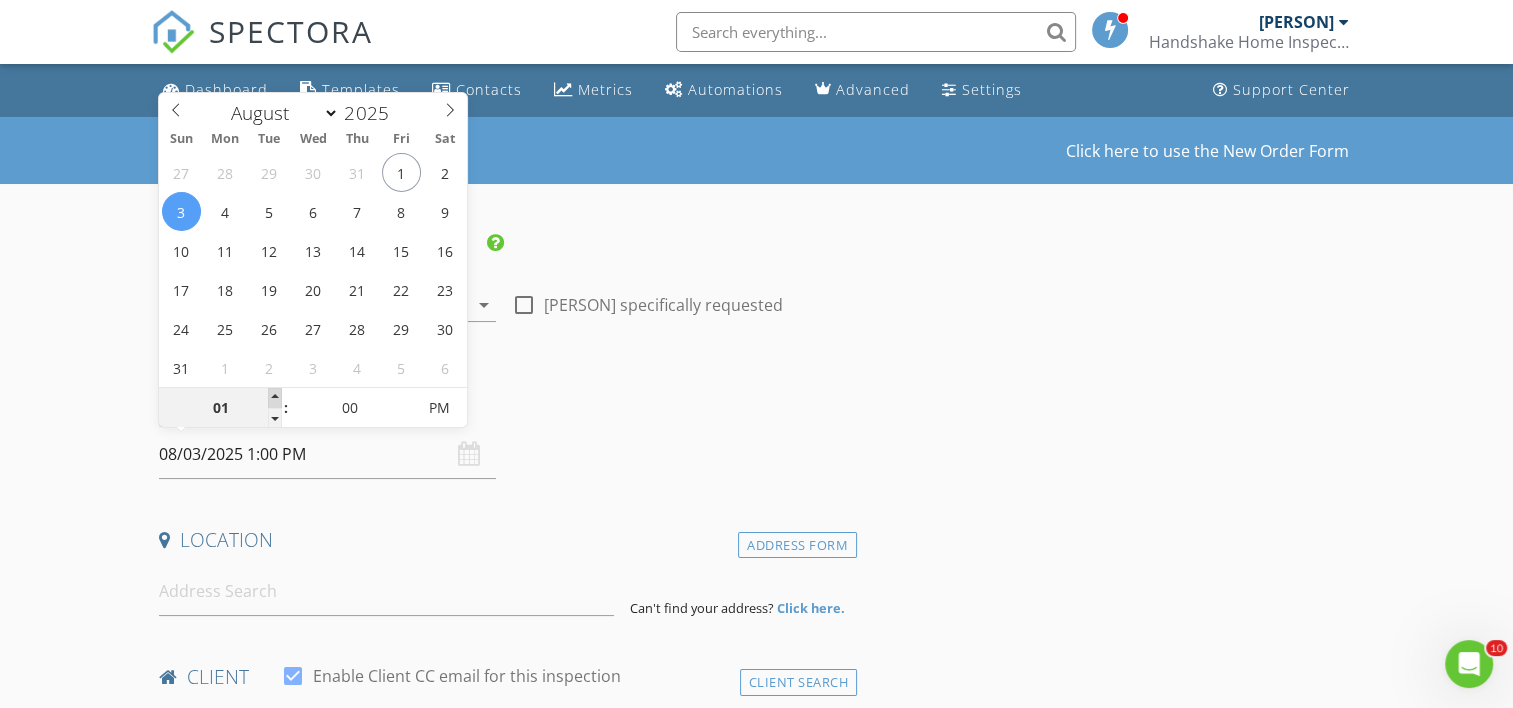 type on "02" 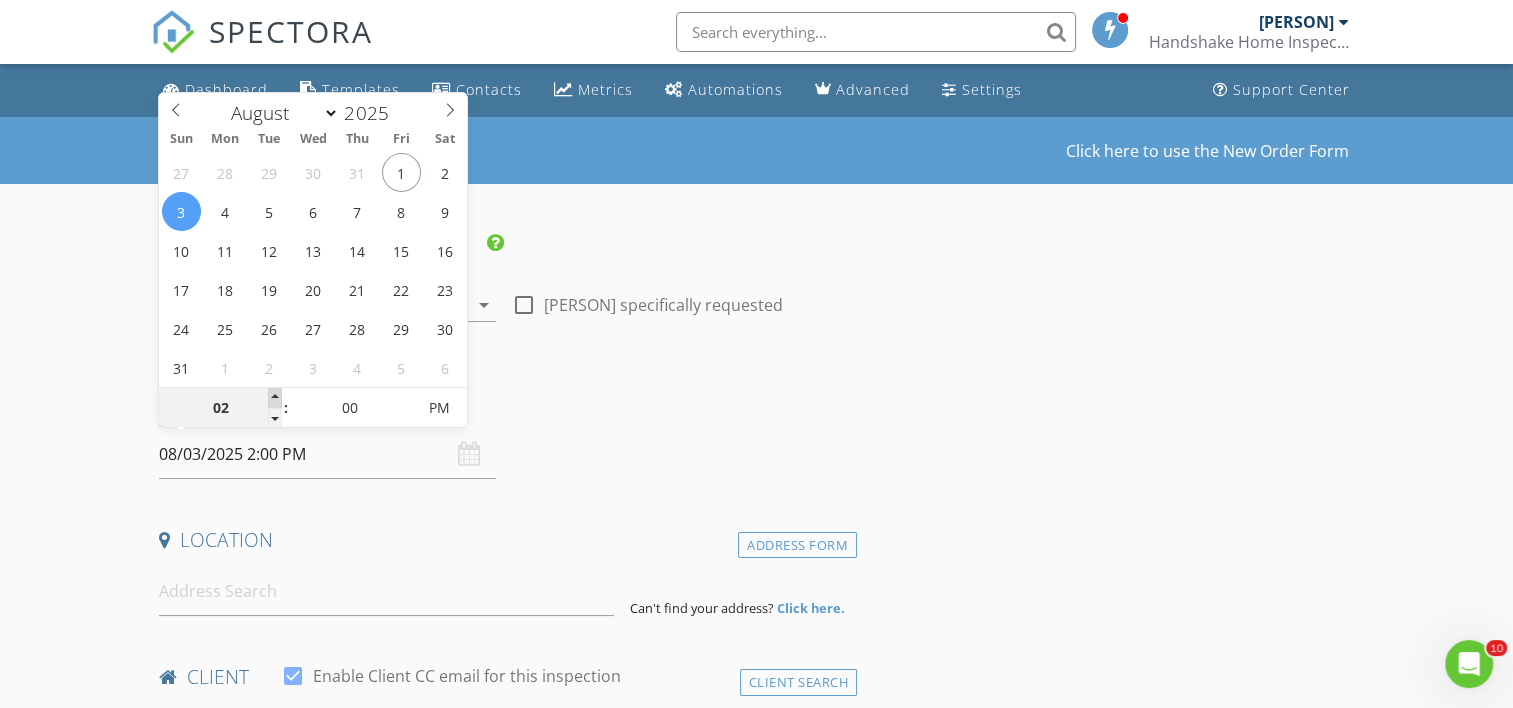 click at bounding box center (275, 398) 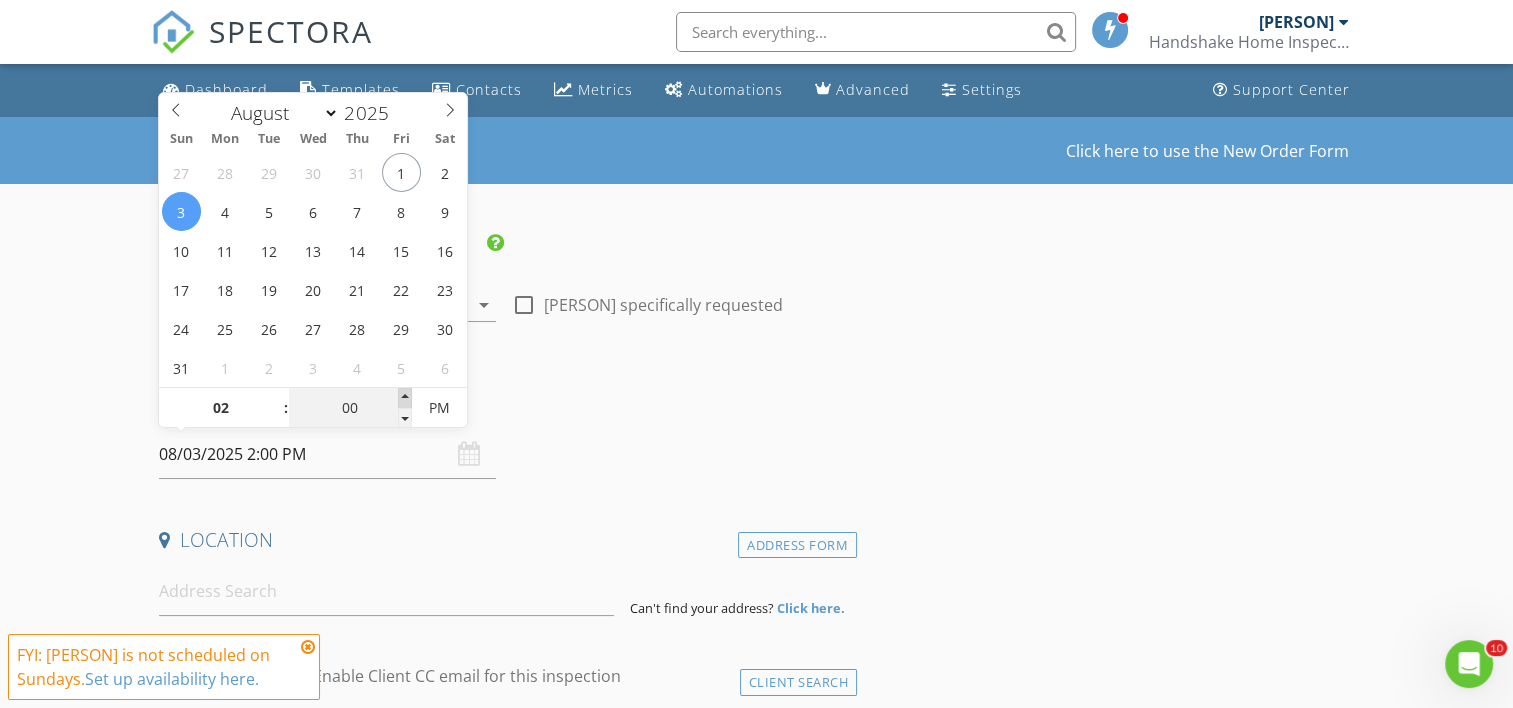type on "05" 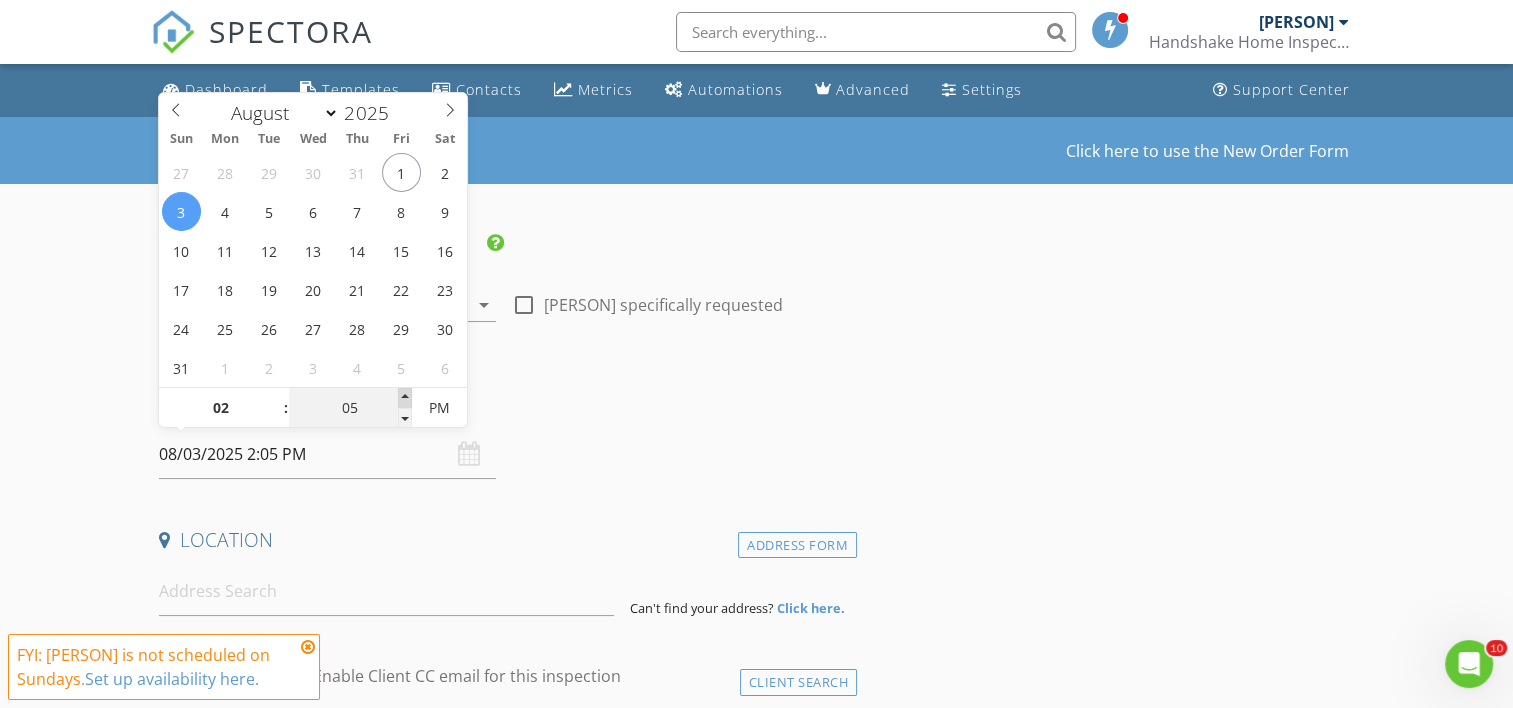 click at bounding box center (405, 398) 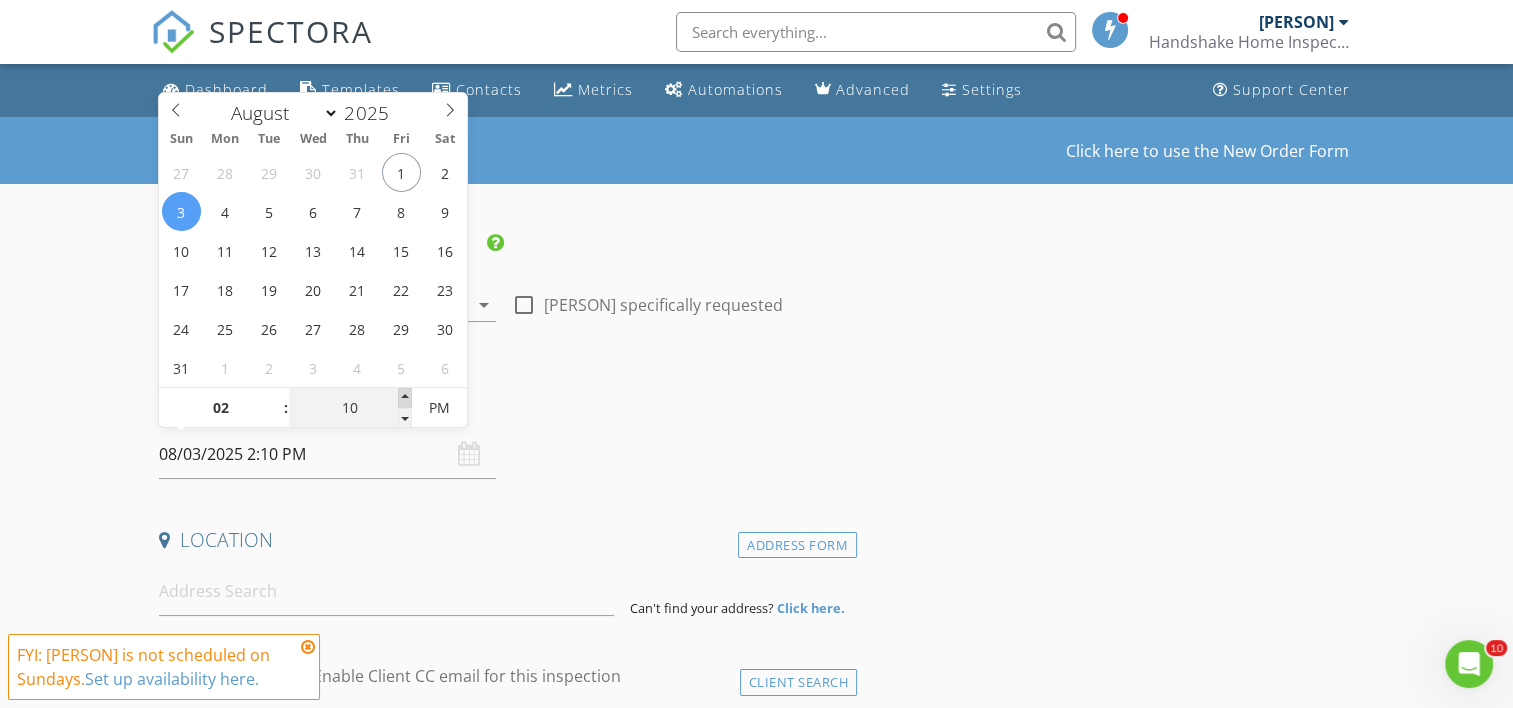 click at bounding box center [405, 398] 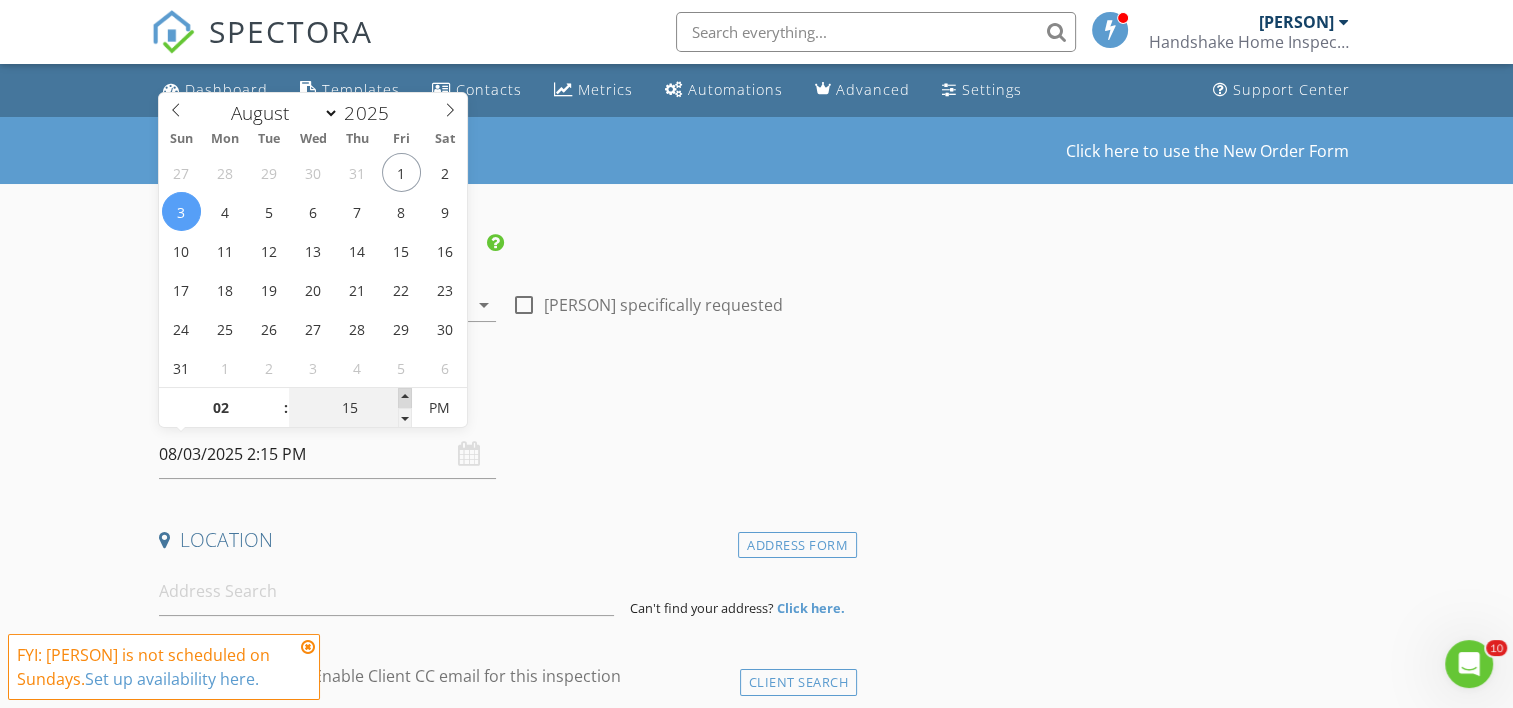 click at bounding box center (405, 398) 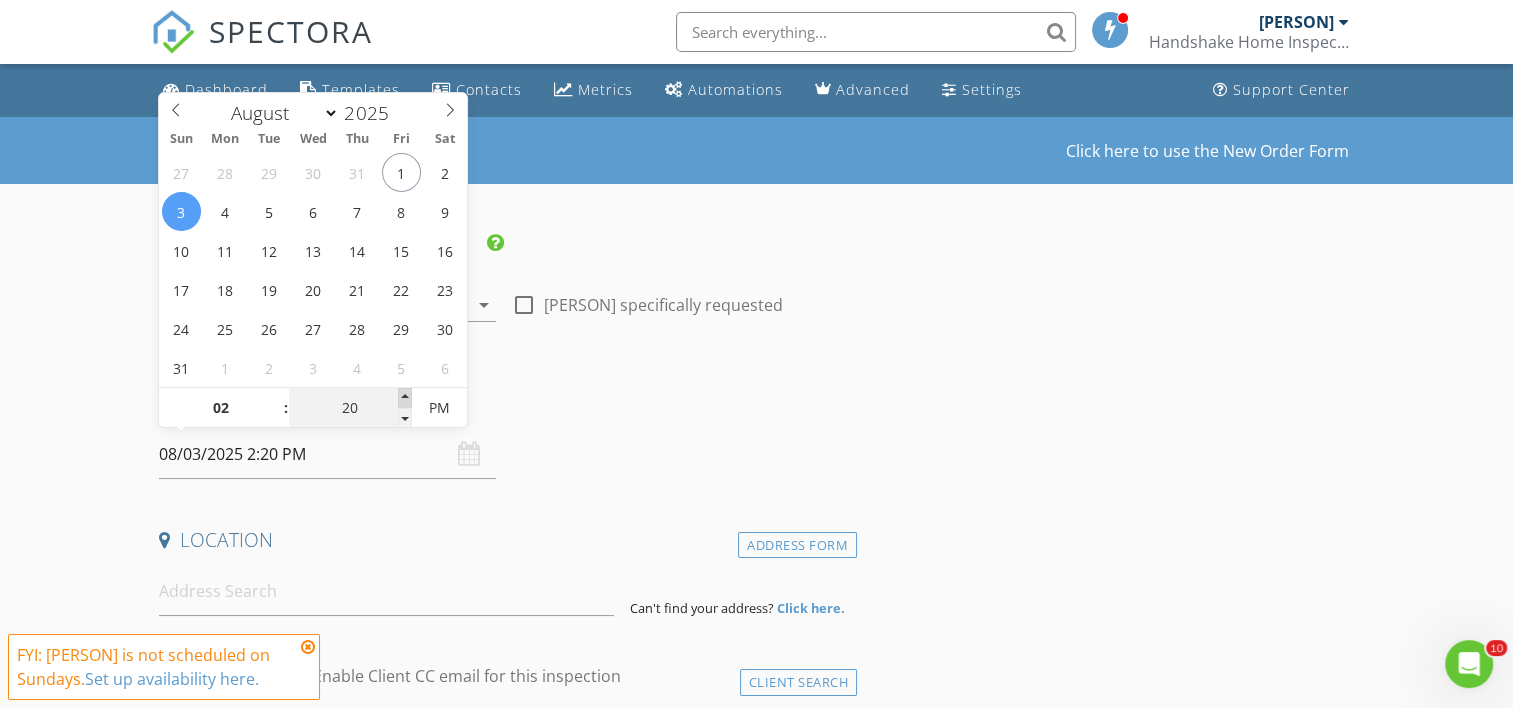 click at bounding box center [405, 398] 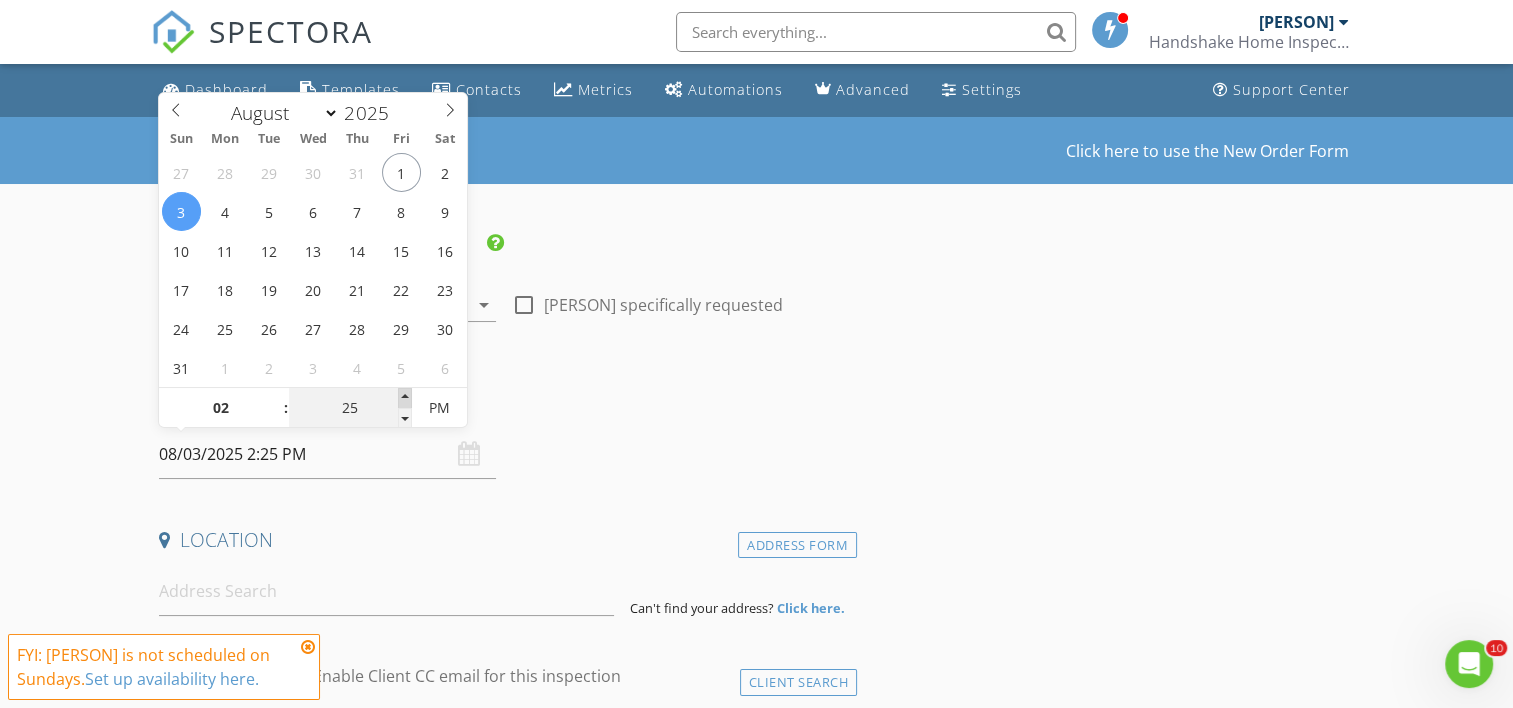 click at bounding box center (405, 398) 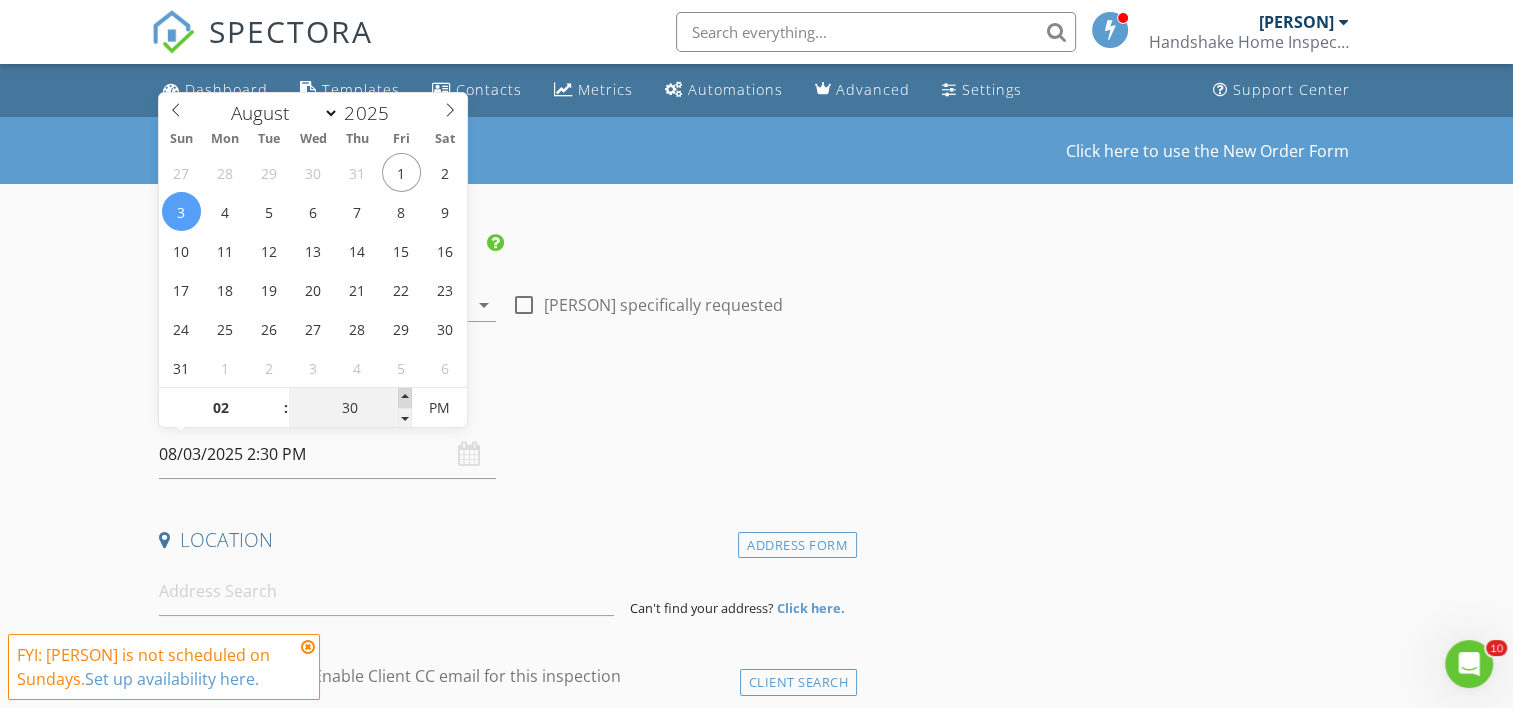 click at bounding box center (405, 398) 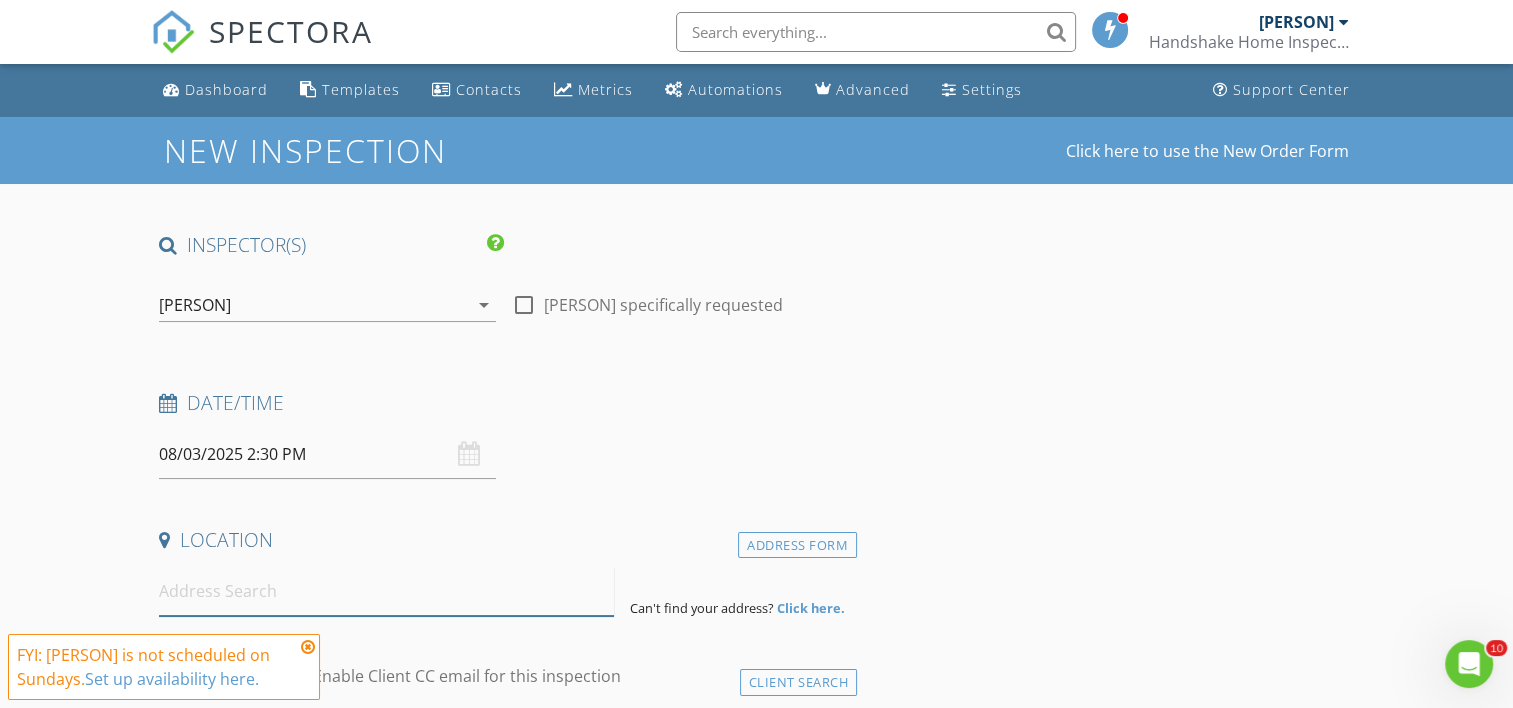 click at bounding box center (386, 591) 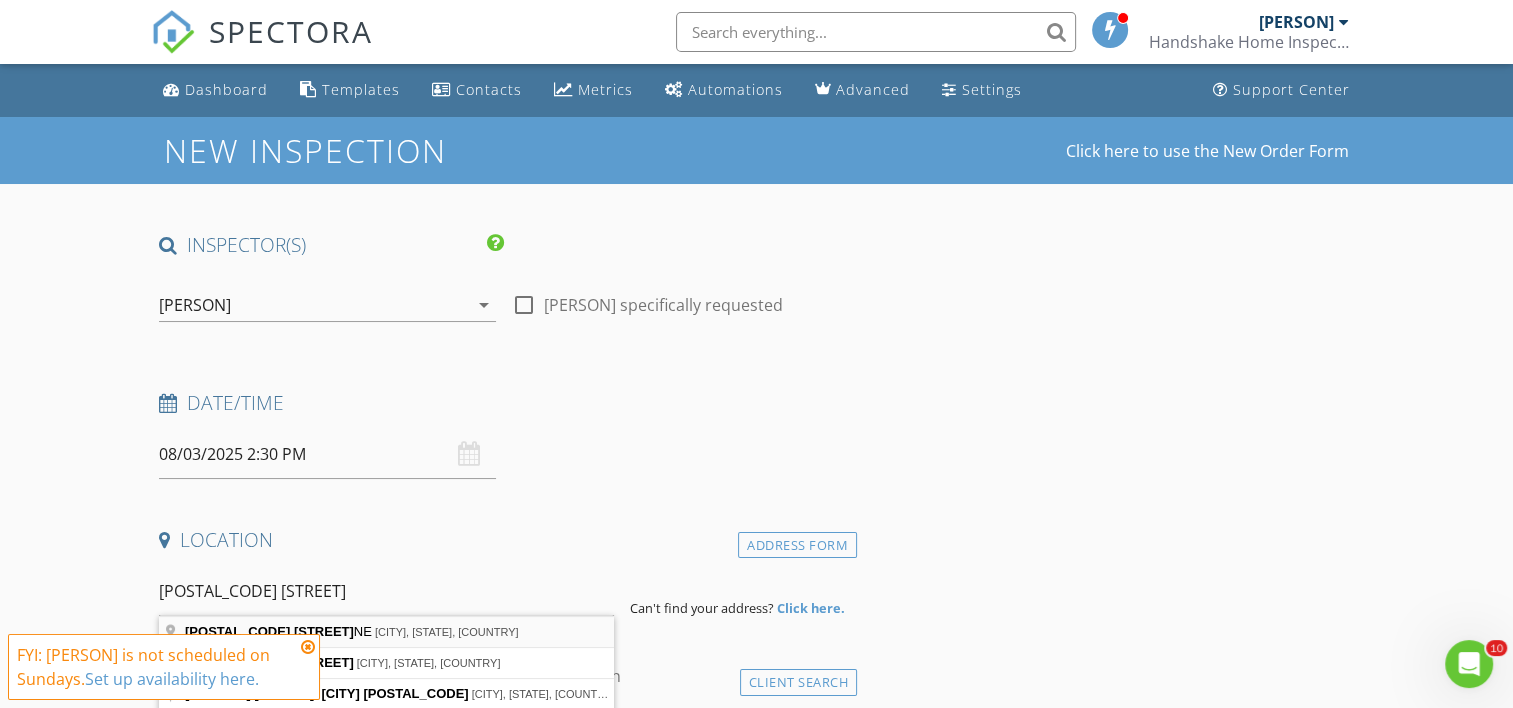 type on "26618 469th Ave NE, Darrington, WA, USA" 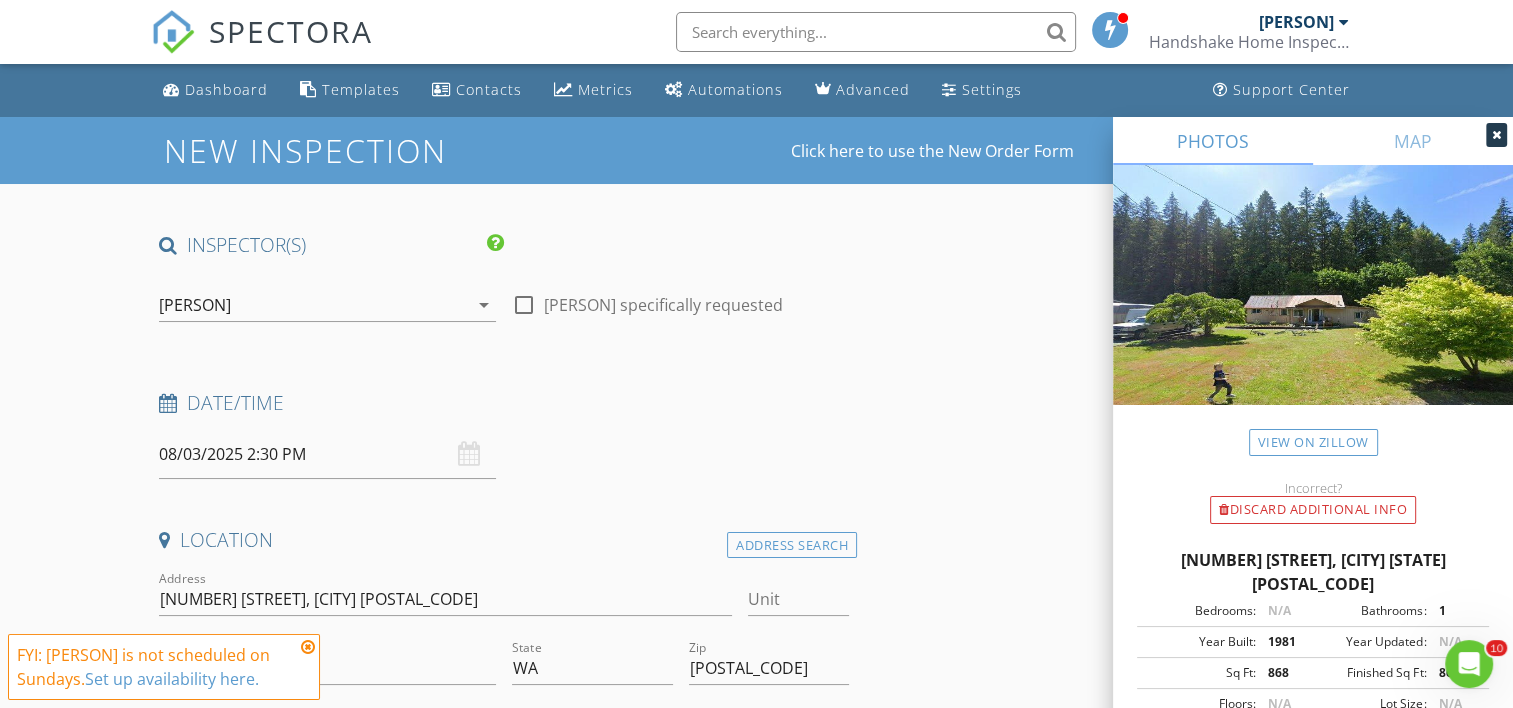click at bounding box center [308, 647] 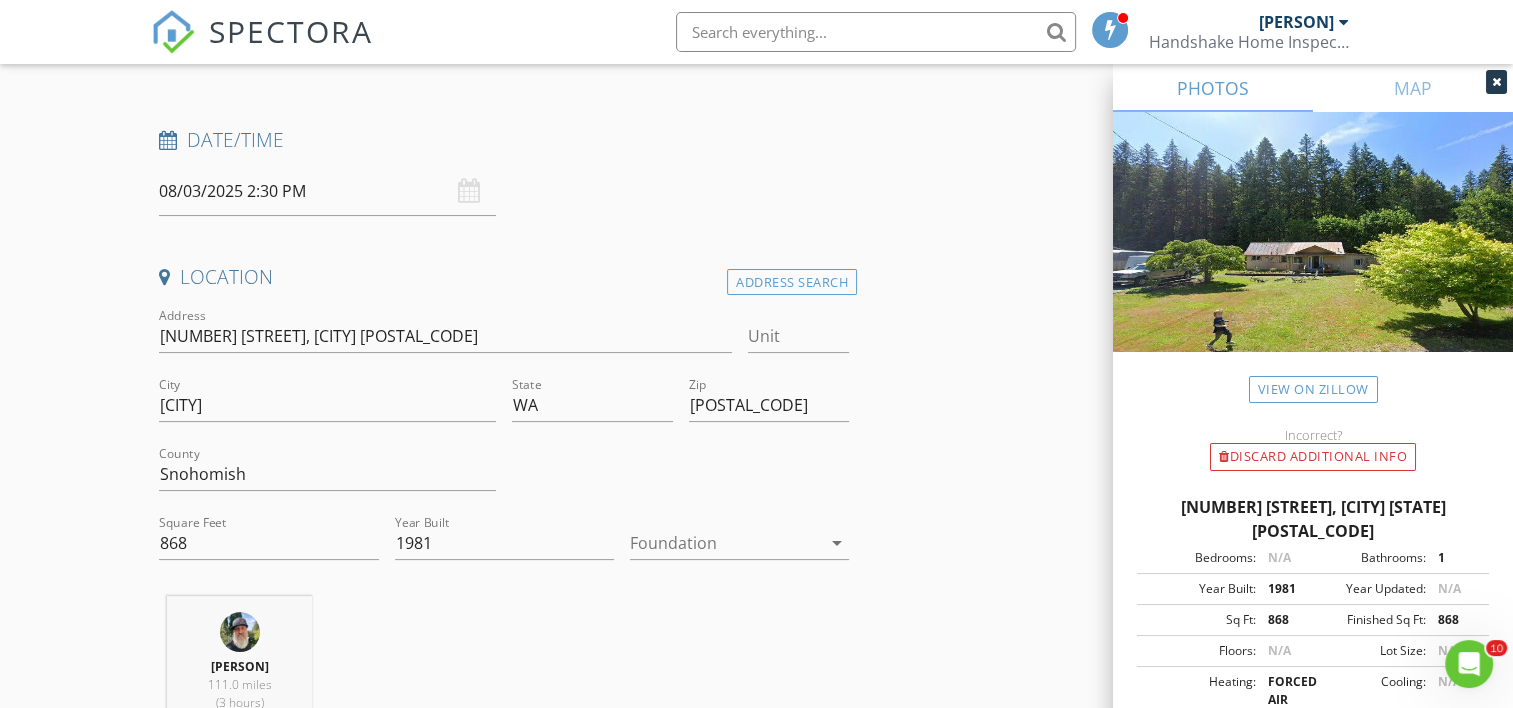 scroll, scrollTop: 370, scrollLeft: 0, axis: vertical 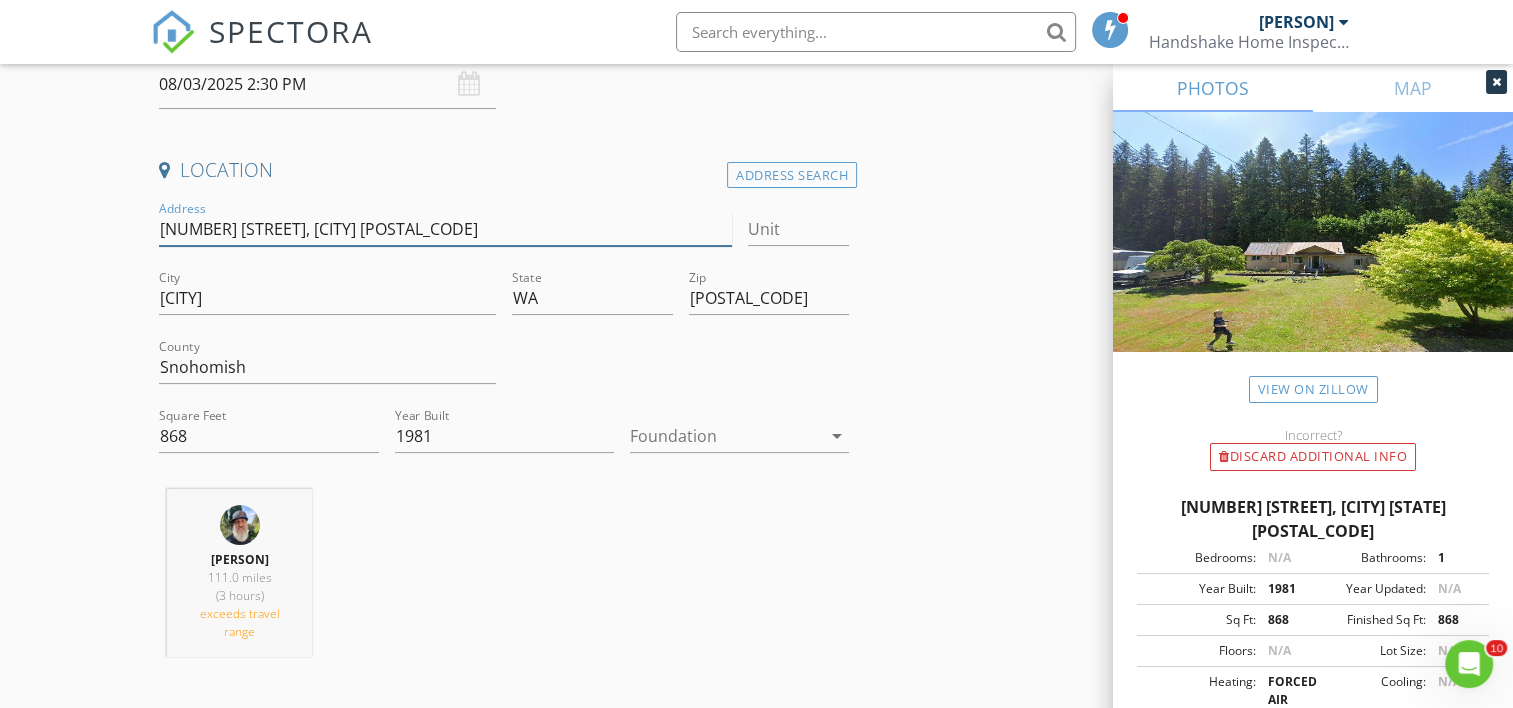 click on "26618 469th Ave" at bounding box center [445, 229] 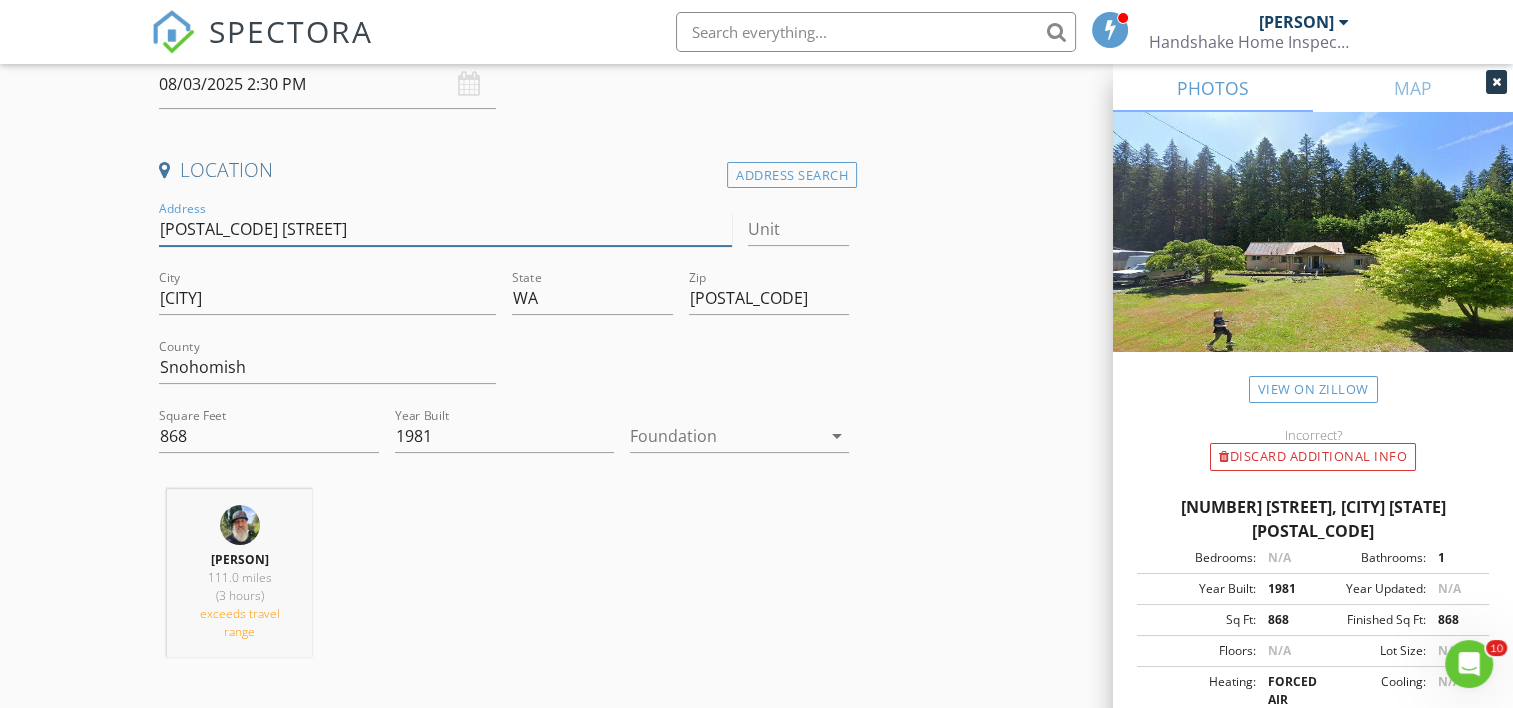 type on "26618 469th Ave NE" 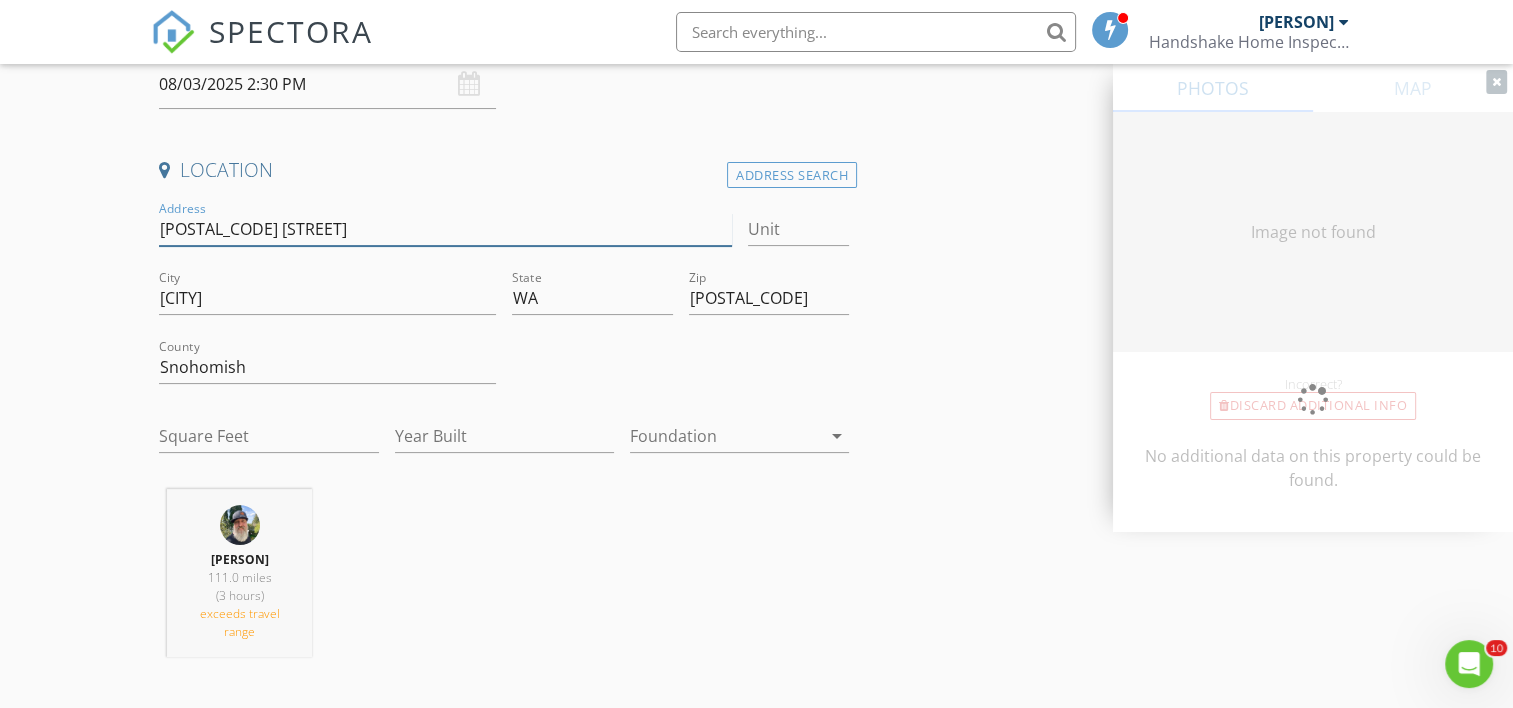 type on "868" 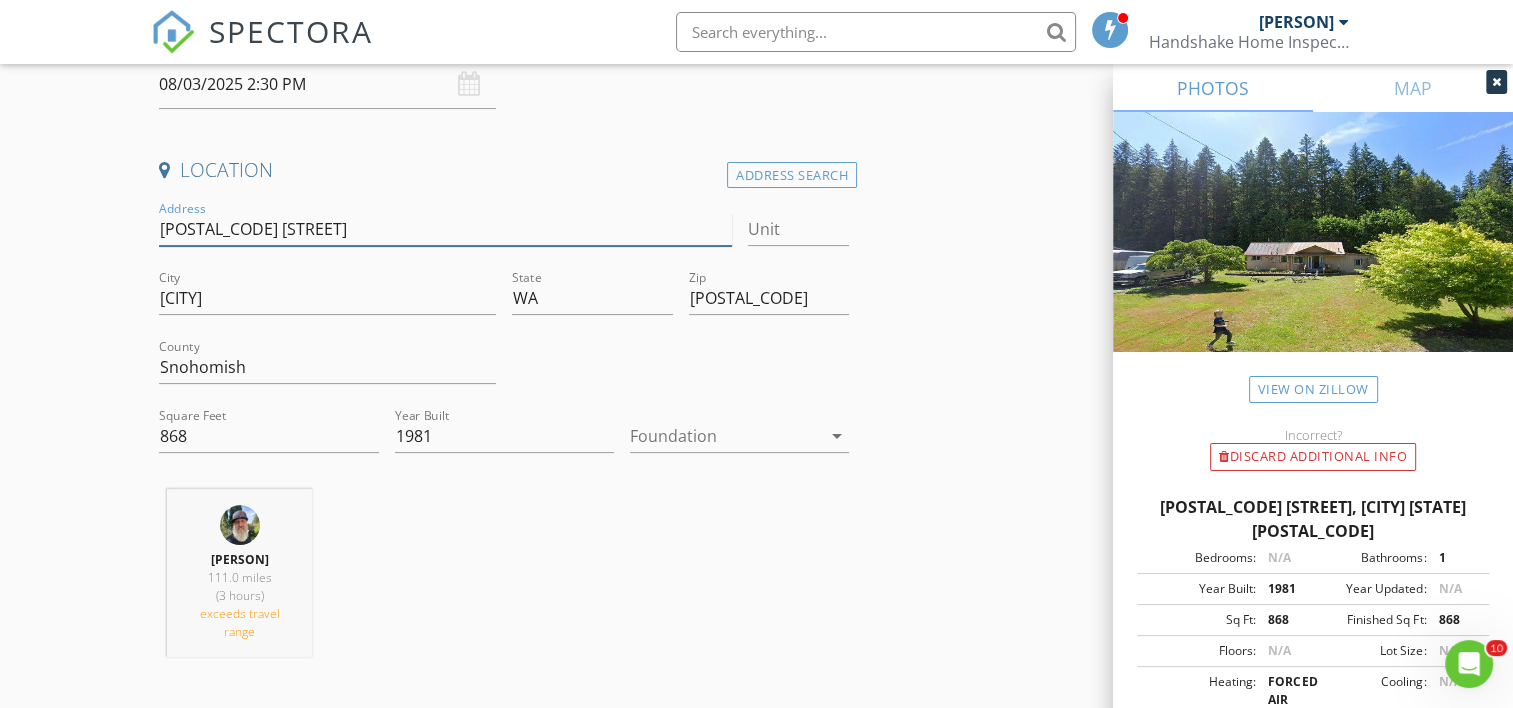 type on "26618 469th Ave NE" 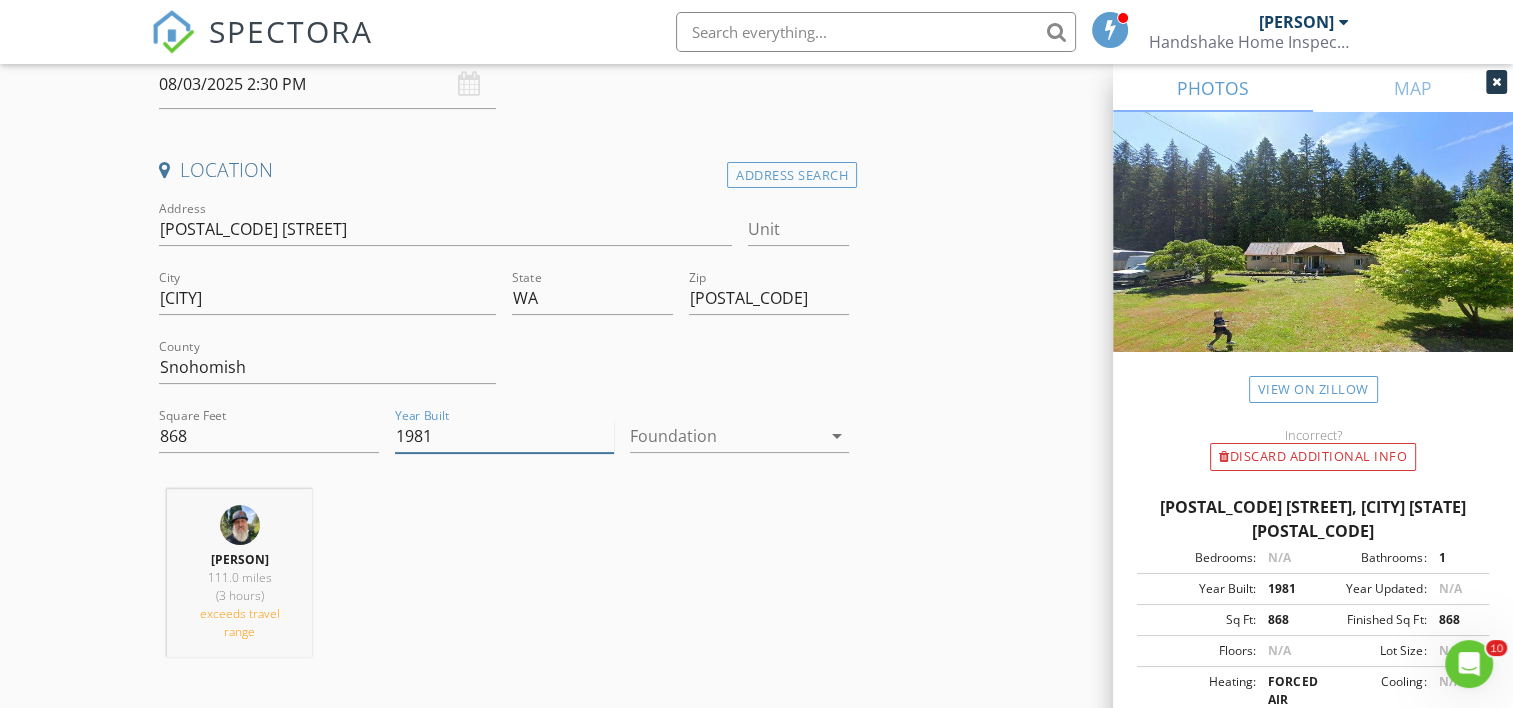 click on "1981" at bounding box center [504, 436] 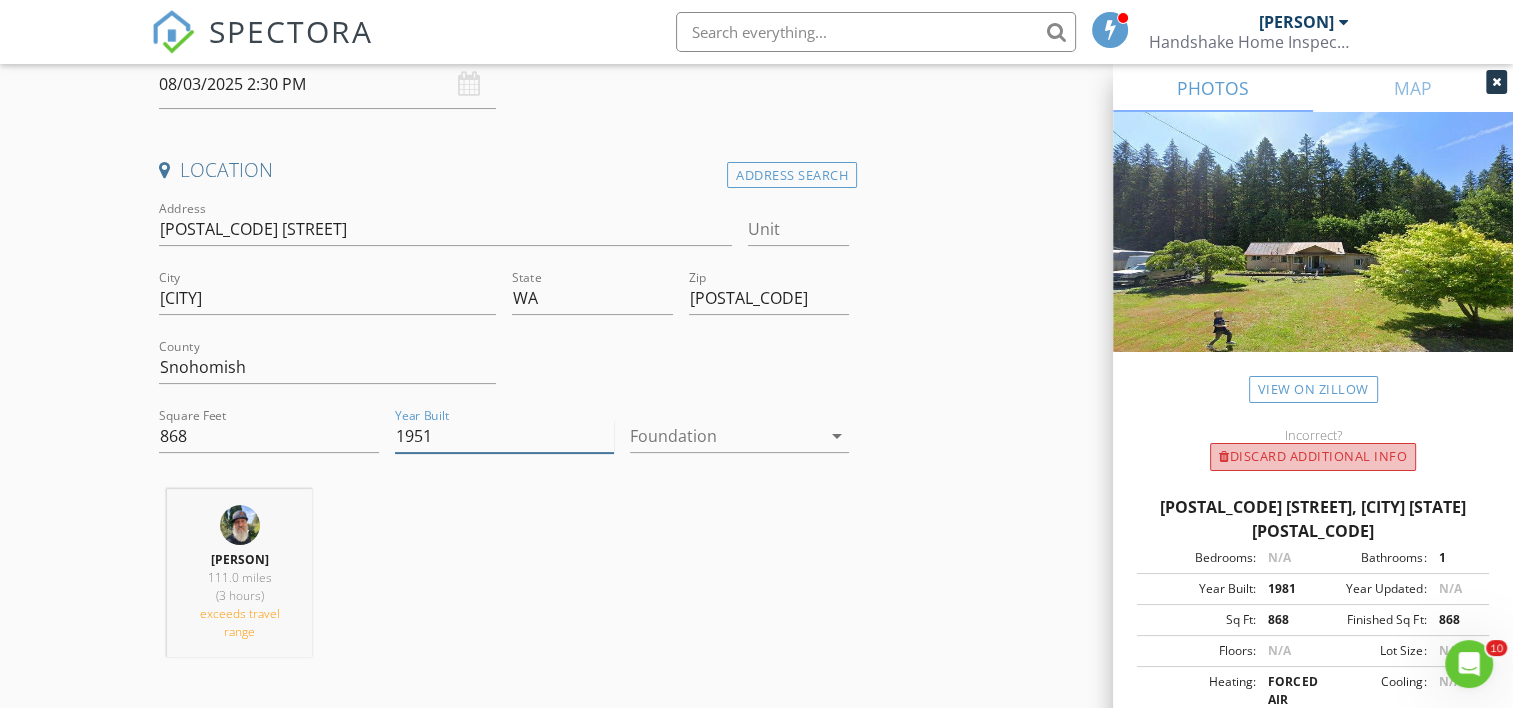 type on "1951" 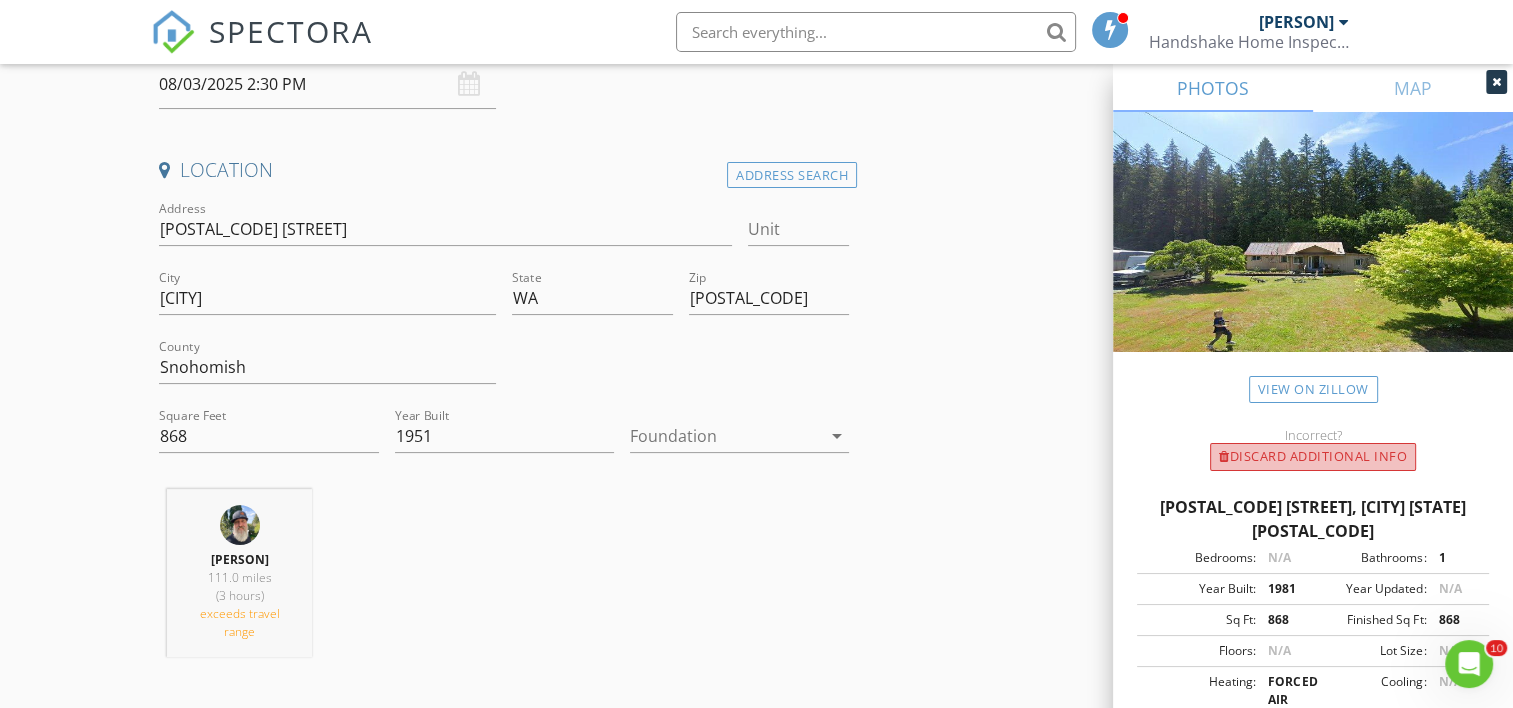 click on "Discard Additional info" at bounding box center (1313, 457) 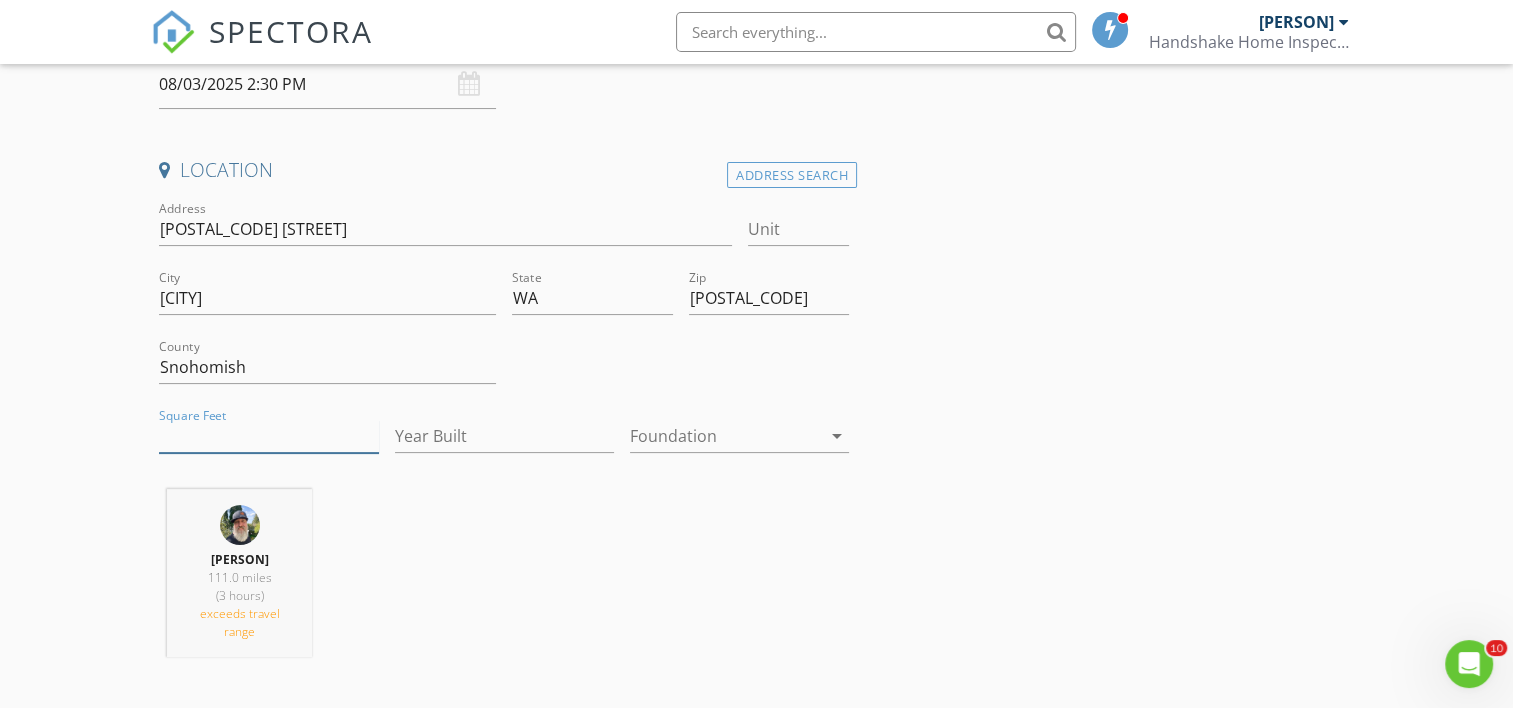 click on "Square Feet" at bounding box center (268, 436) 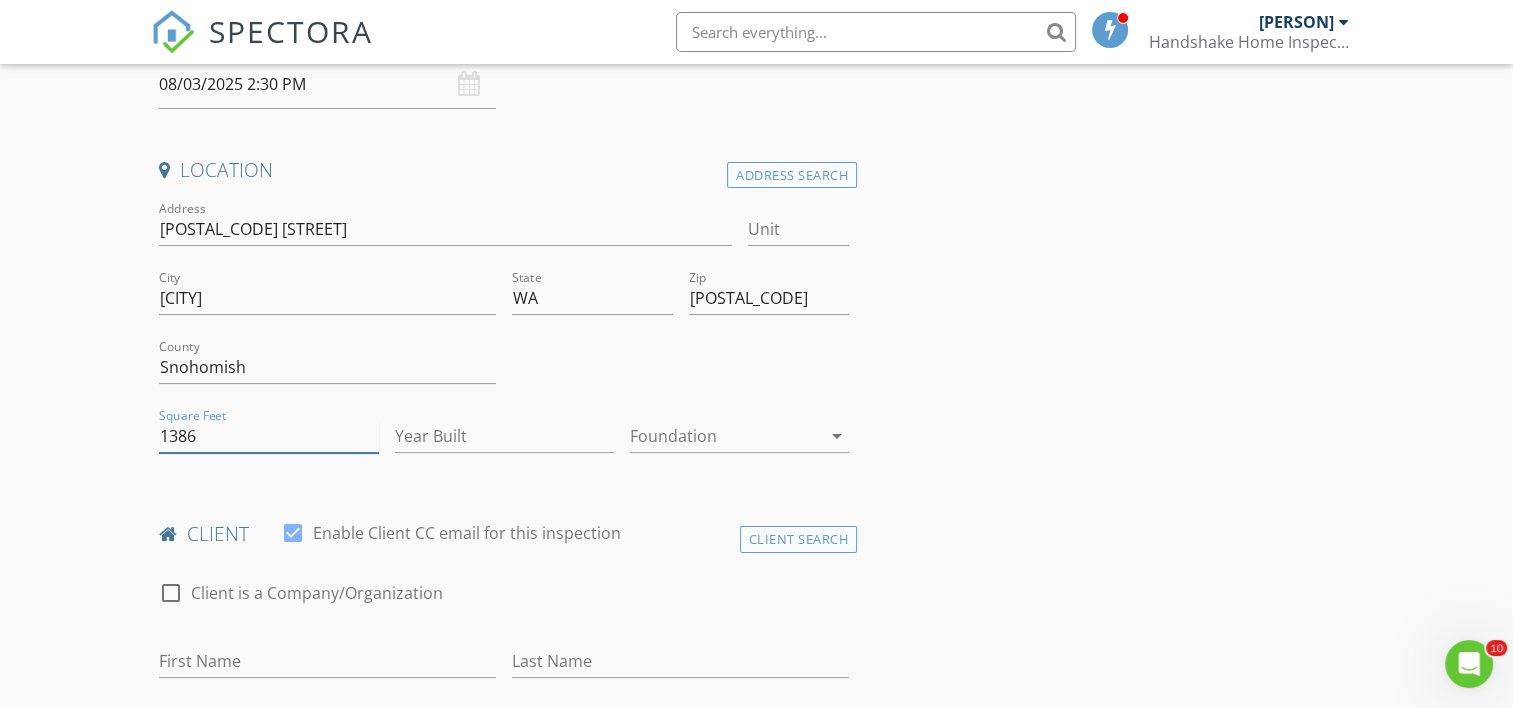 type on "1386" 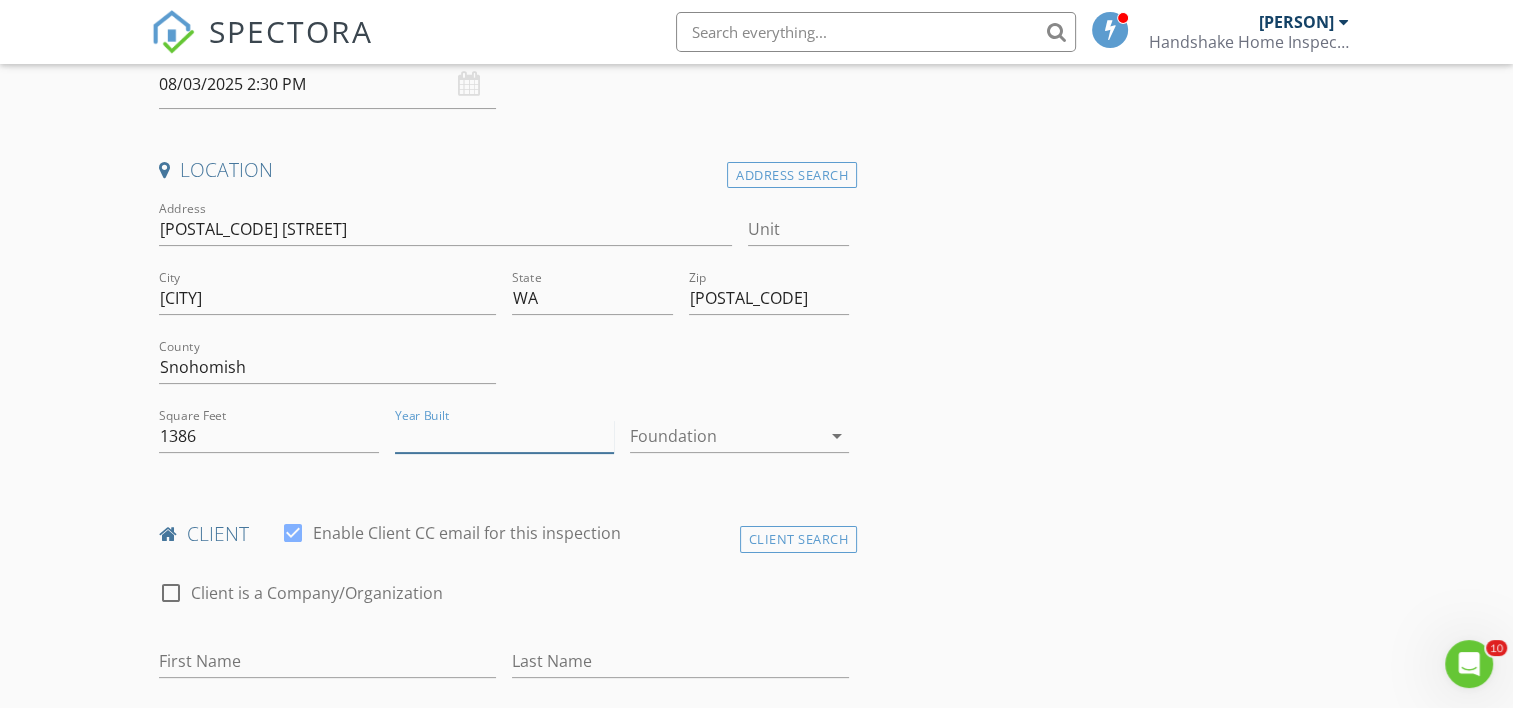 click on "Year Built" at bounding box center (504, 436) 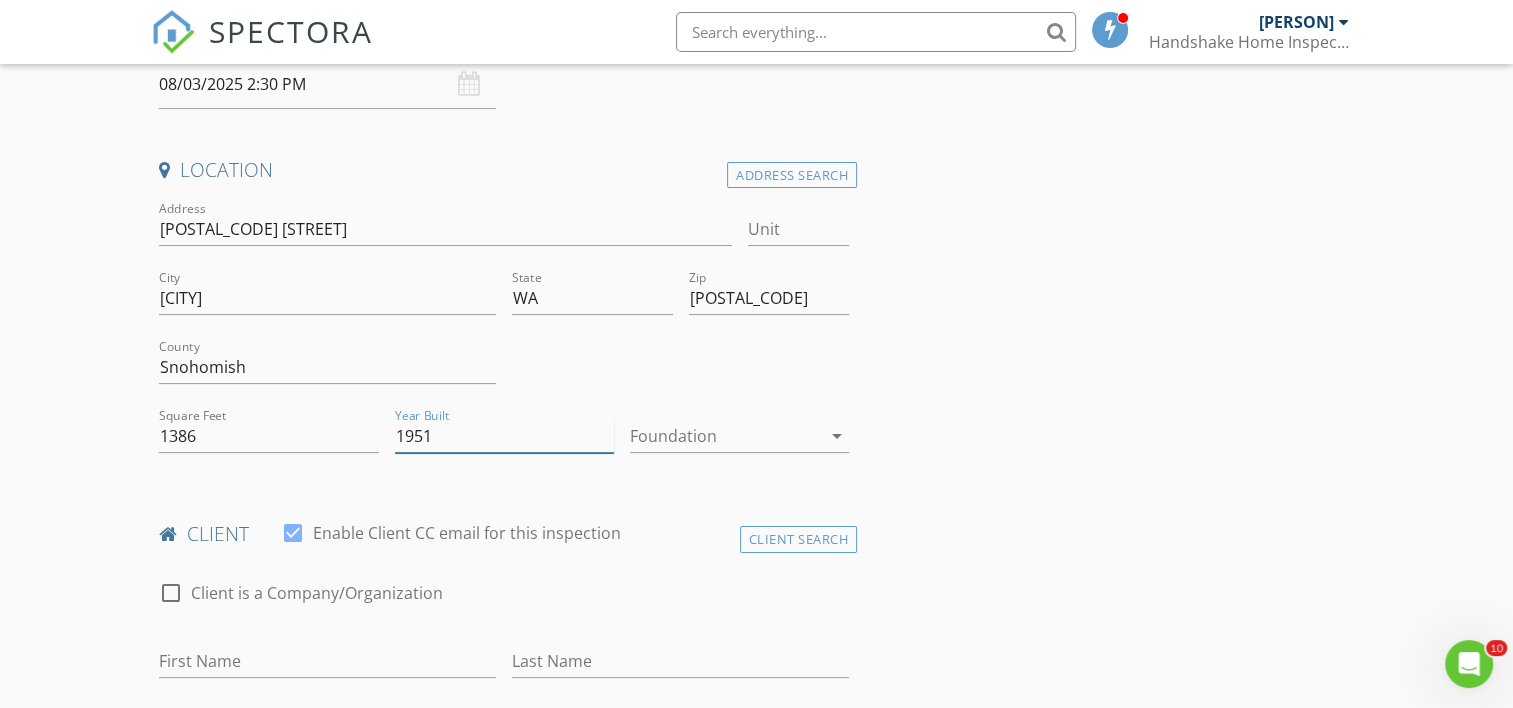 type on "1951" 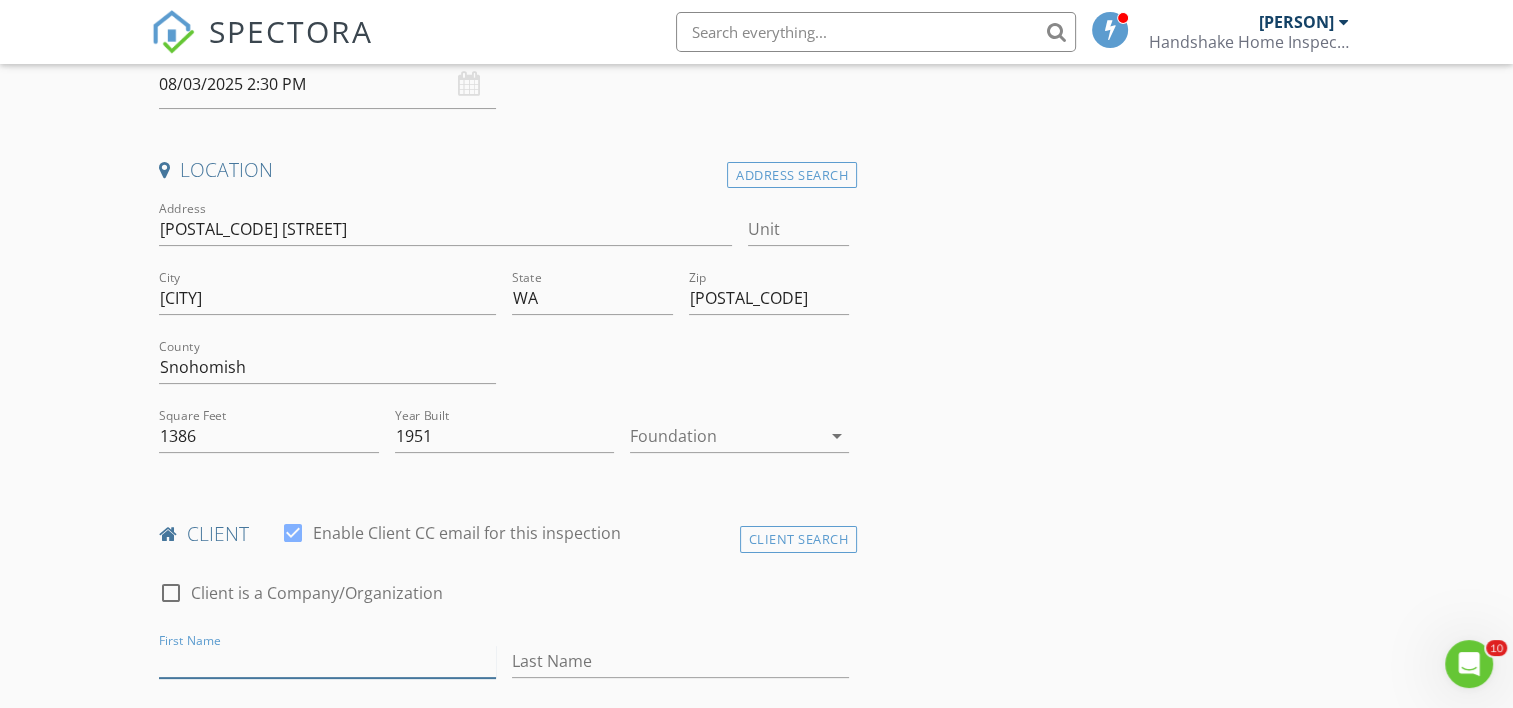 click on "First Name" at bounding box center [327, 661] 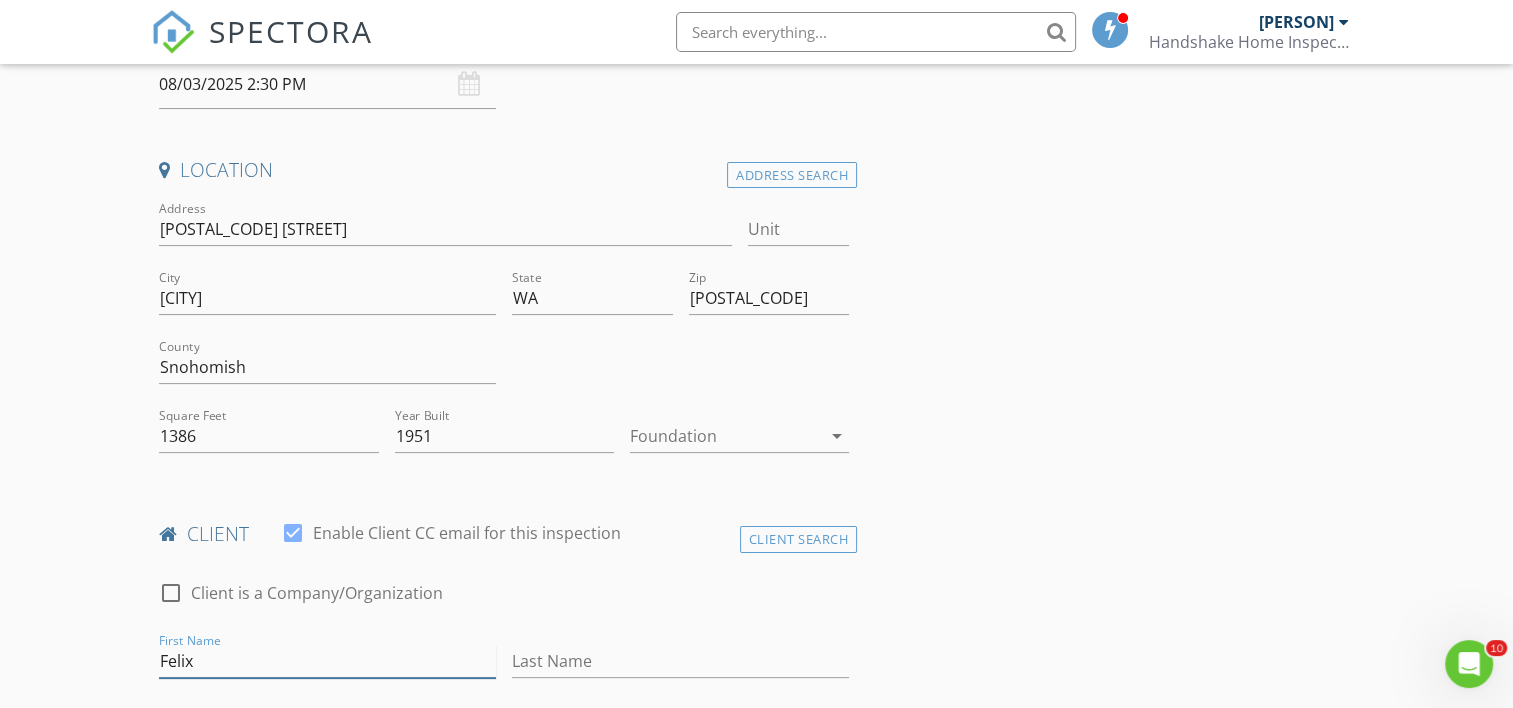 type on "Felix" 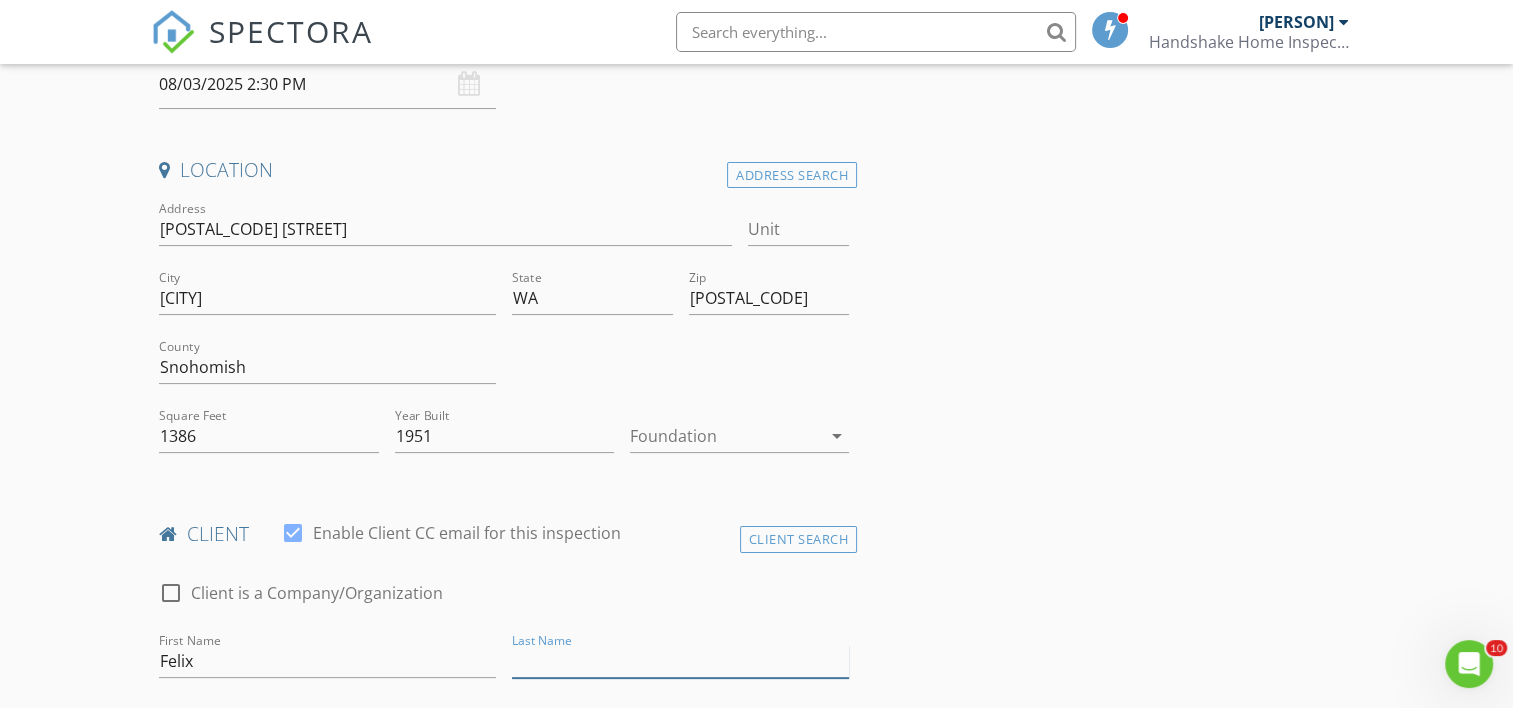 click on "Last Name" at bounding box center (680, 661) 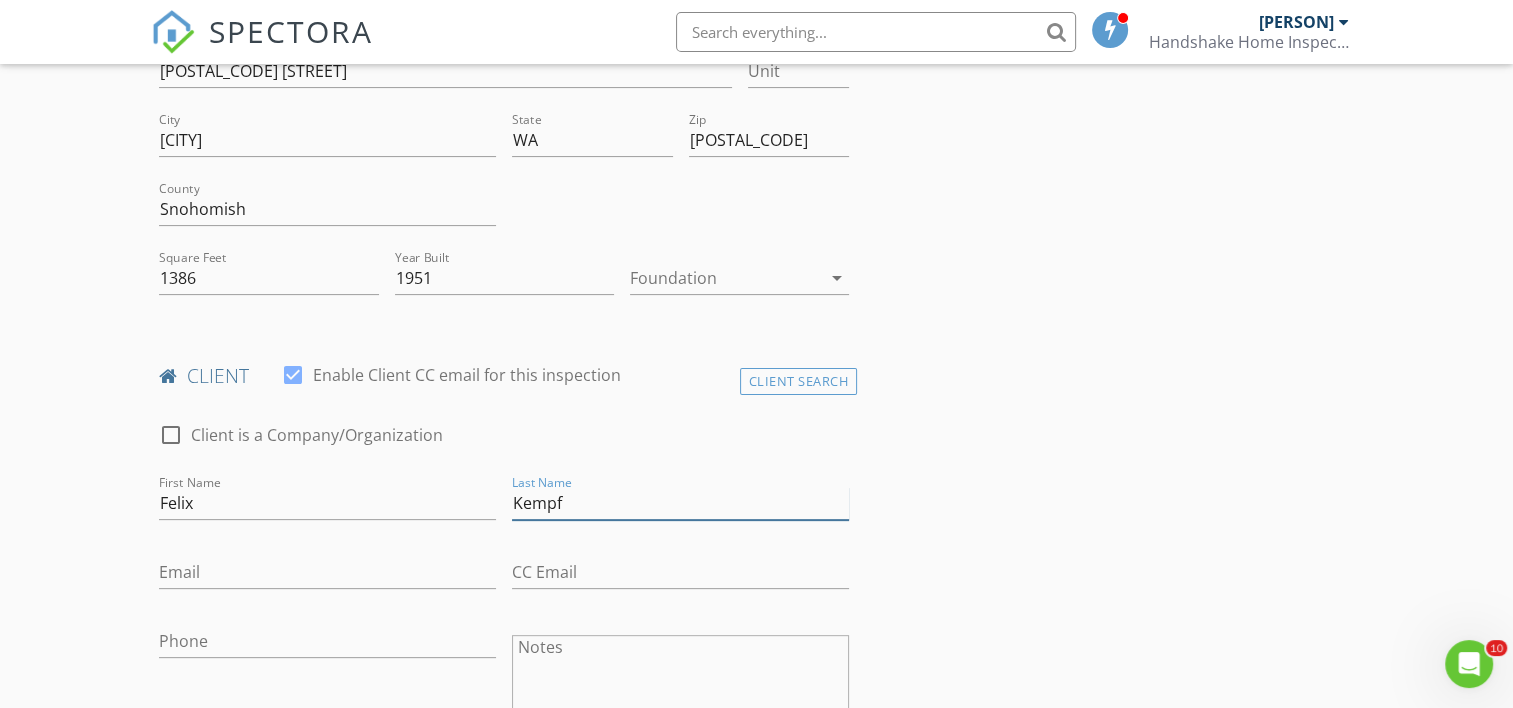 scroll, scrollTop: 538, scrollLeft: 0, axis: vertical 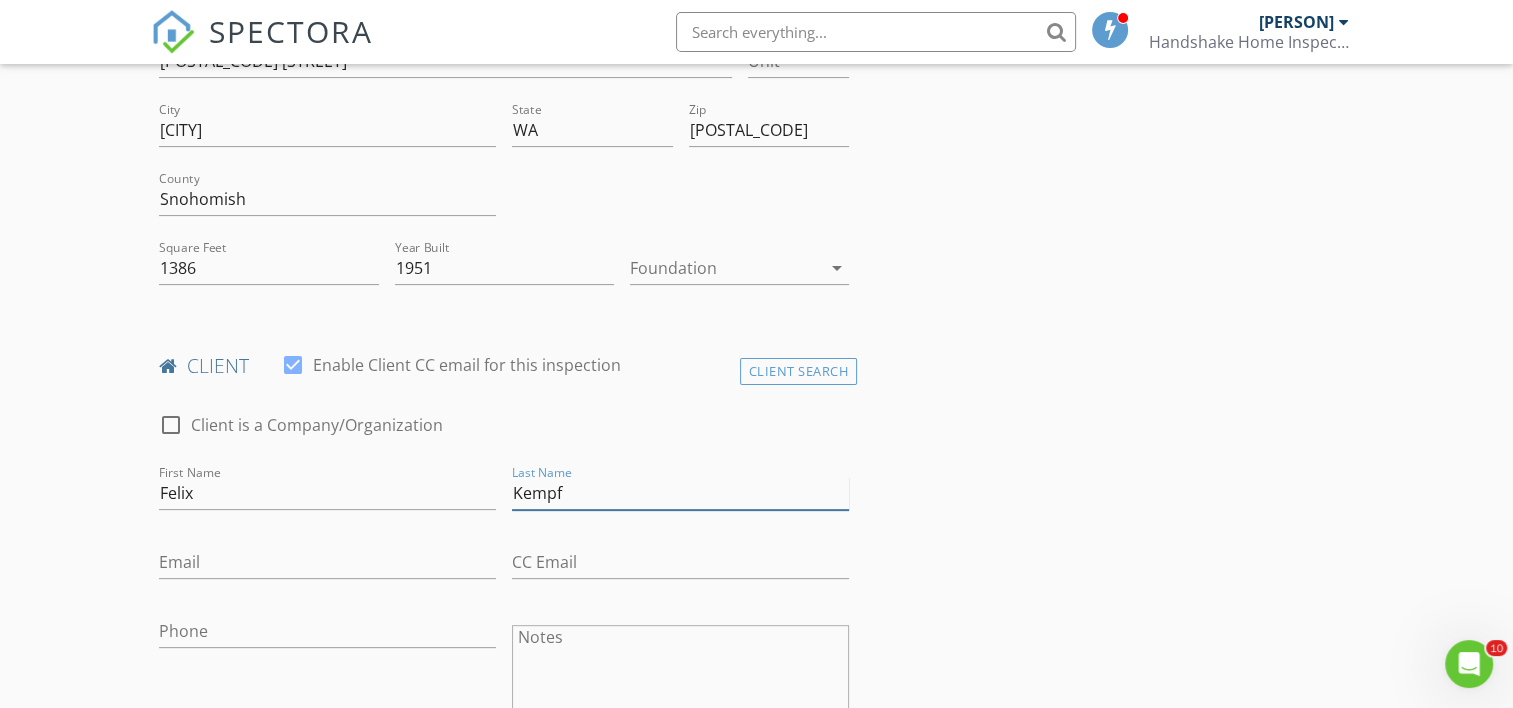 type on "Kempf" 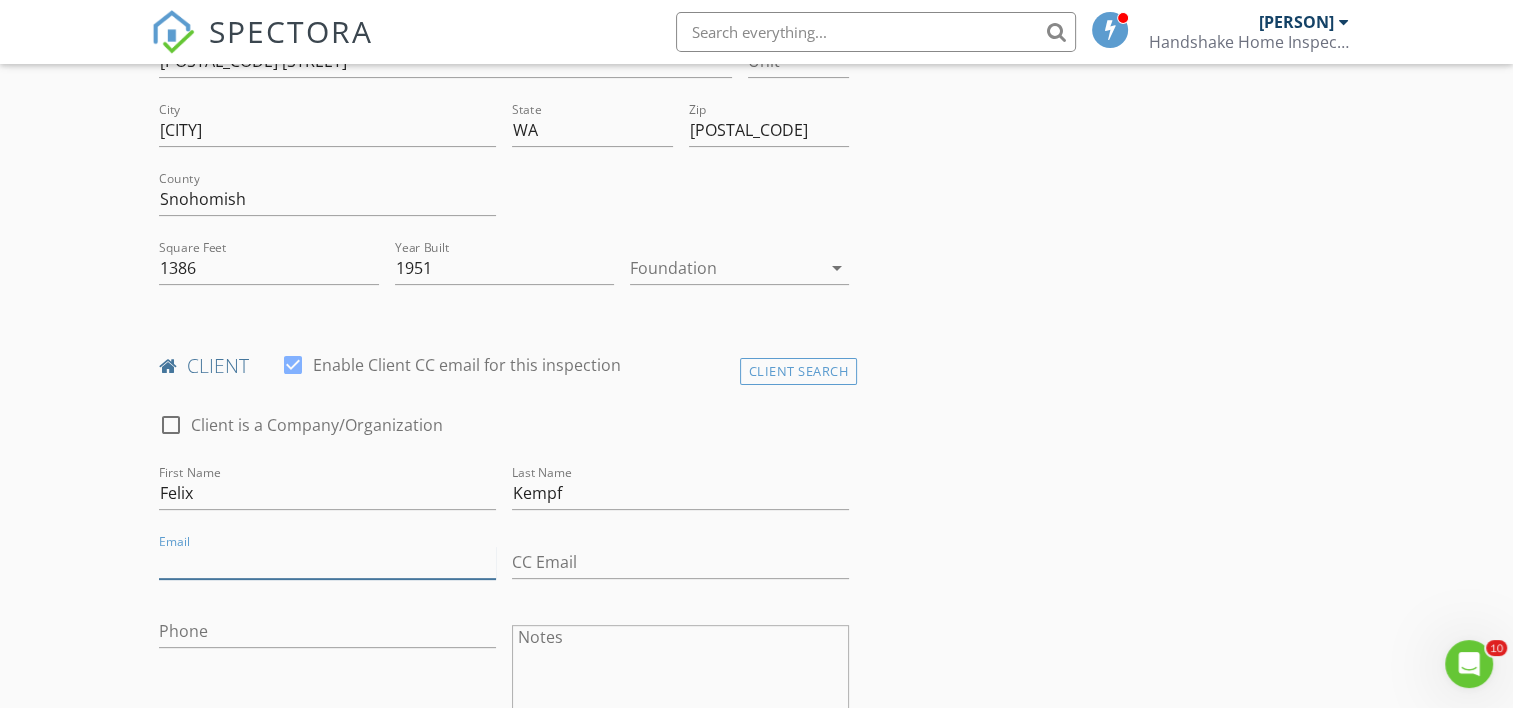 click on "Email" at bounding box center [327, 562] 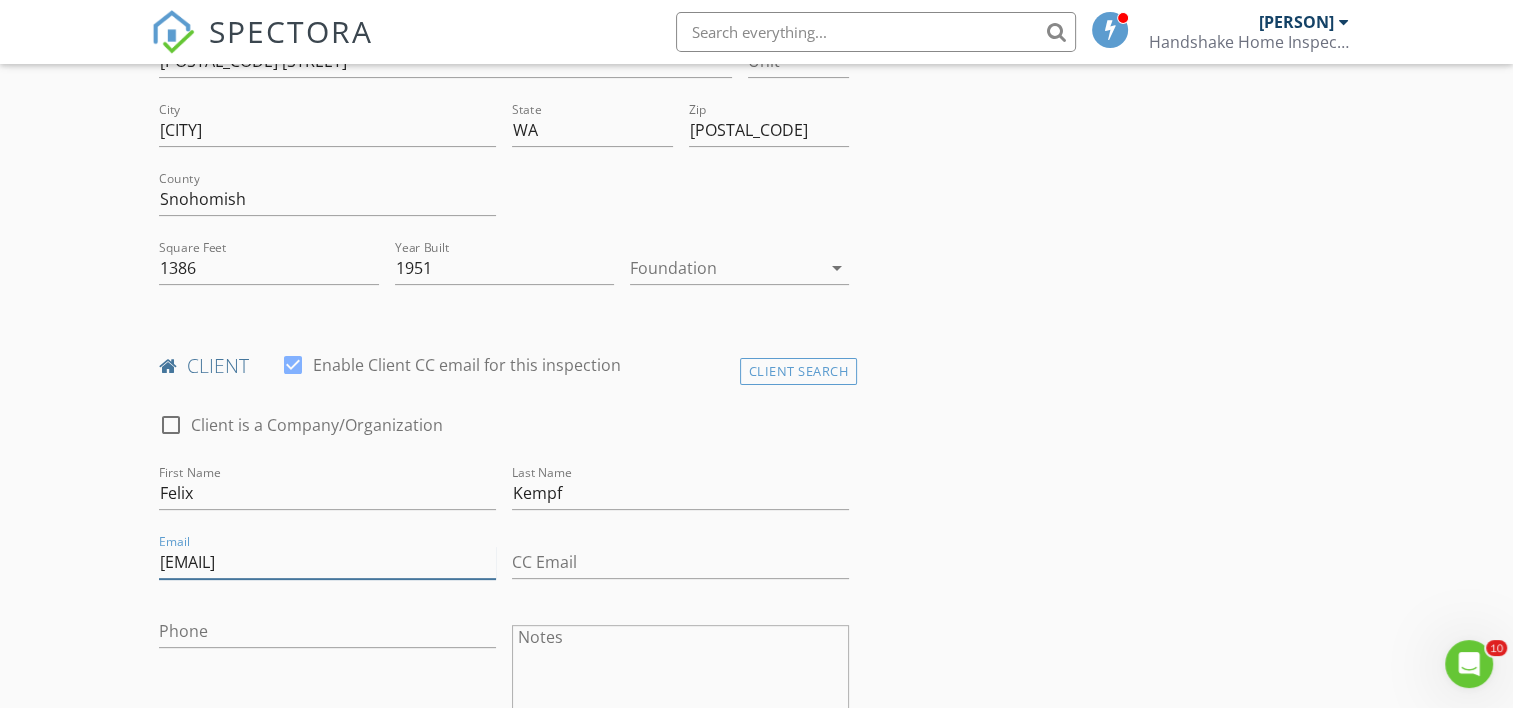 type on "felixmcconnor@gmail.com" 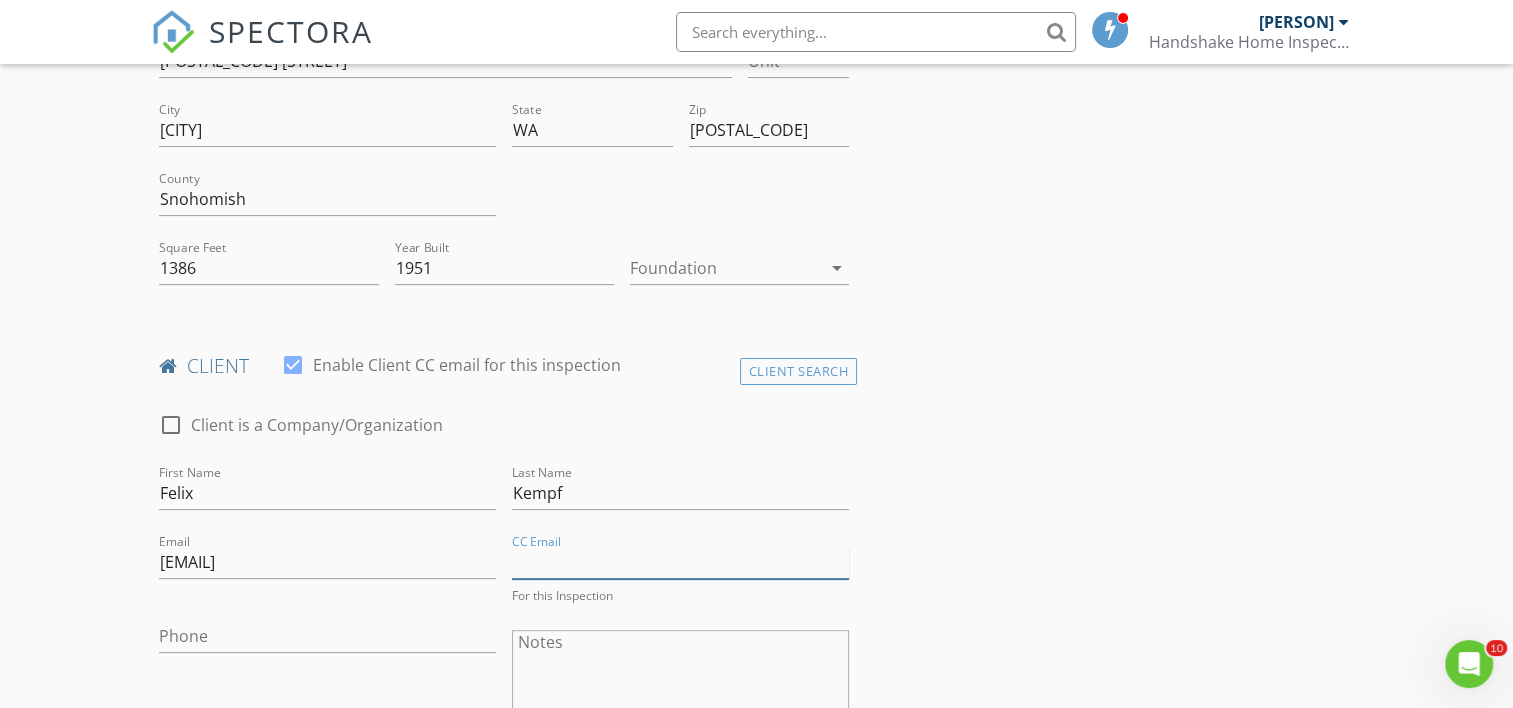 click on "CC Email" at bounding box center [680, 562] 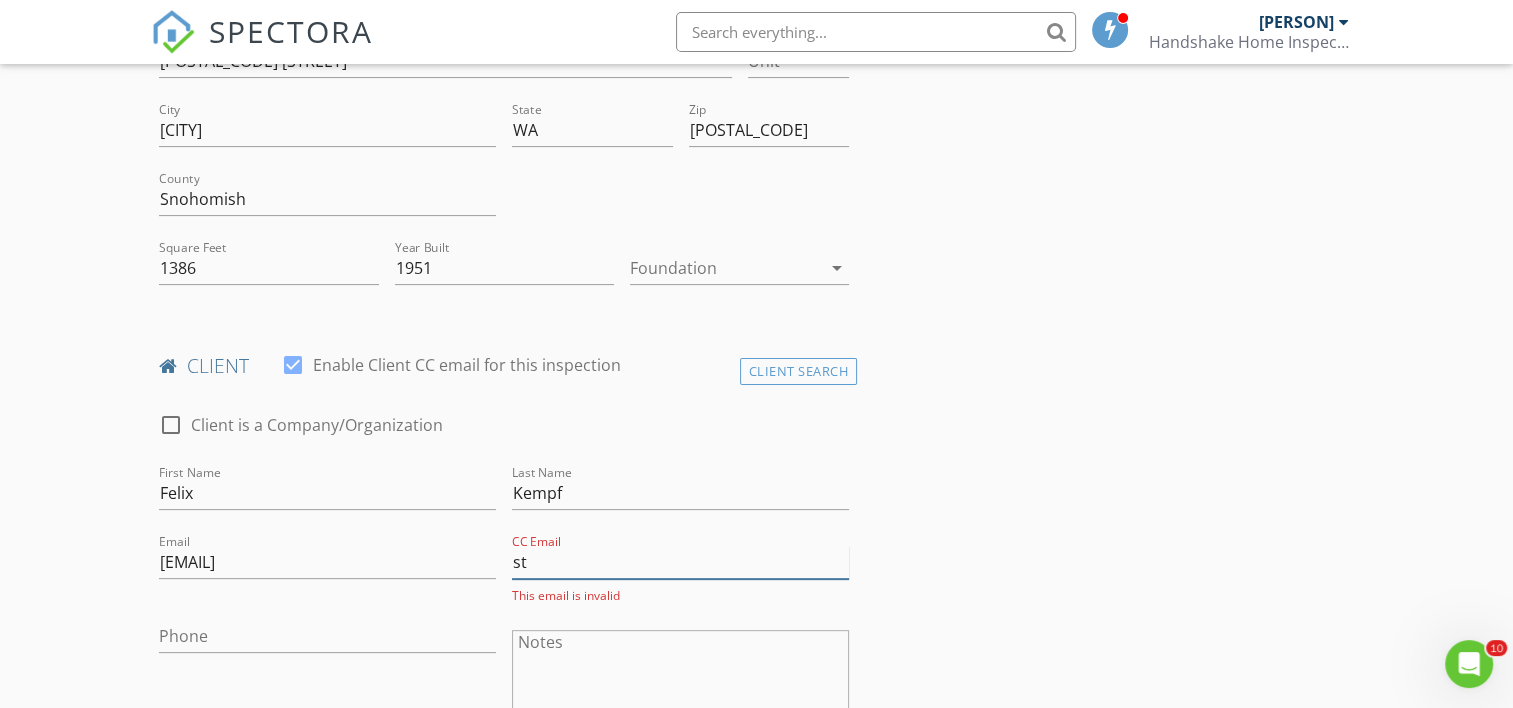 type on "steve@teamlantz.net" 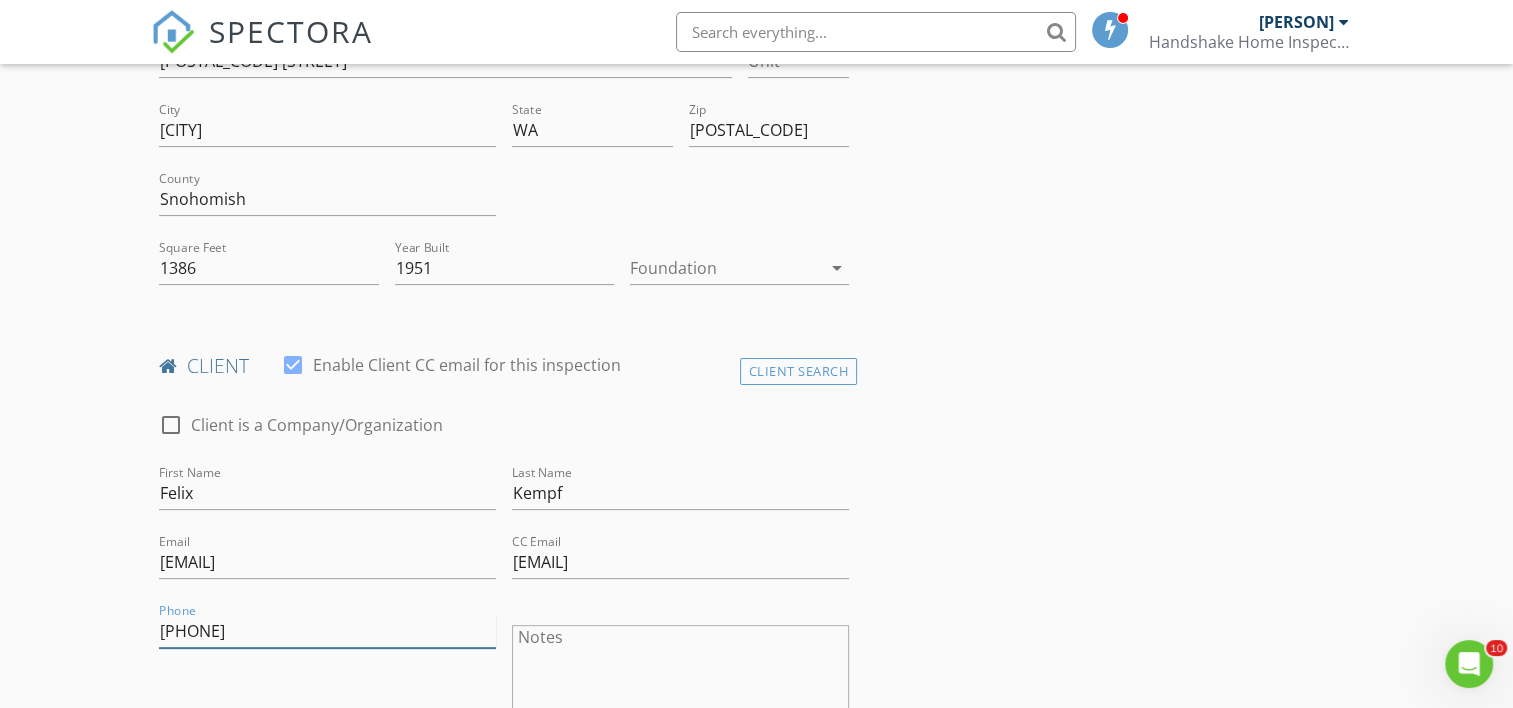 click on "425-344-4217" at bounding box center (327, 631) 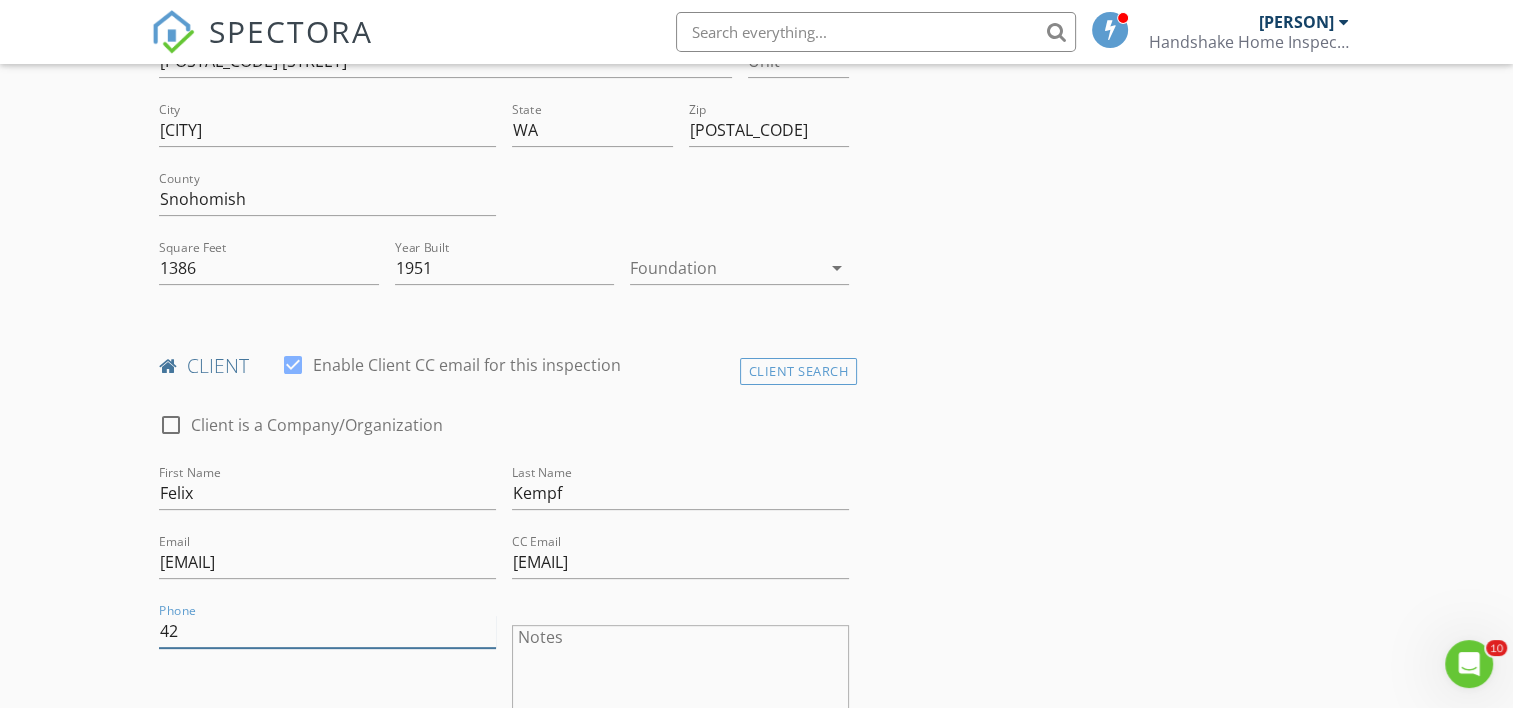 type on "4" 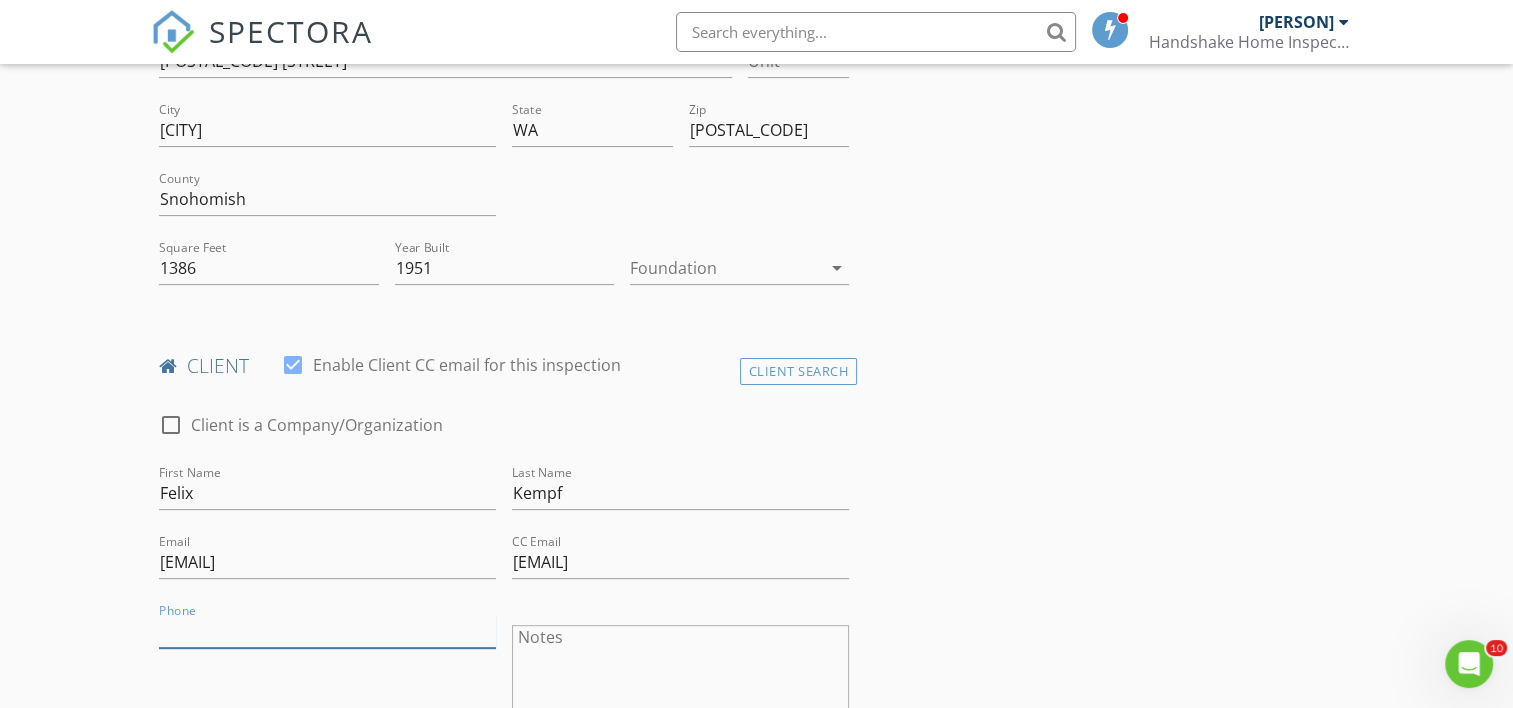 type 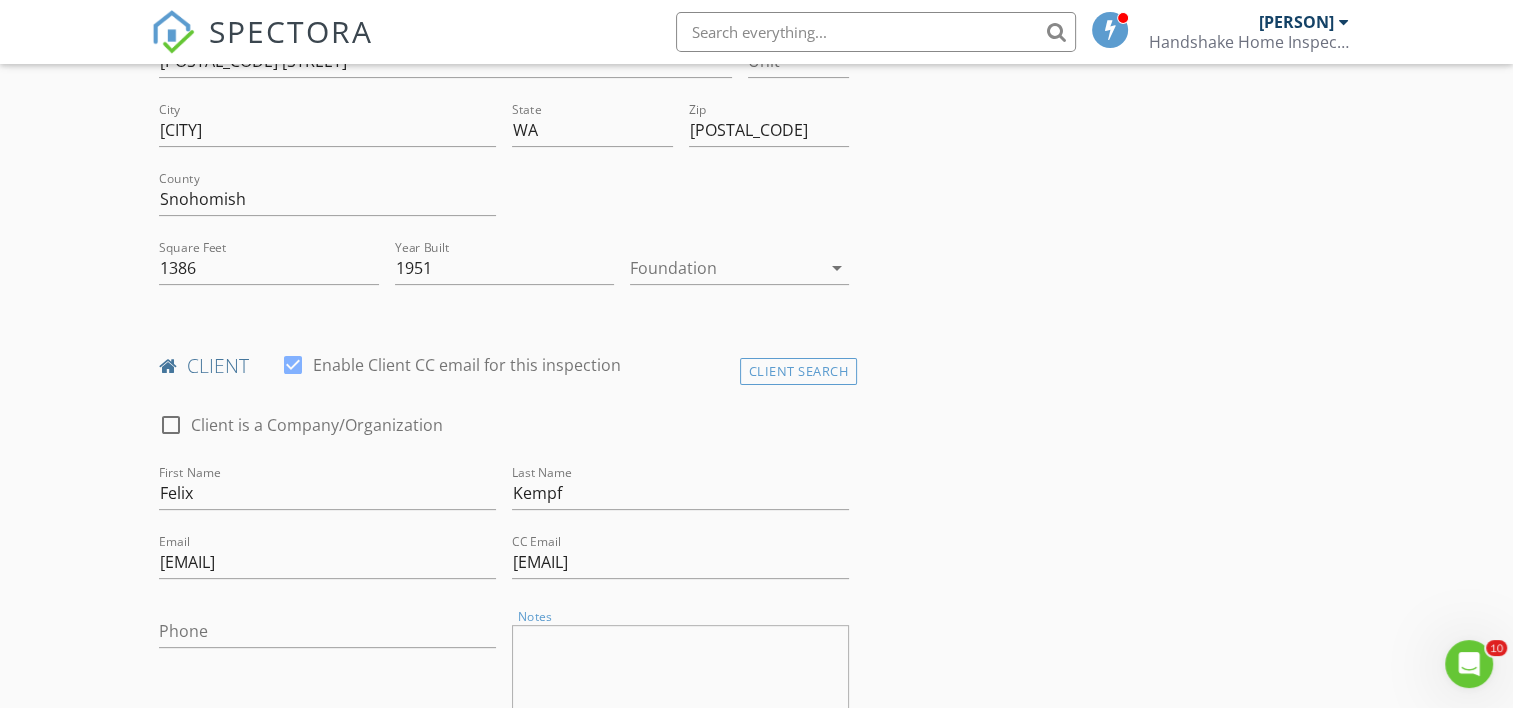 click on "Notes" at bounding box center [680, 675] 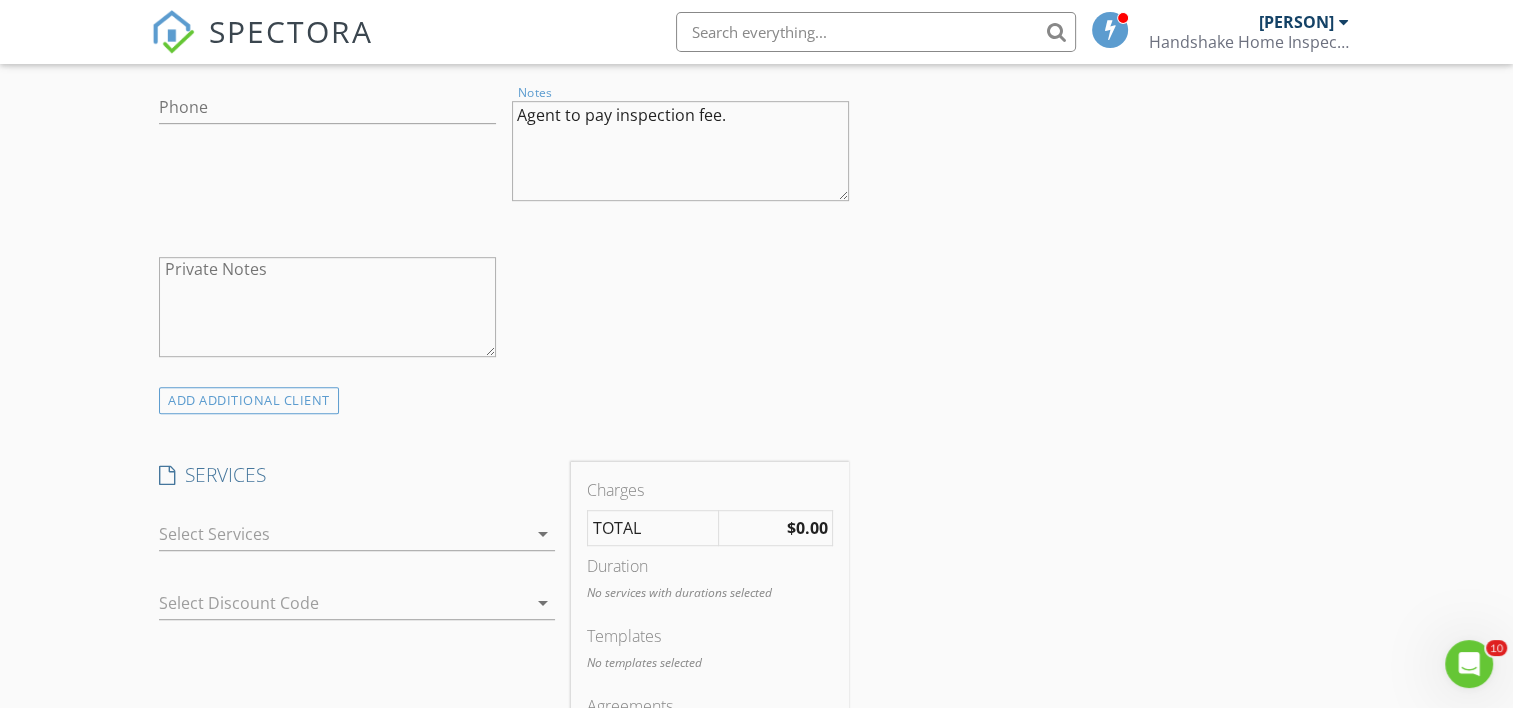scroll, scrollTop: 1083, scrollLeft: 0, axis: vertical 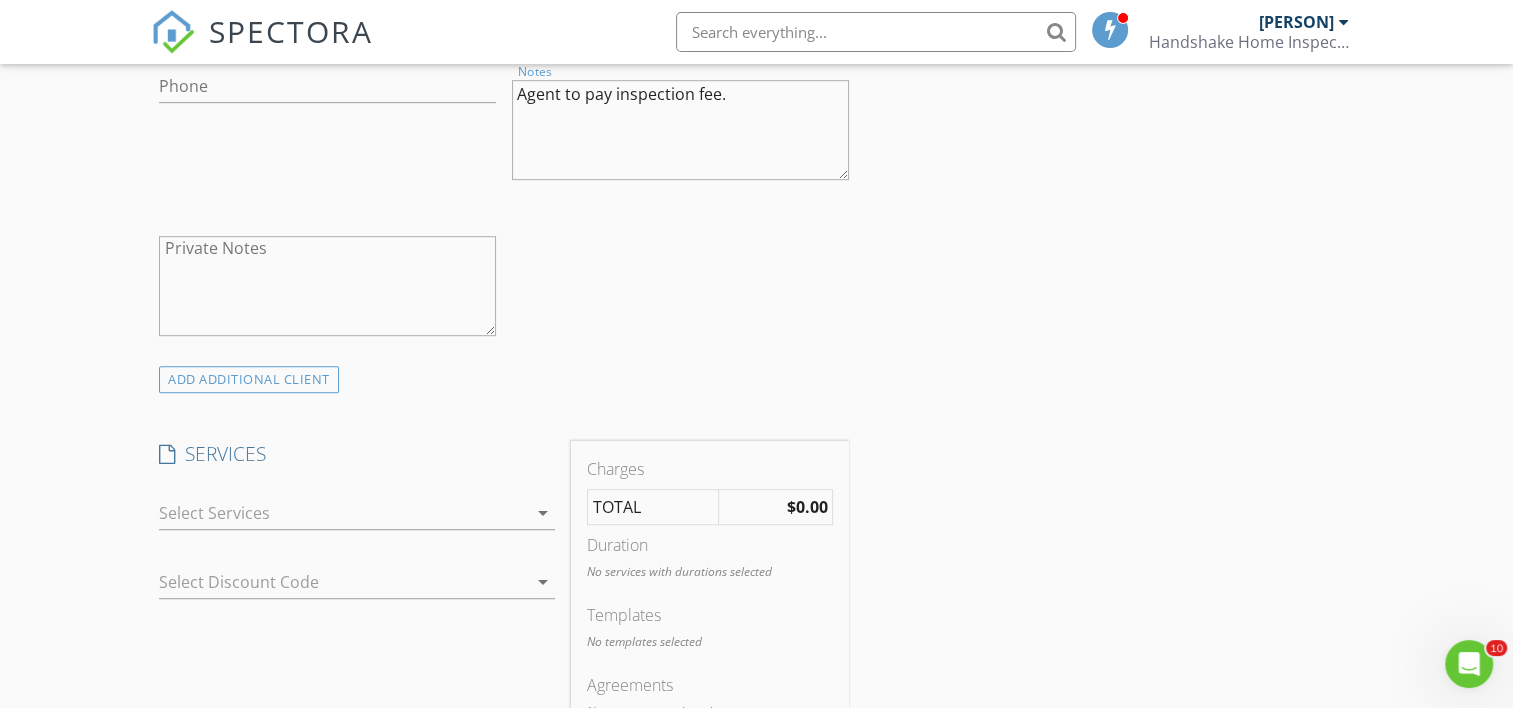 type on "Agent to pay inspection fee." 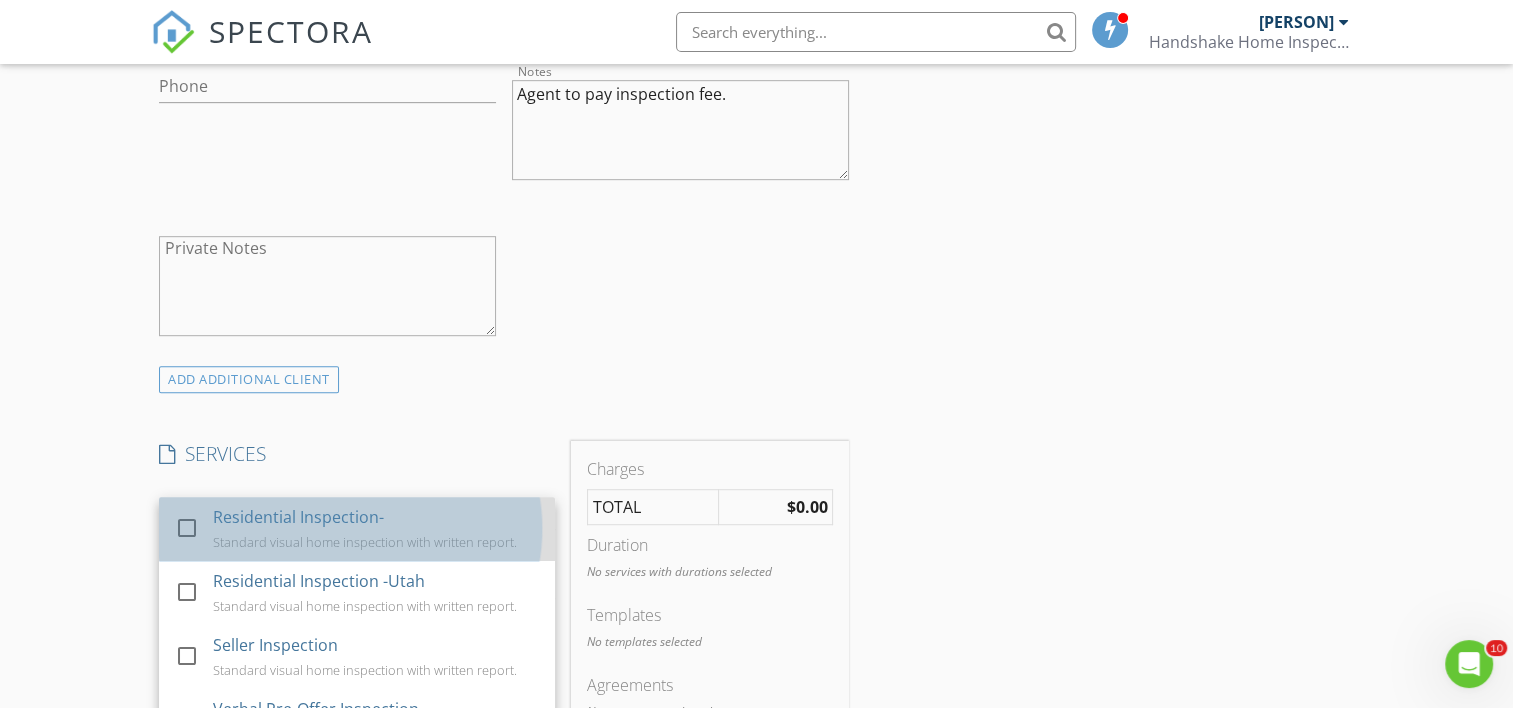 click on "Residential Inspection-" at bounding box center [299, 517] 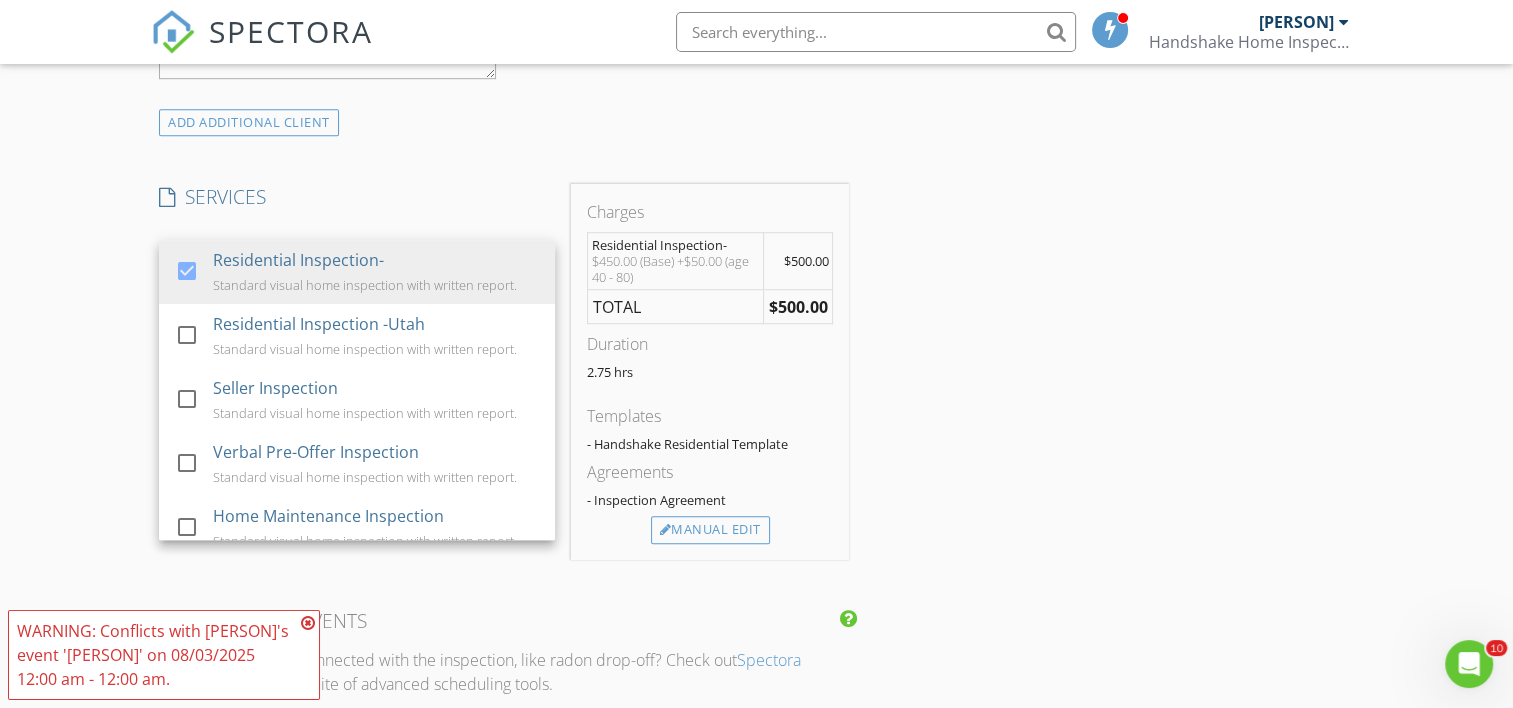 scroll, scrollTop: 1340, scrollLeft: 0, axis: vertical 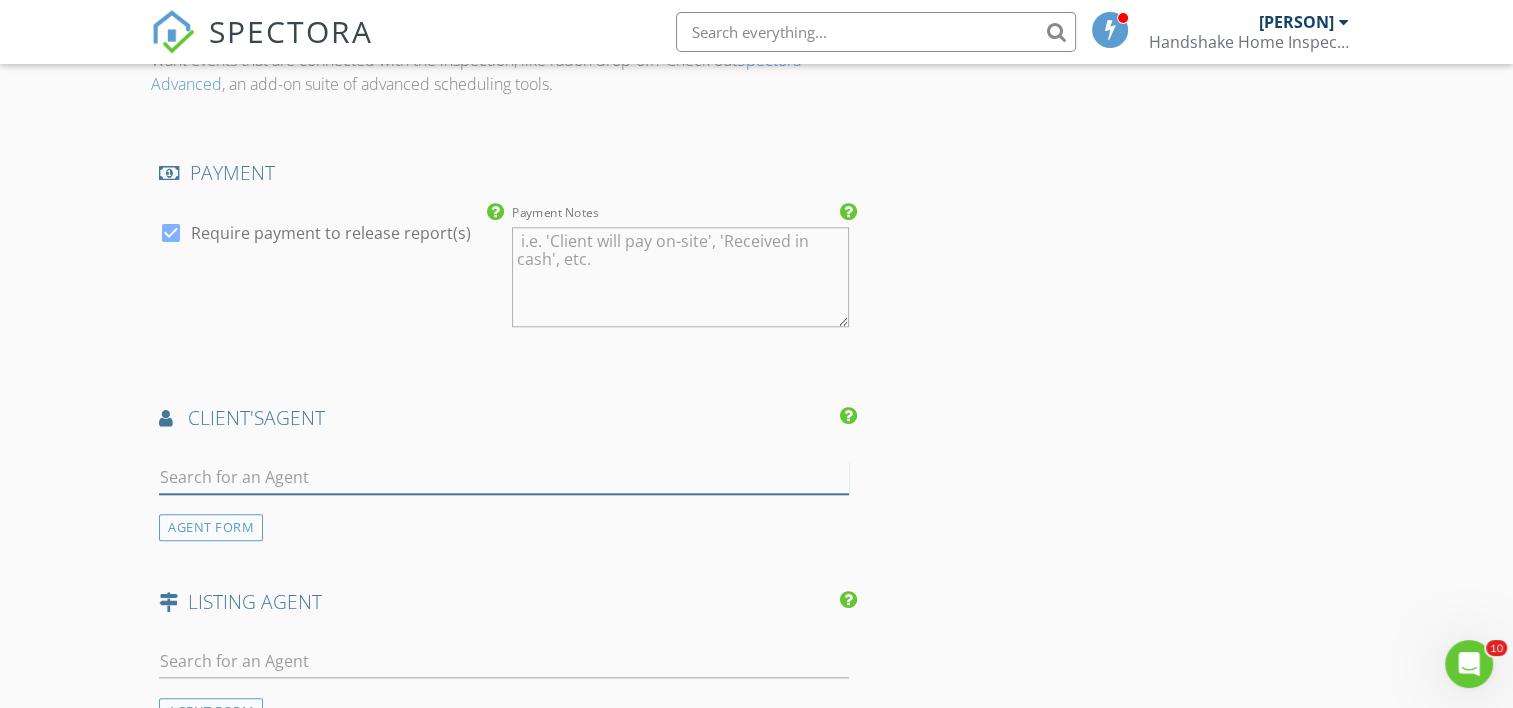 click at bounding box center [504, 477] 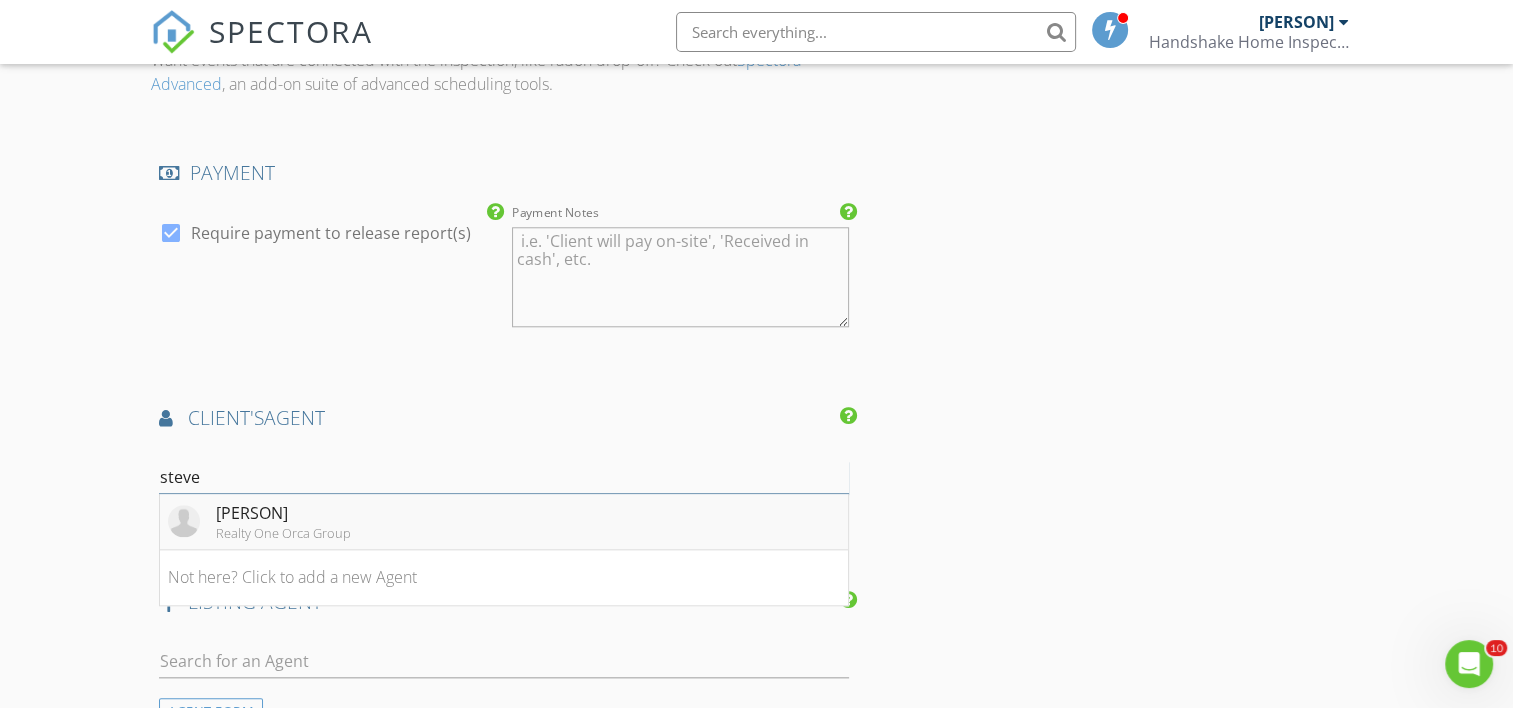 type on "steve" 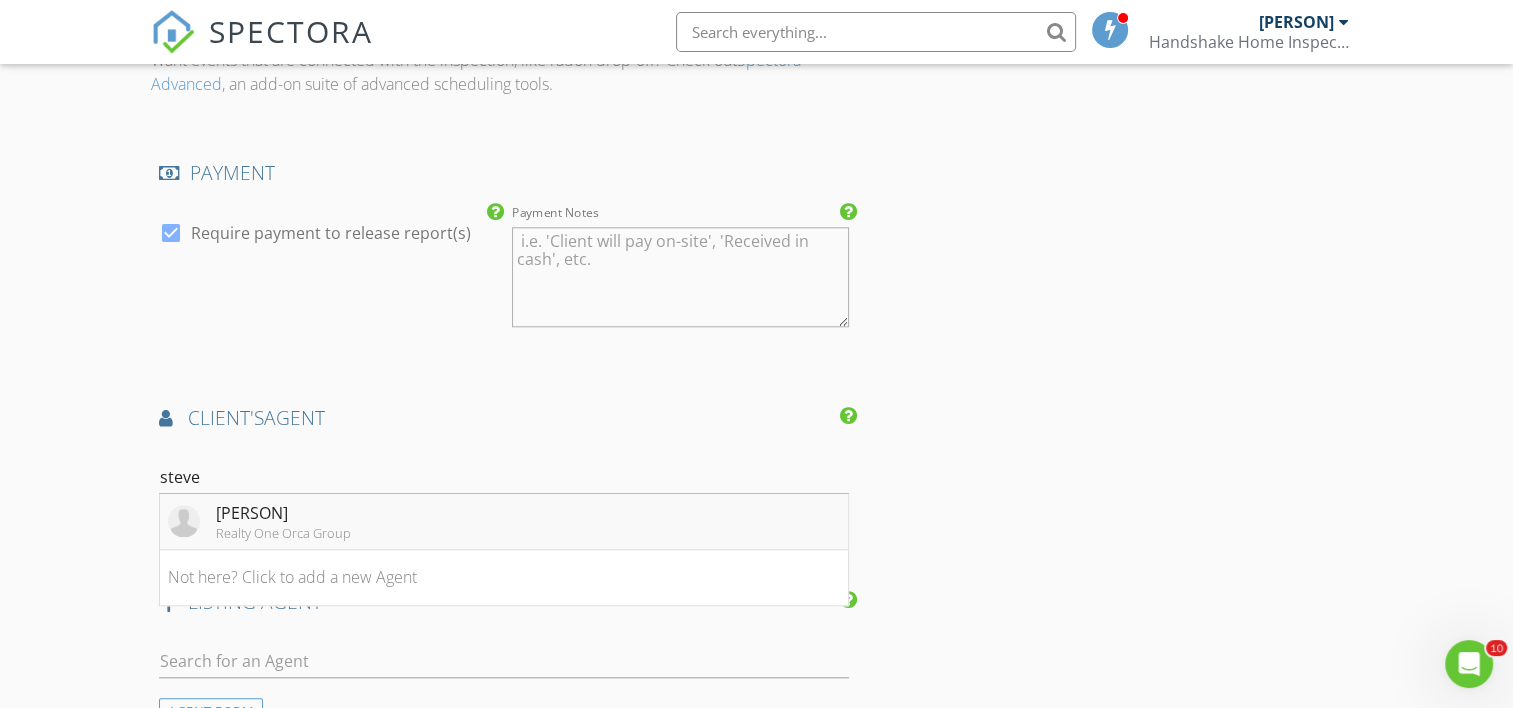 click on "Steve Lantz" at bounding box center [283, 513] 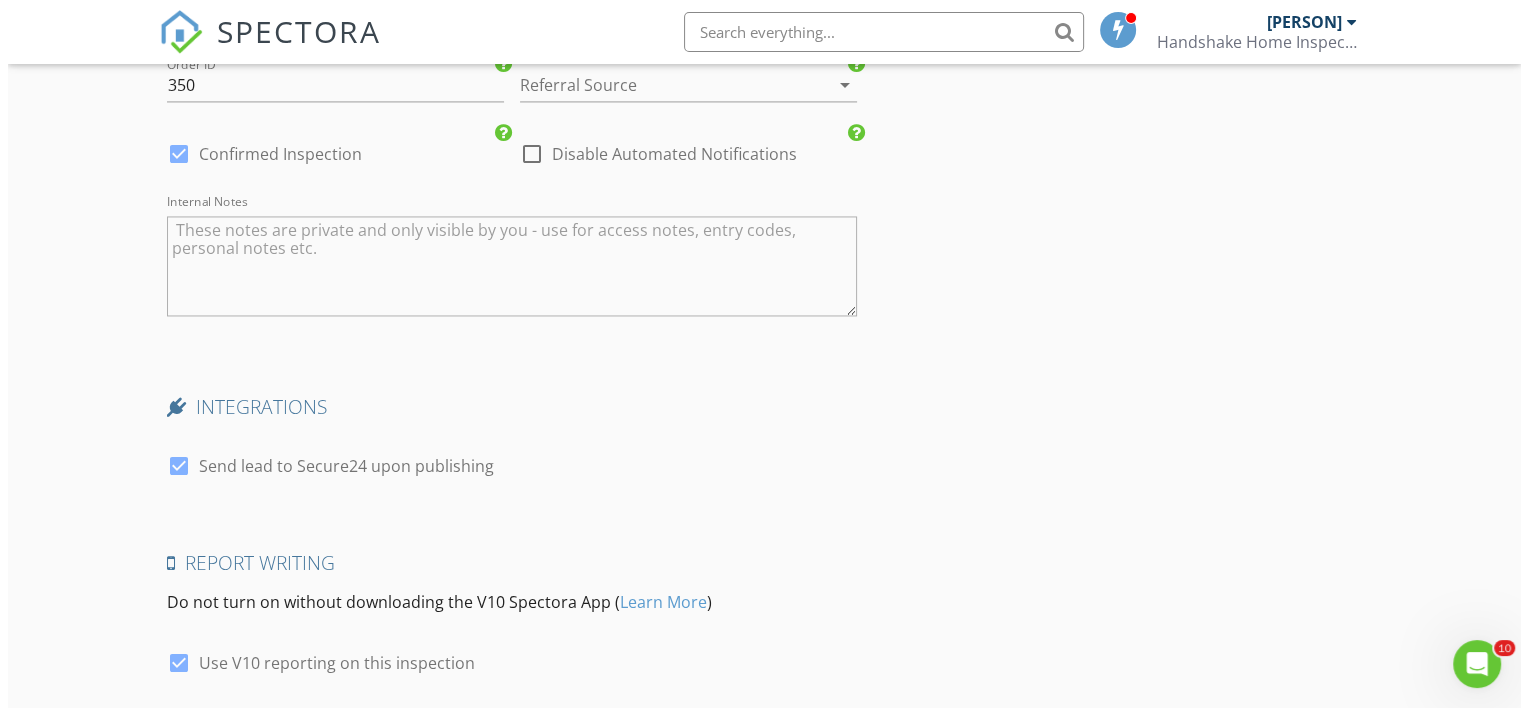 scroll, scrollTop: 3303, scrollLeft: 0, axis: vertical 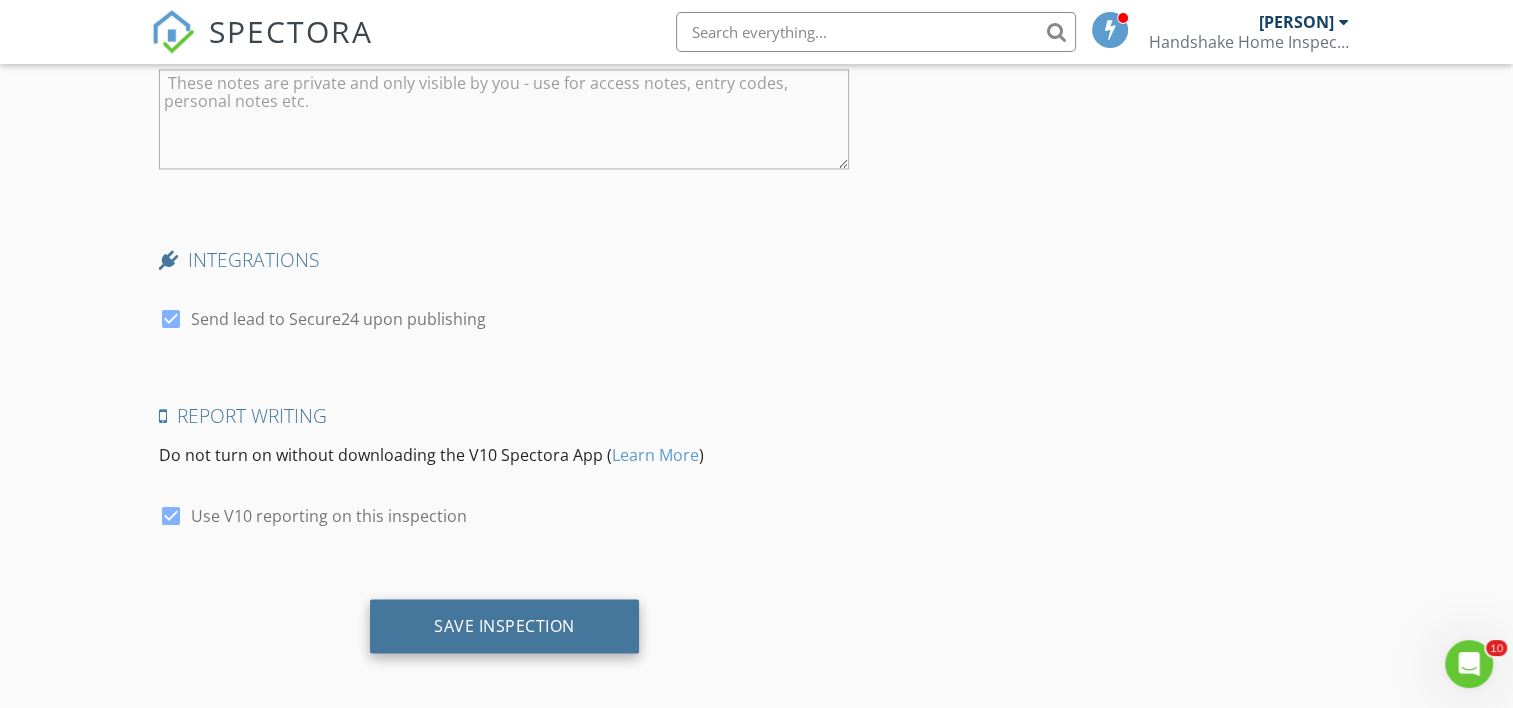 click on "Save Inspection" at bounding box center [504, 625] 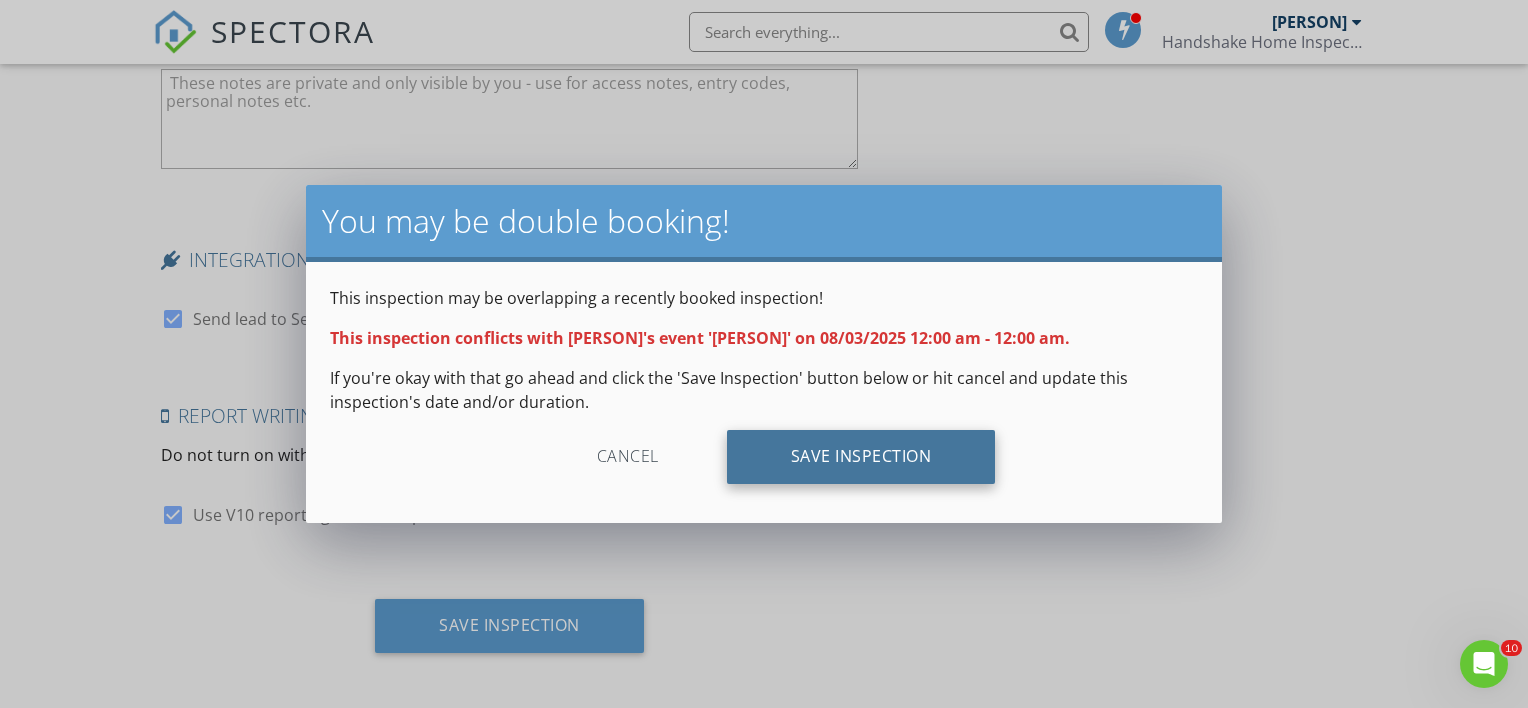 click on "Save Inspection" at bounding box center [861, 457] 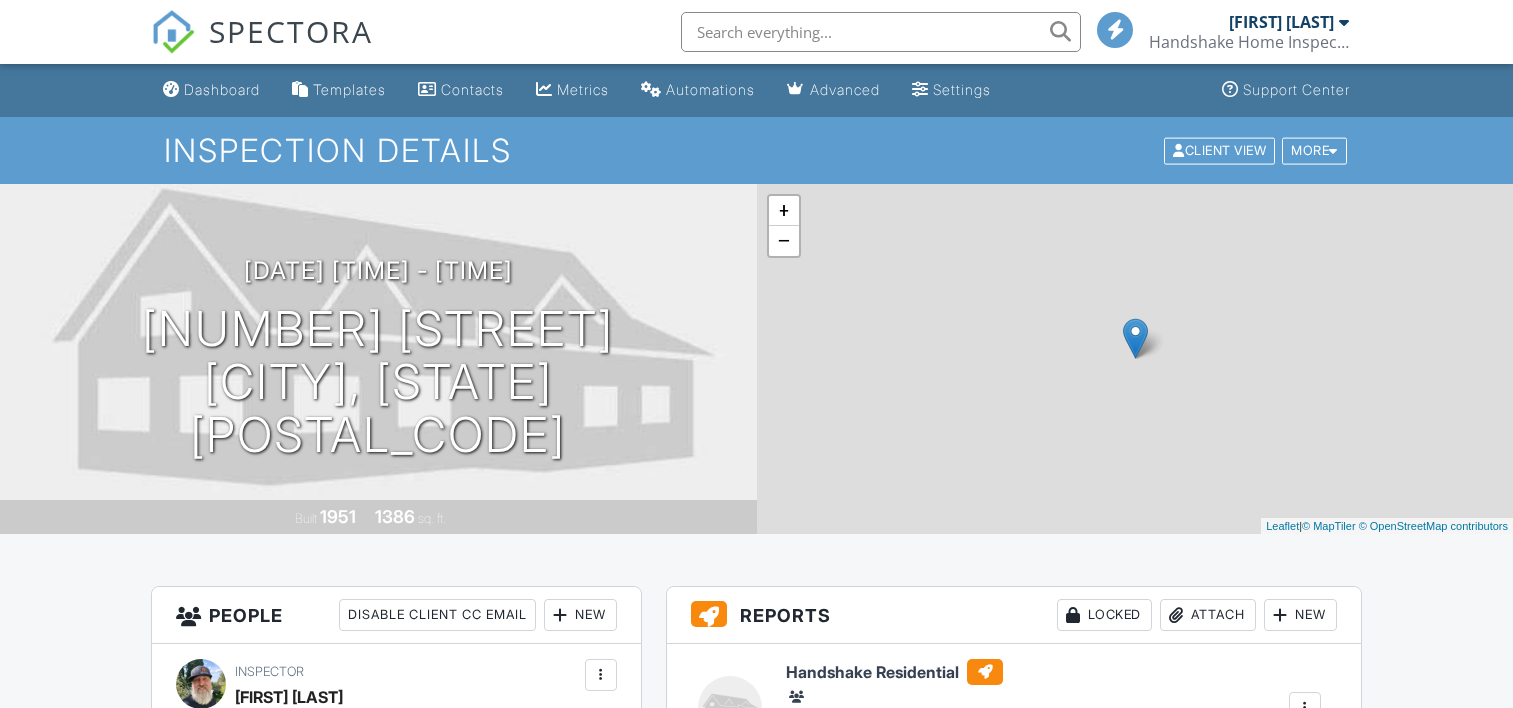 scroll, scrollTop: 0, scrollLeft: 0, axis: both 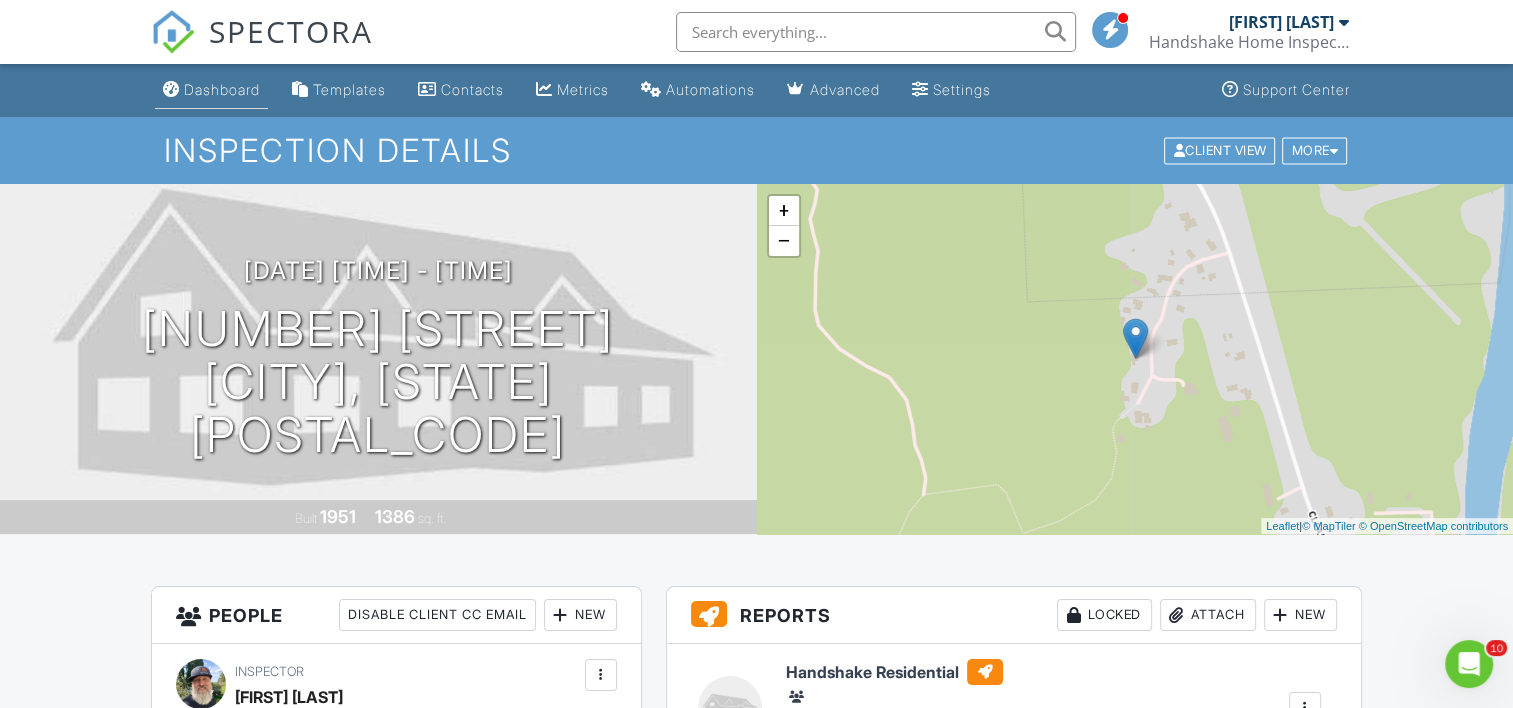 click on "Dashboard" at bounding box center (222, 89) 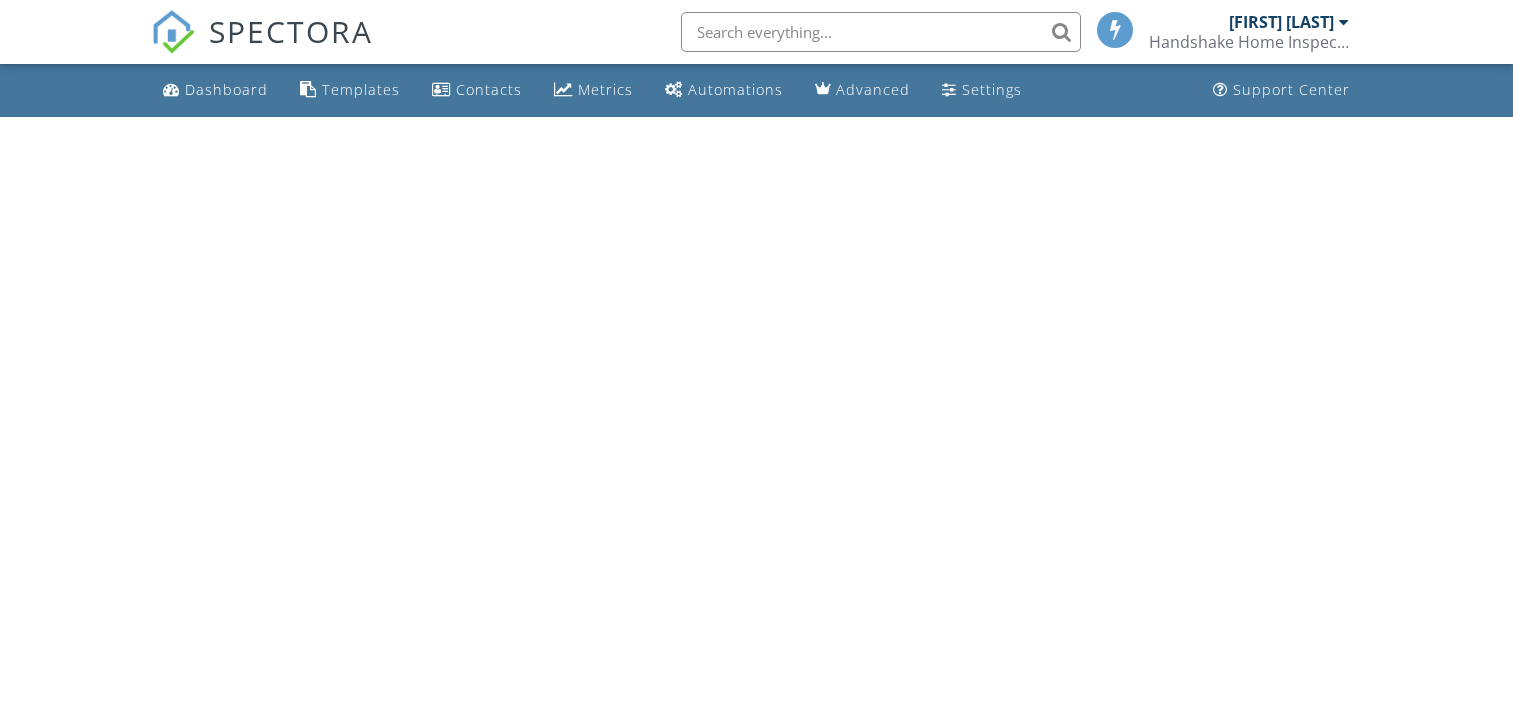 scroll, scrollTop: 0, scrollLeft: 0, axis: both 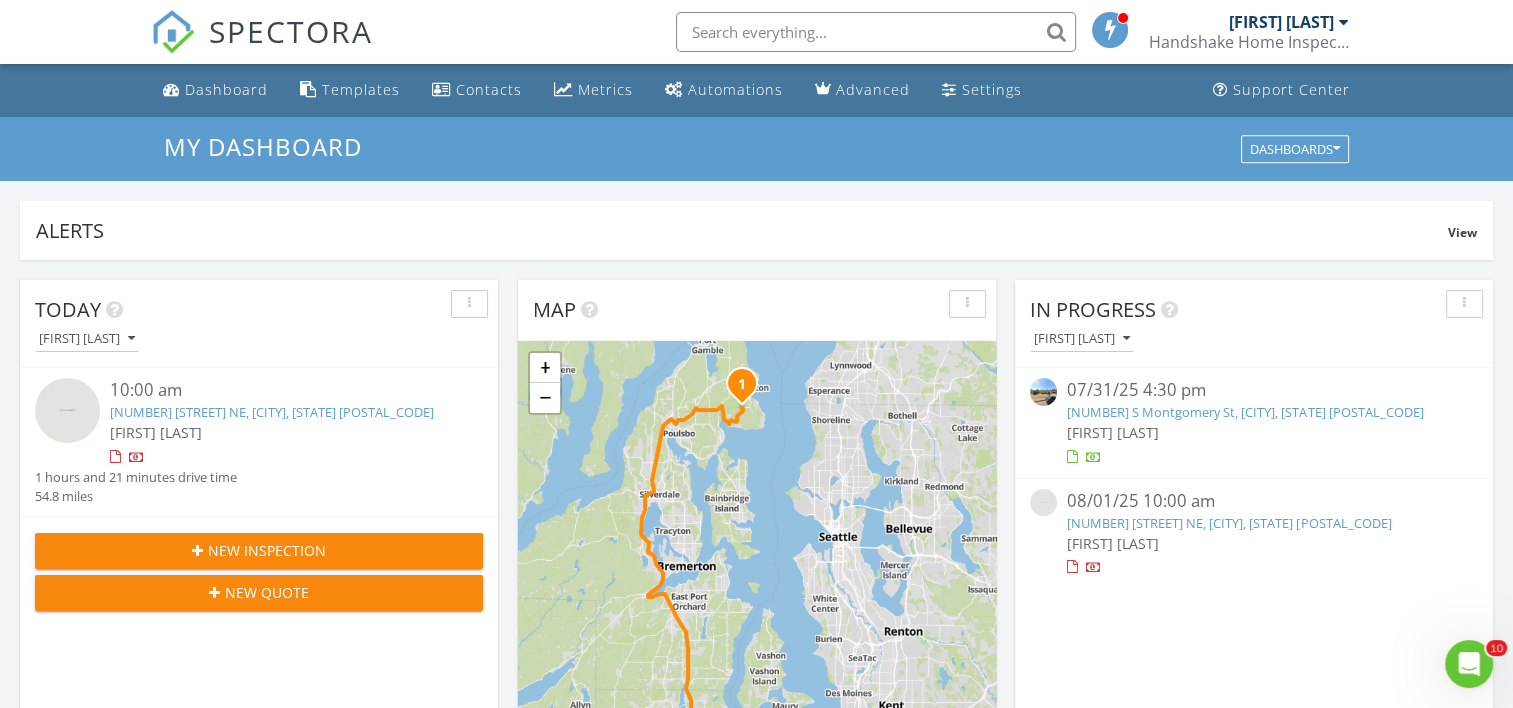click on "23851 Marinwood Cir NE, Kingston, WA 98346" at bounding box center [1229, 523] 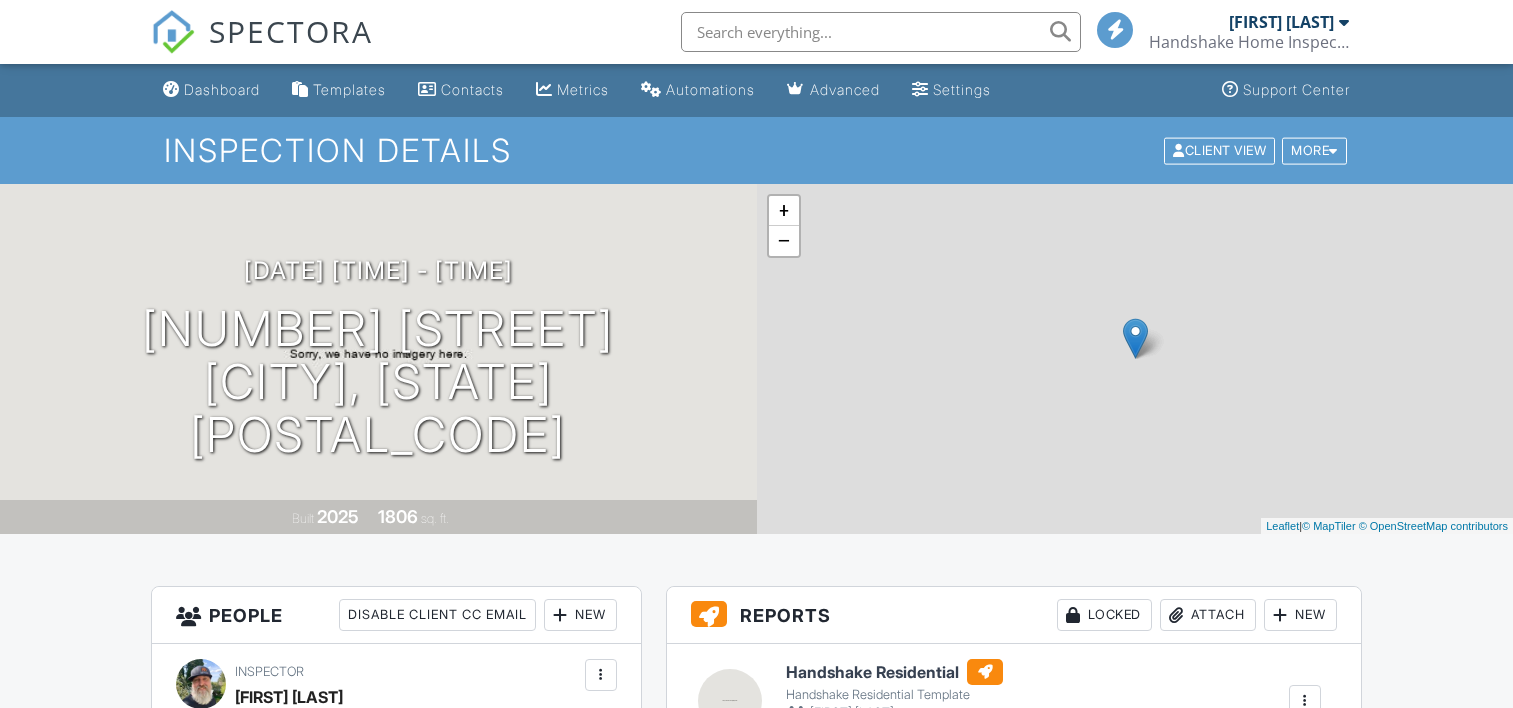 scroll, scrollTop: 0, scrollLeft: 0, axis: both 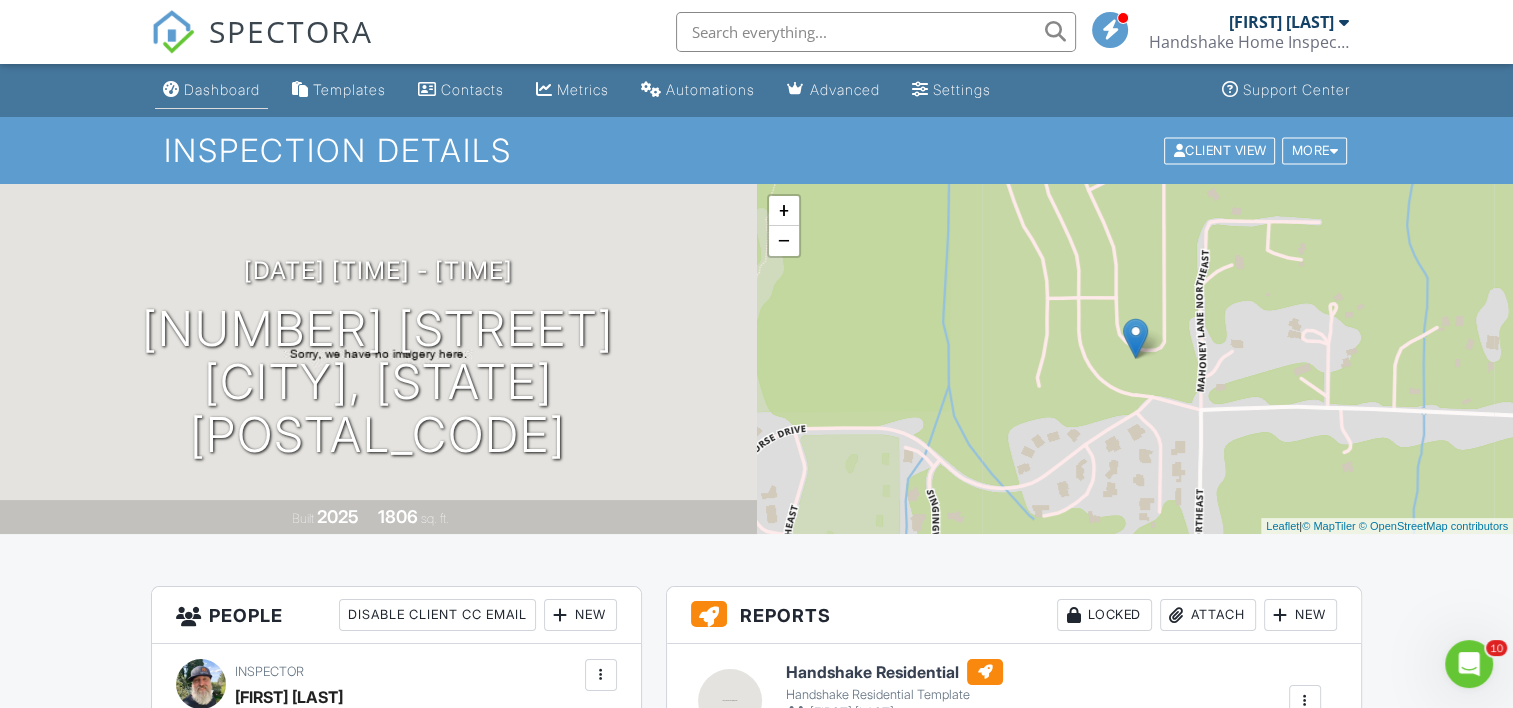 click on "Dashboard" at bounding box center [222, 89] 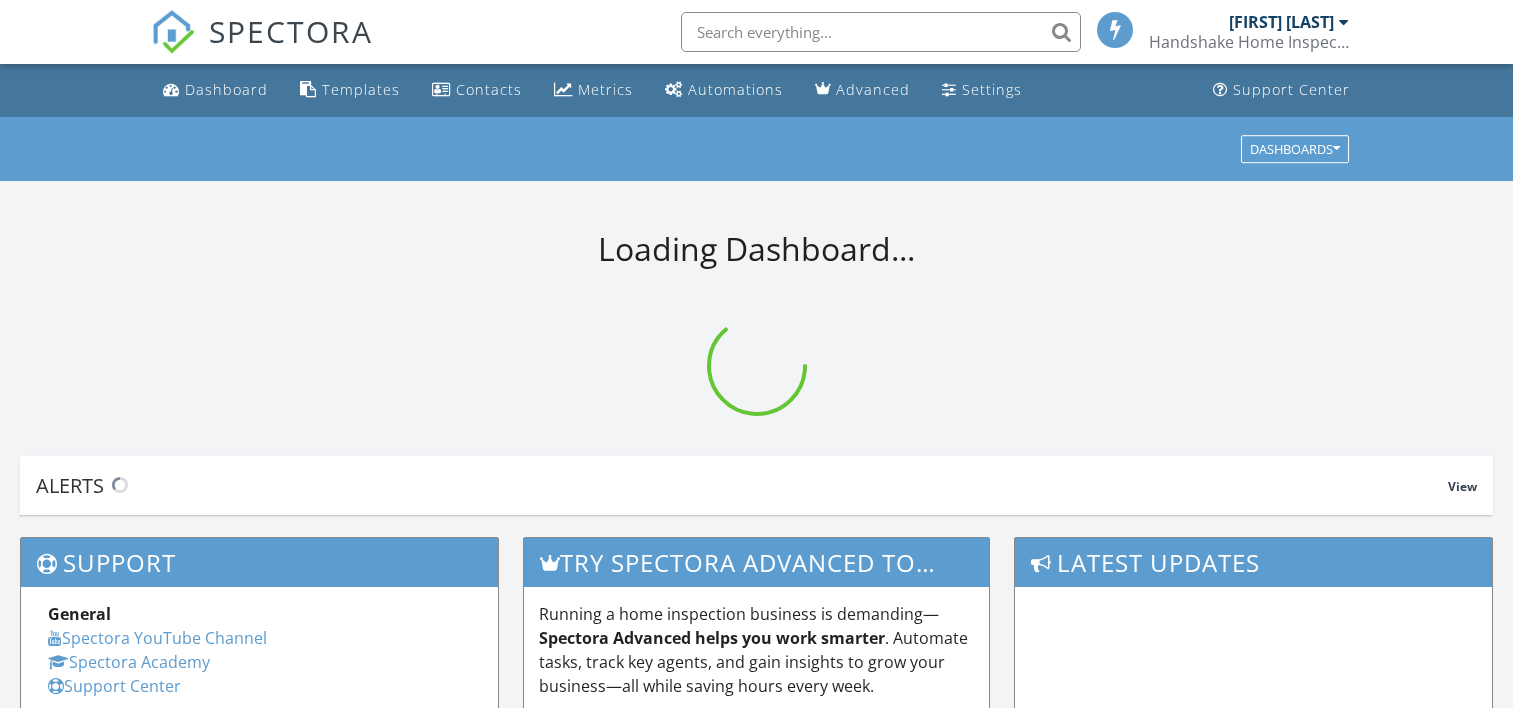 scroll, scrollTop: 0, scrollLeft: 0, axis: both 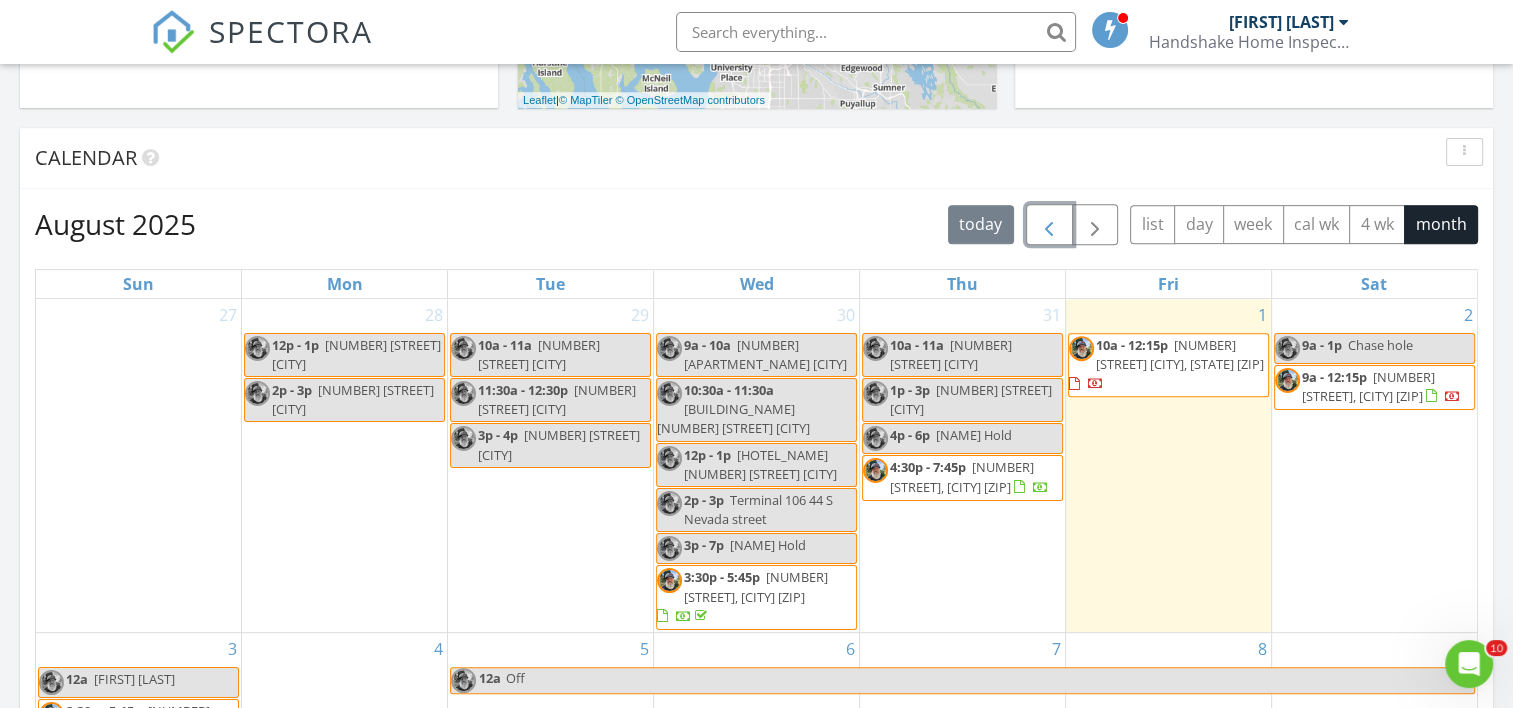 click at bounding box center [1049, 225] 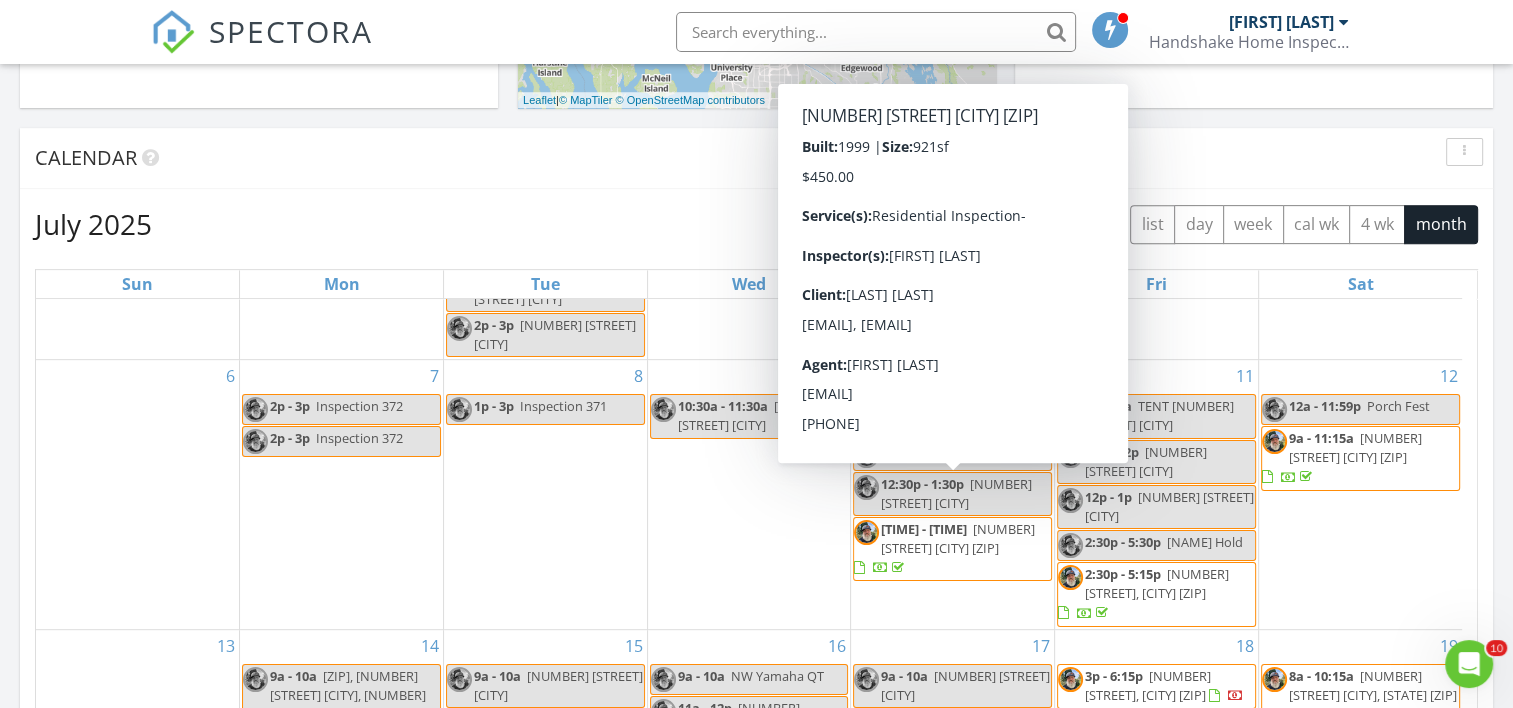 scroll, scrollTop: 272, scrollLeft: 0, axis: vertical 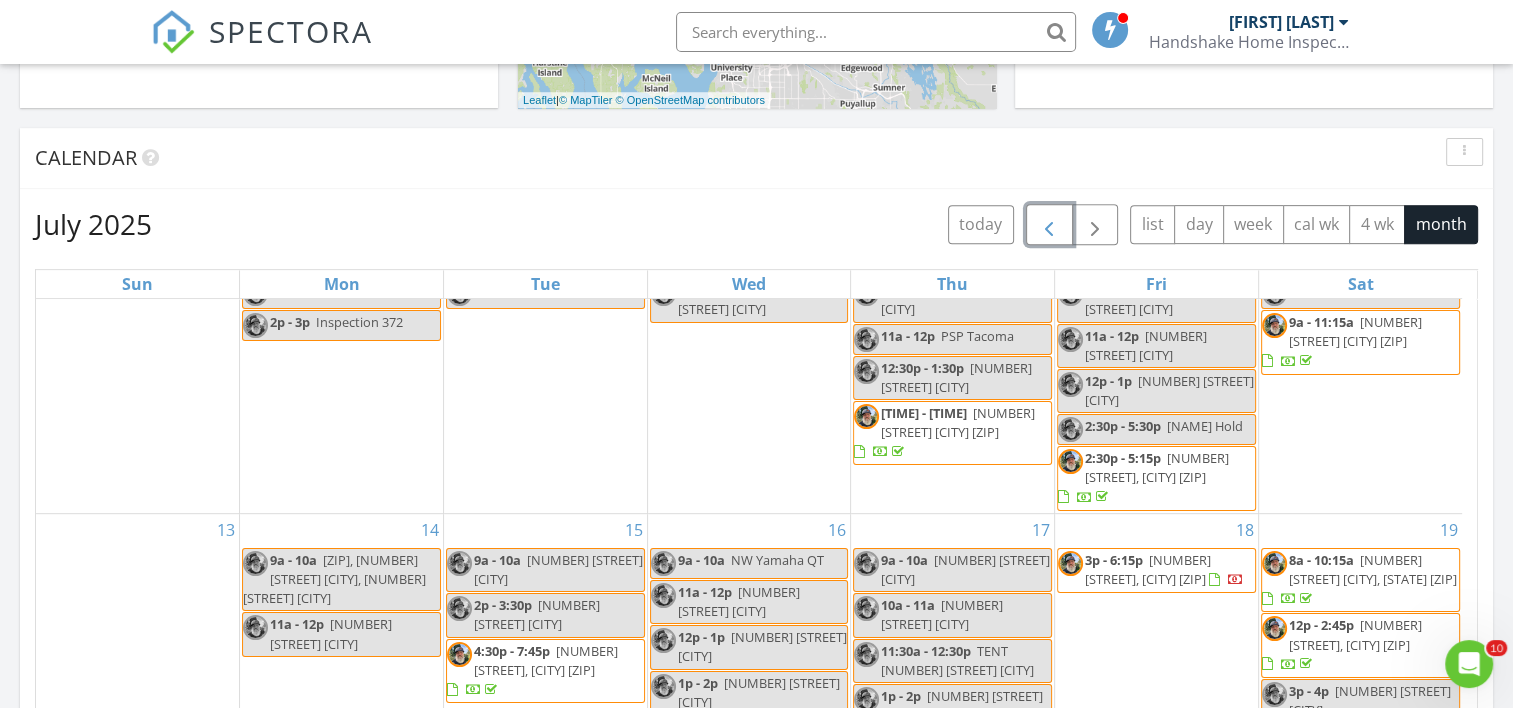 click on "1315 234th Pl SE, Bothell 98021" at bounding box center [1157, 467] 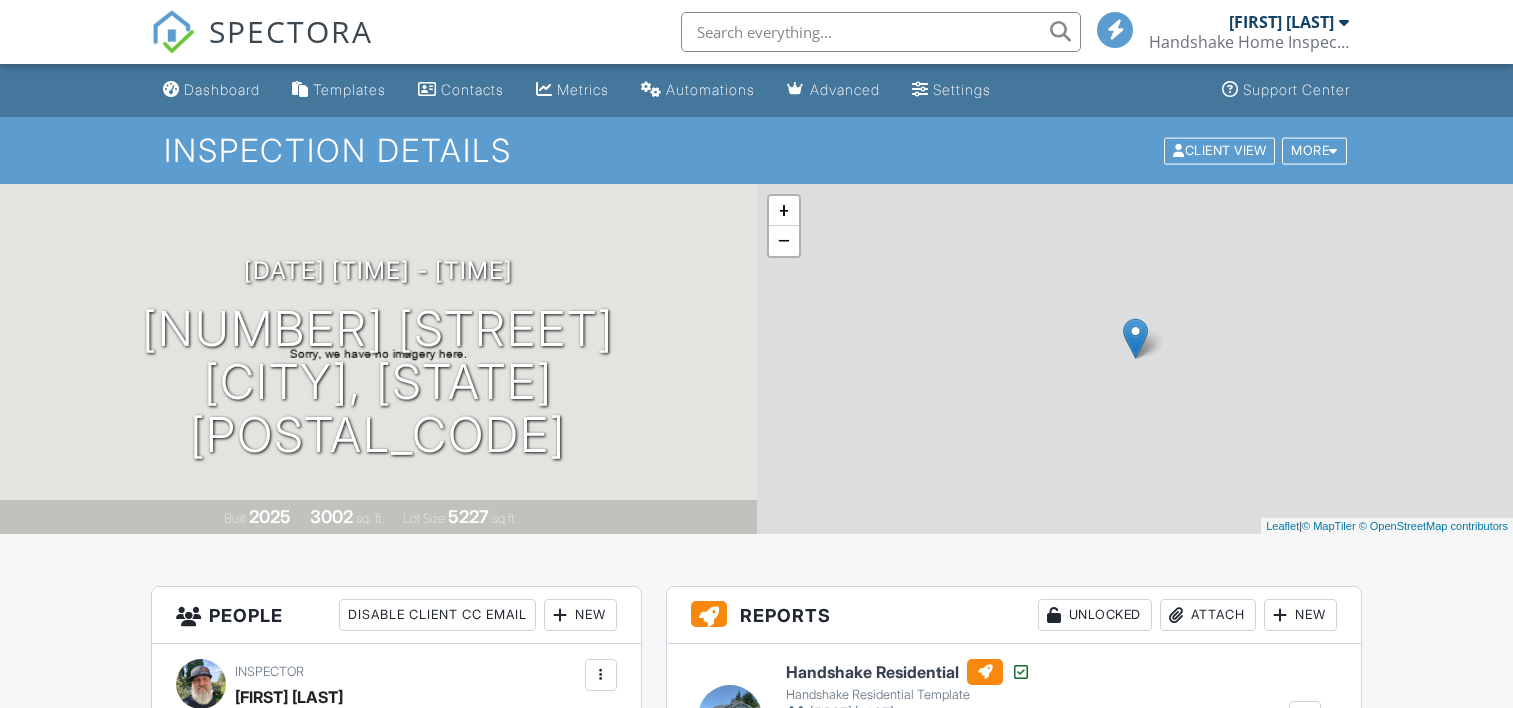 scroll, scrollTop: 0, scrollLeft: 0, axis: both 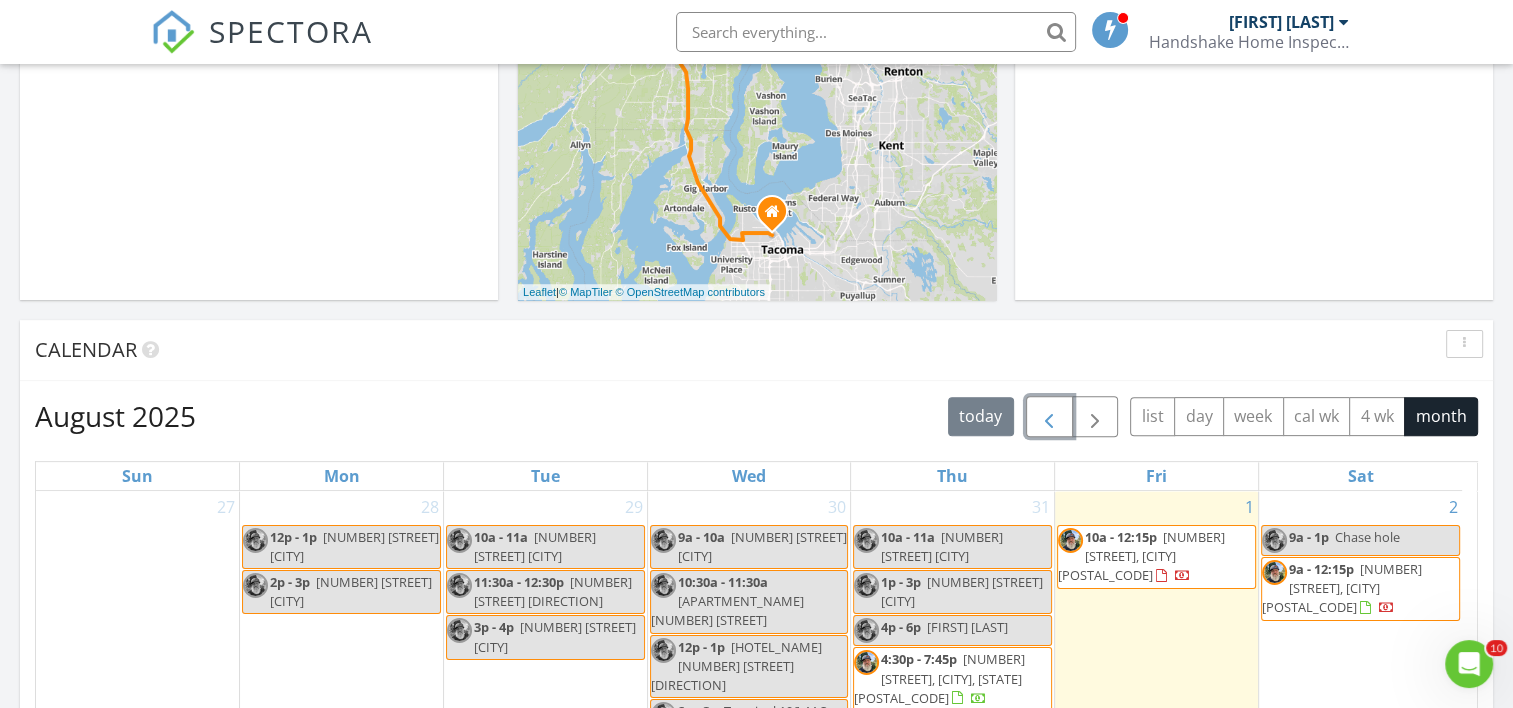 click at bounding box center (1049, 417) 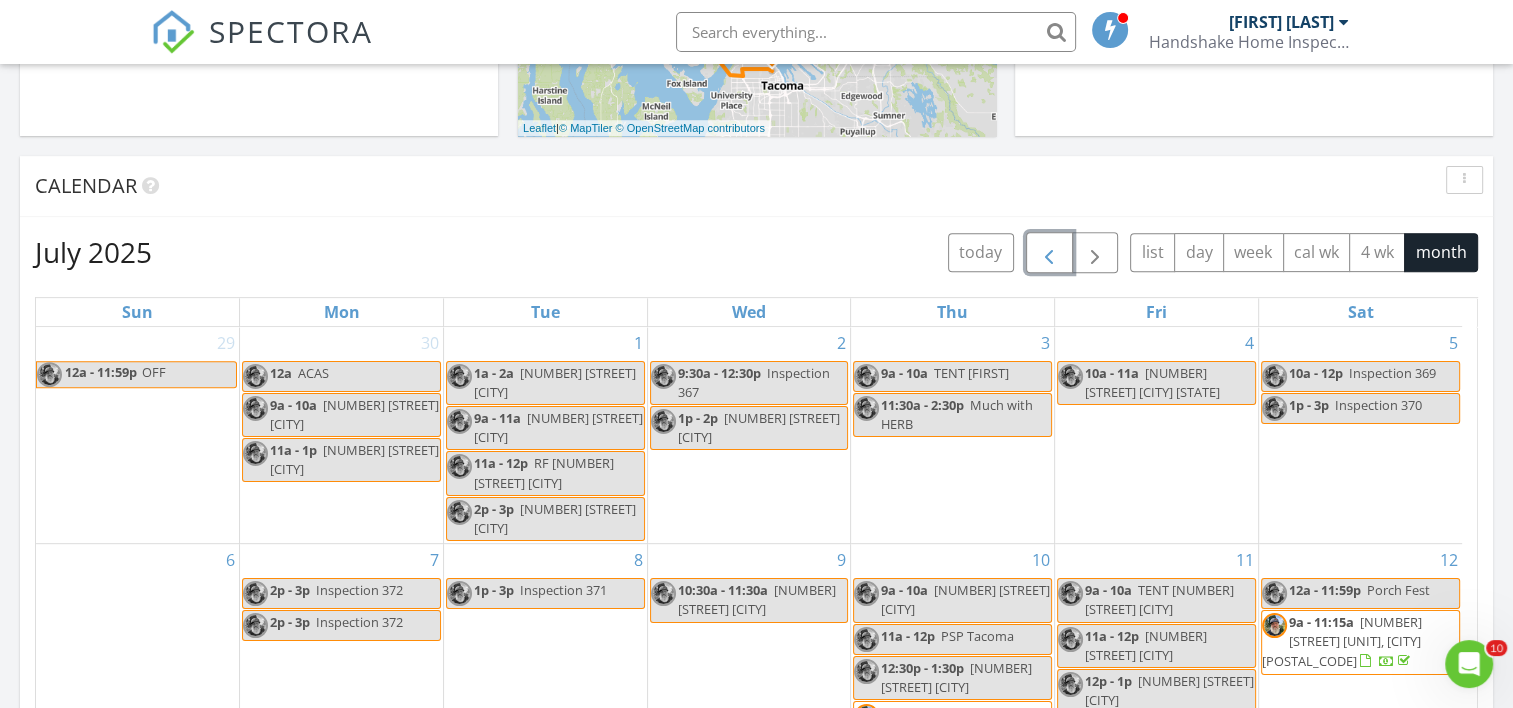 scroll, scrollTop: 842, scrollLeft: 0, axis: vertical 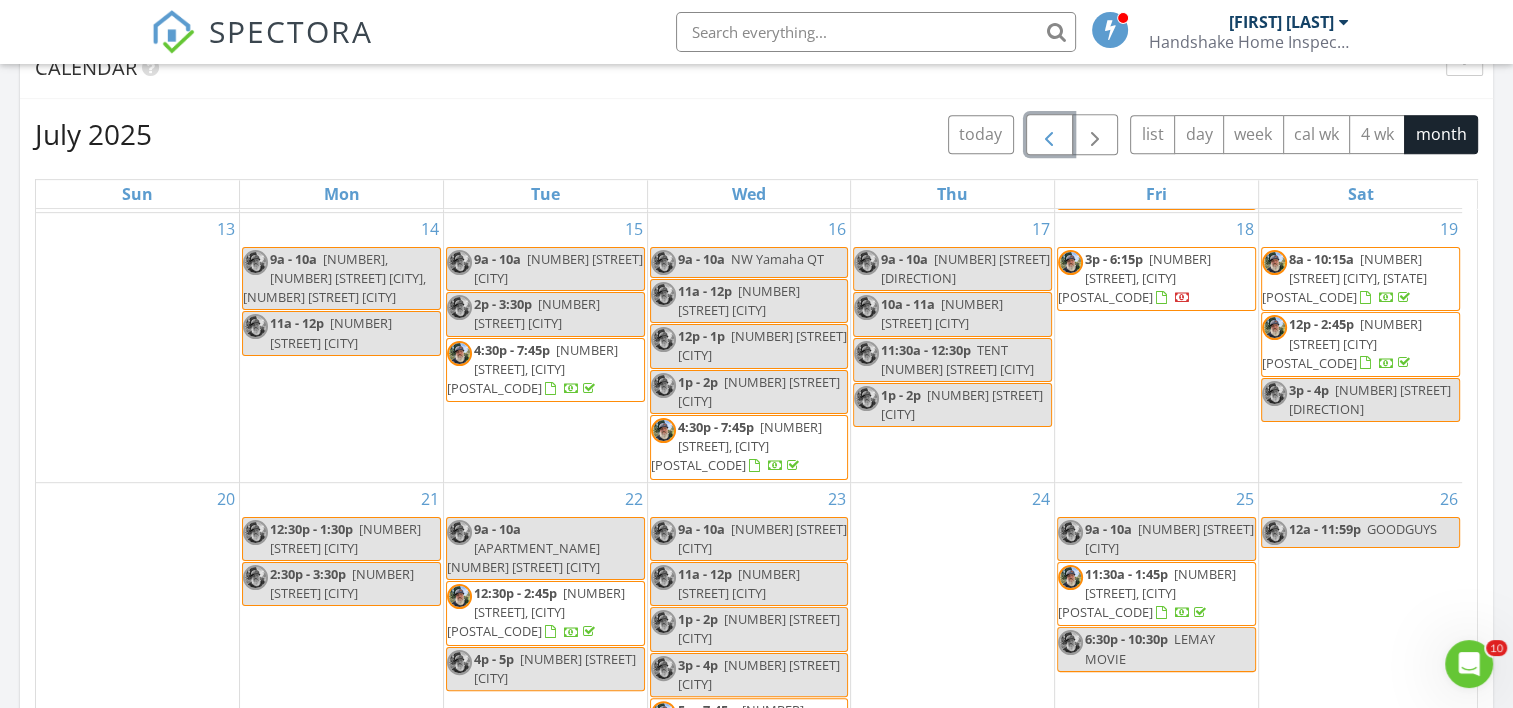click on "[NUMBER] [STREET], [CITY] [POSTAL_CODE]" at bounding box center [1147, 593] 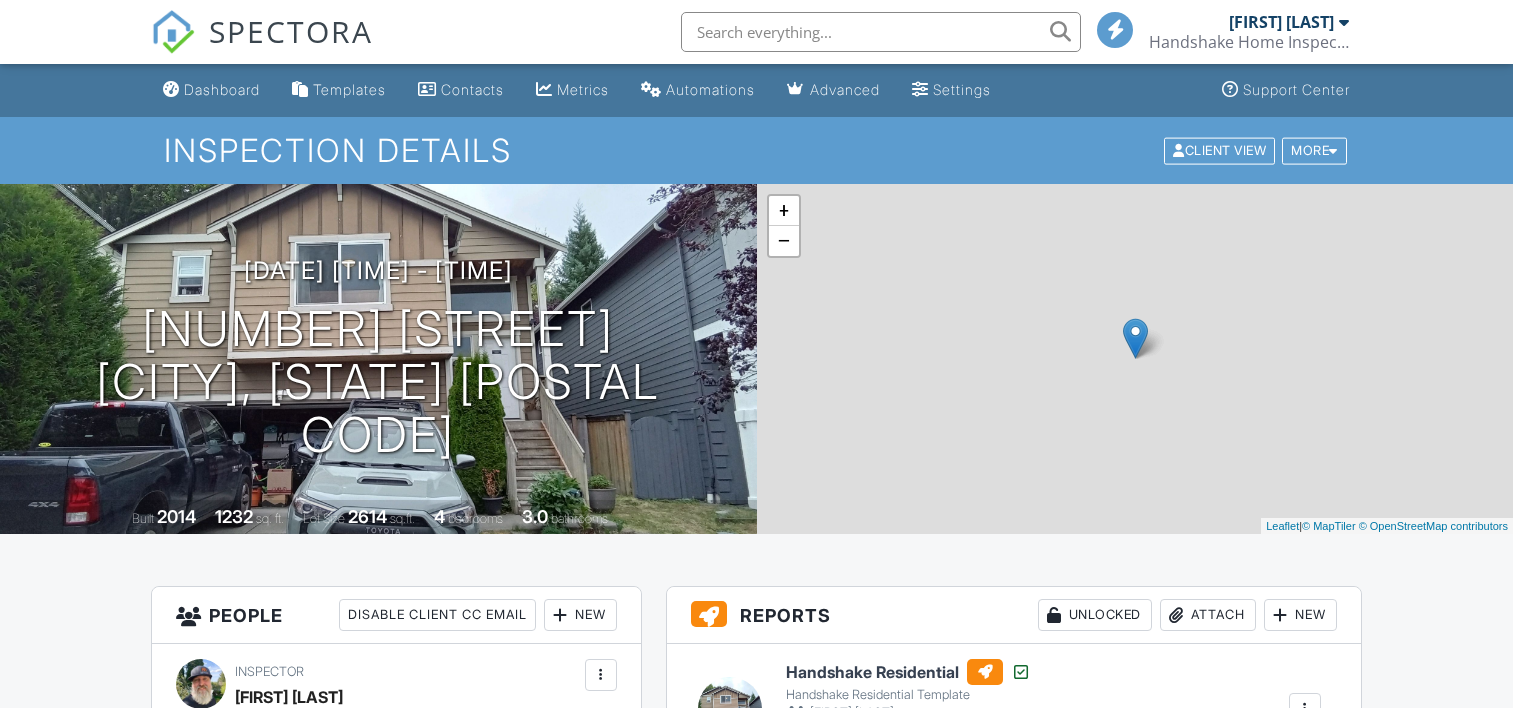 scroll, scrollTop: 0, scrollLeft: 0, axis: both 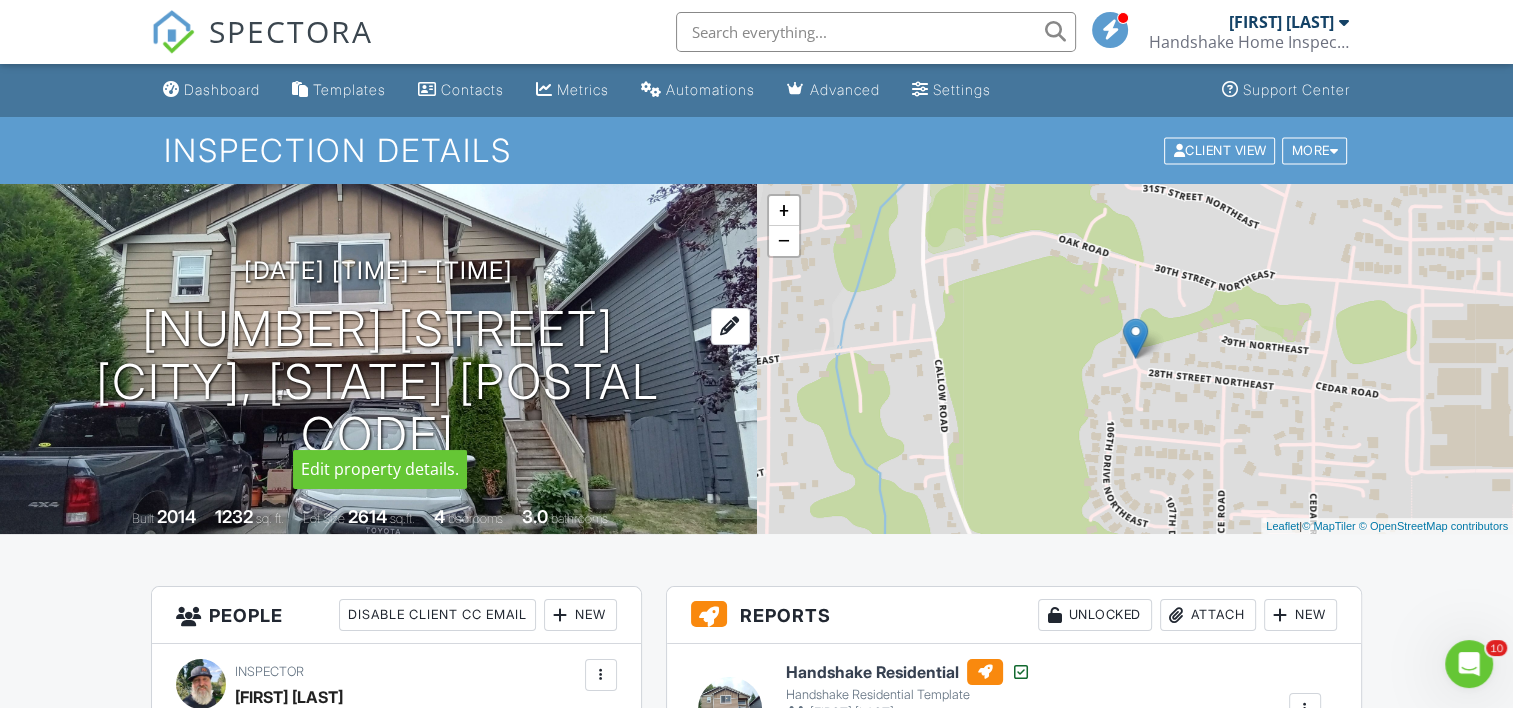 click at bounding box center [730, 326] 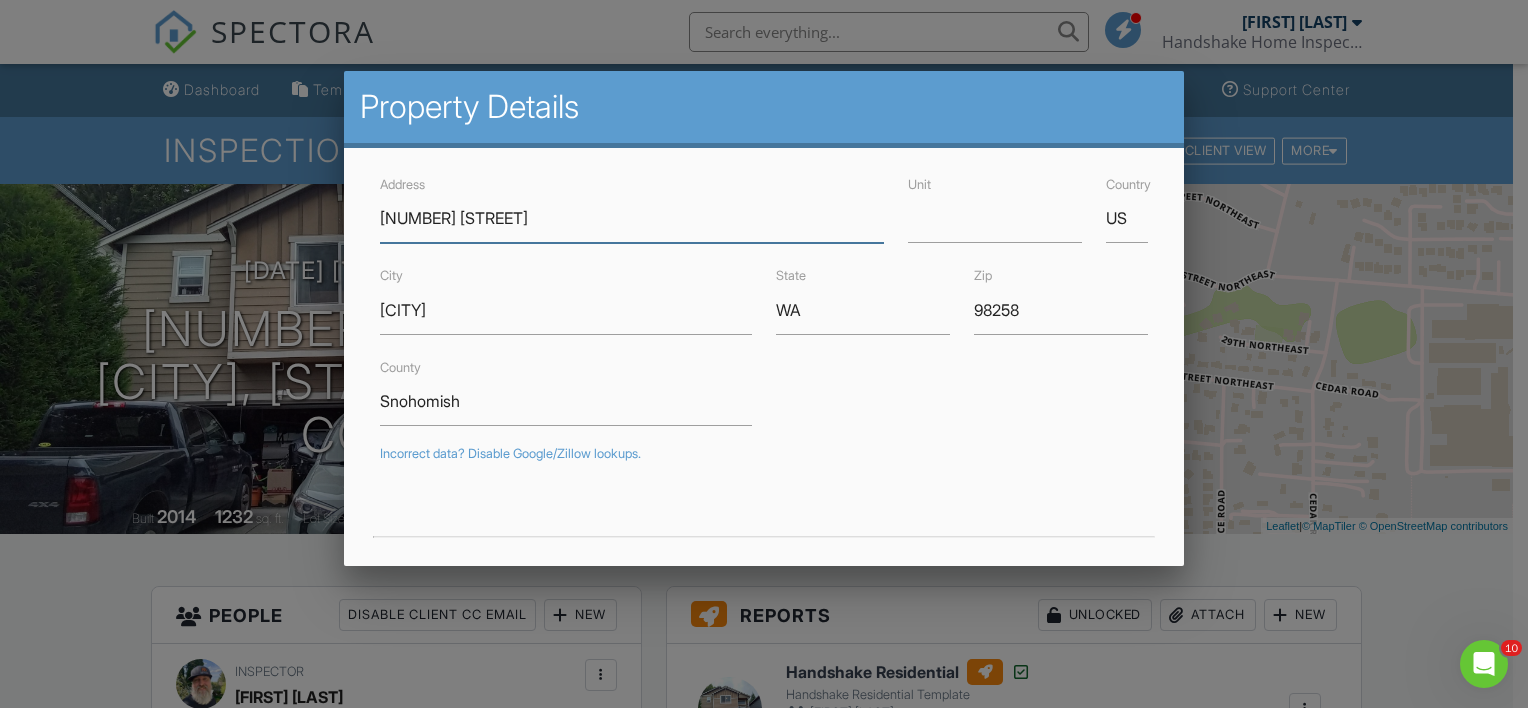 click on "2313 107th Ave NE" at bounding box center [632, 218] 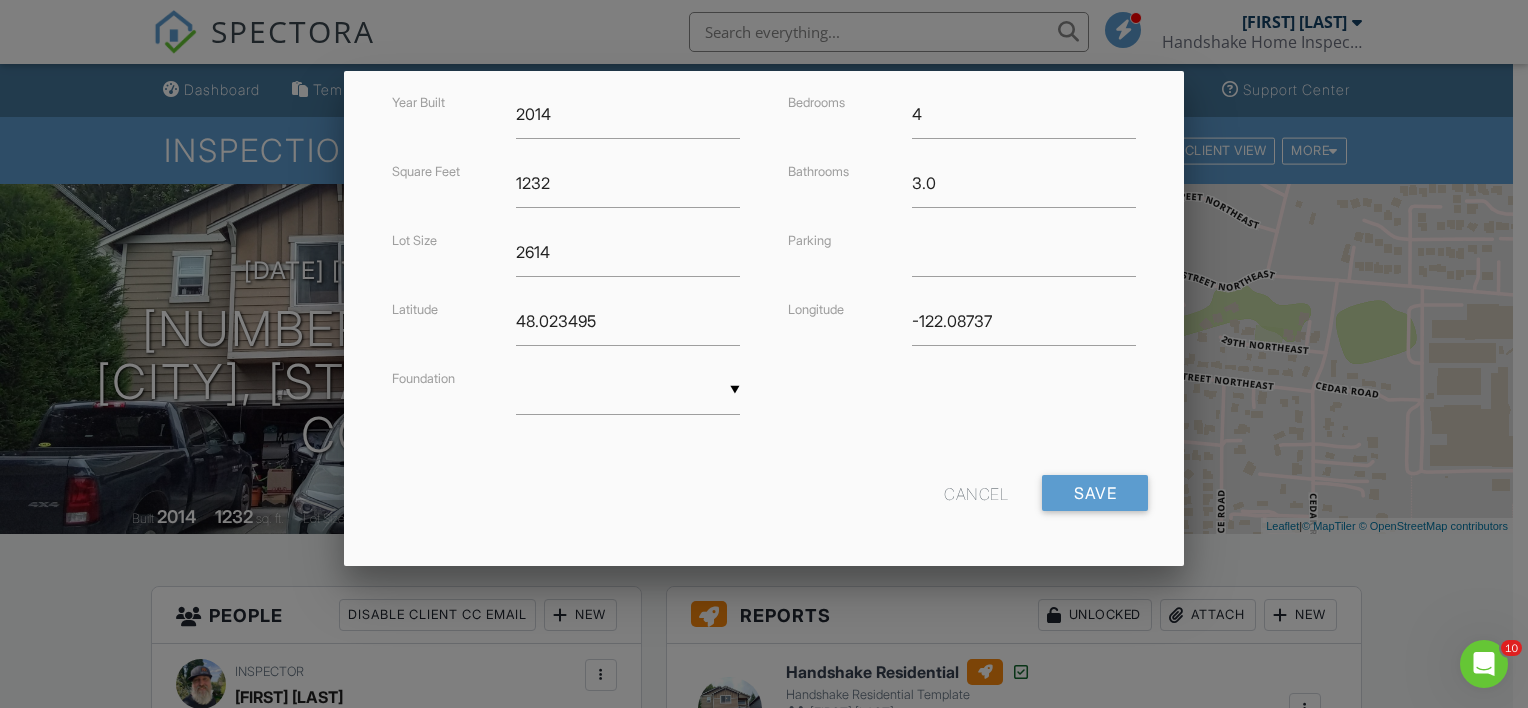 scroll, scrollTop: 501, scrollLeft: 0, axis: vertical 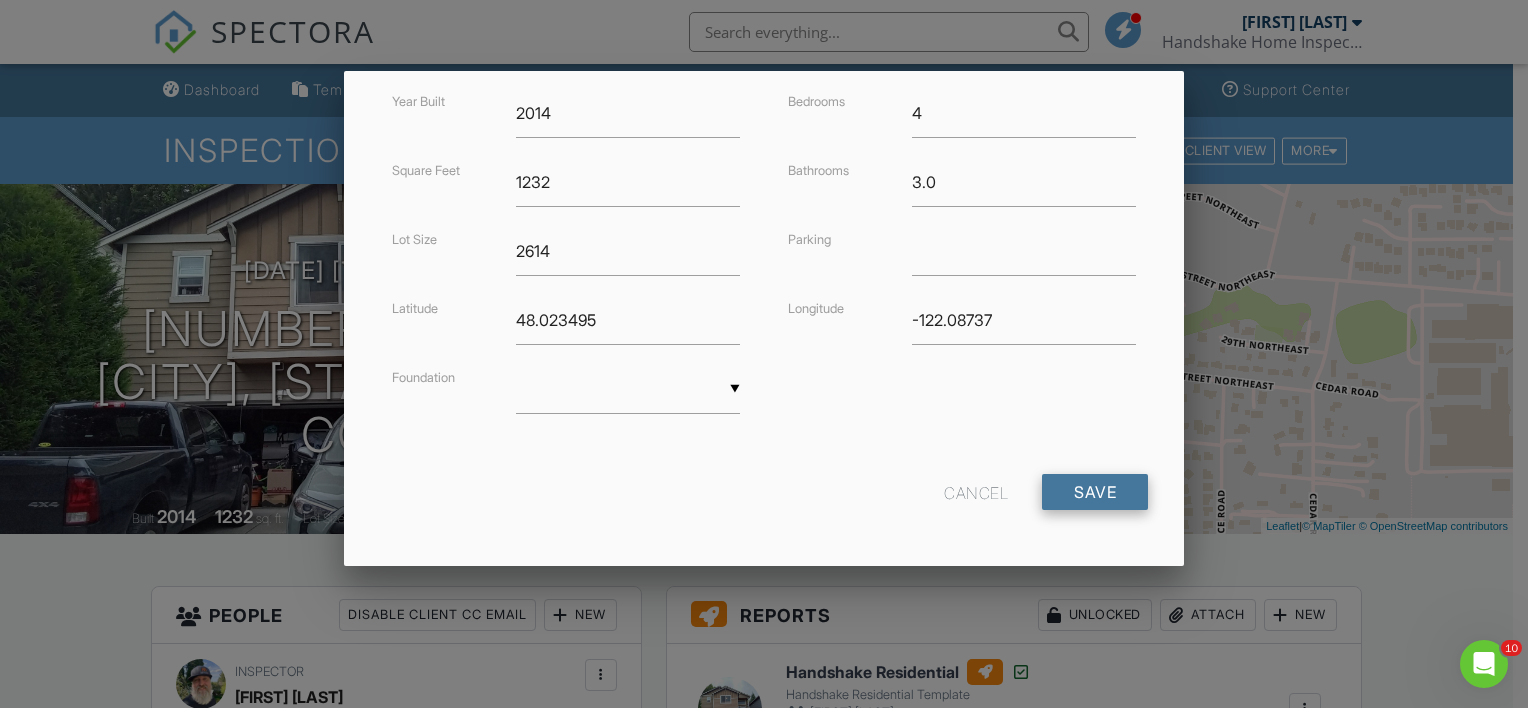 type on "[NUMBER] [STREET]" 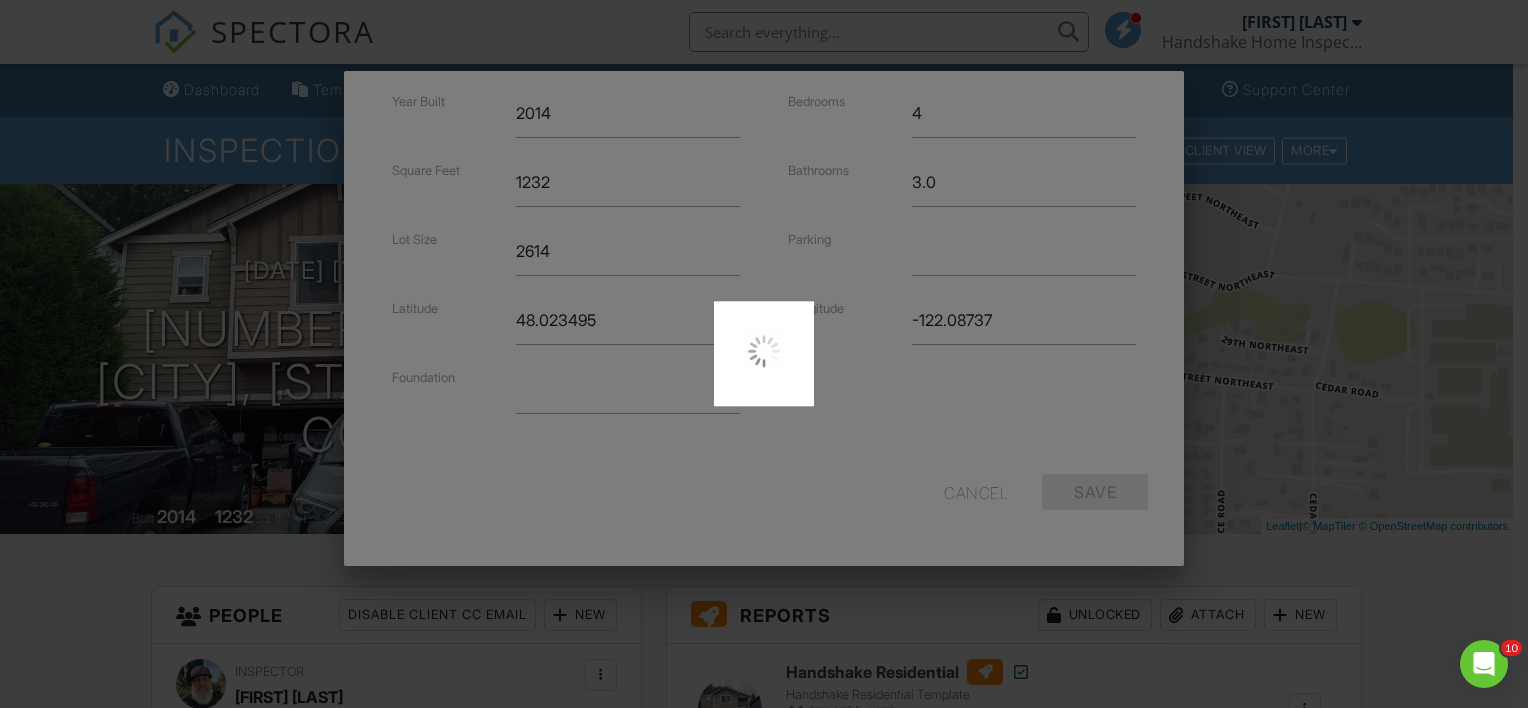 type on "47.9749793" 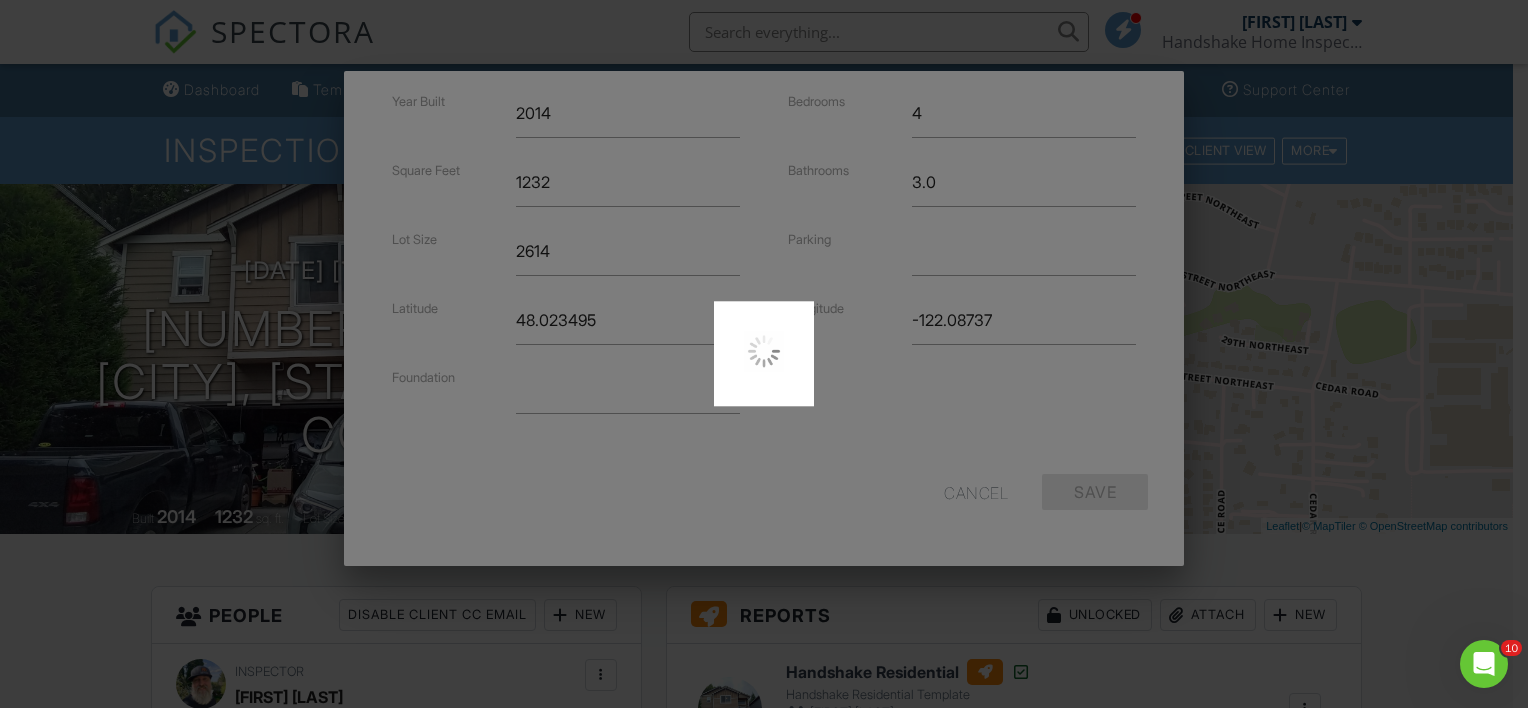 type on "-122.087315" 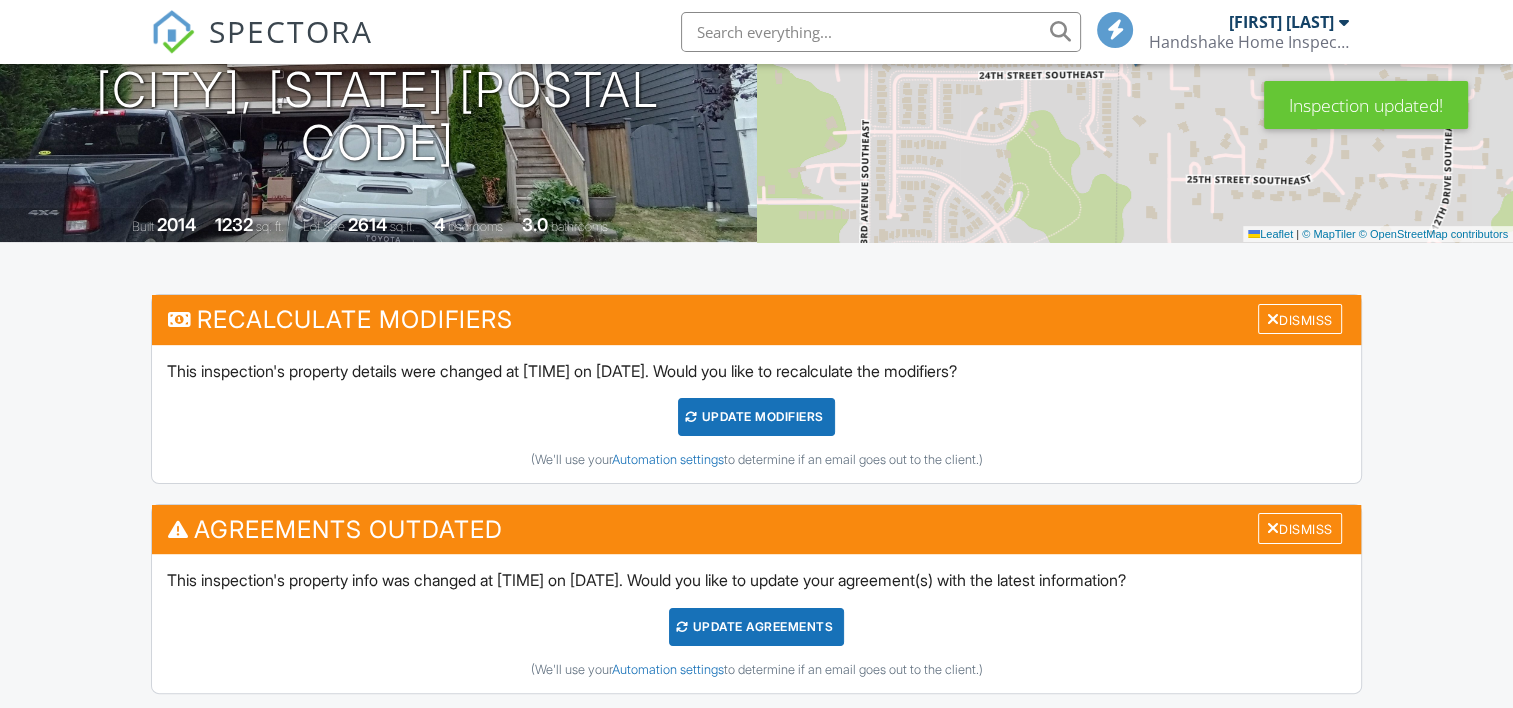 scroll, scrollTop: 292, scrollLeft: 0, axis: vertical 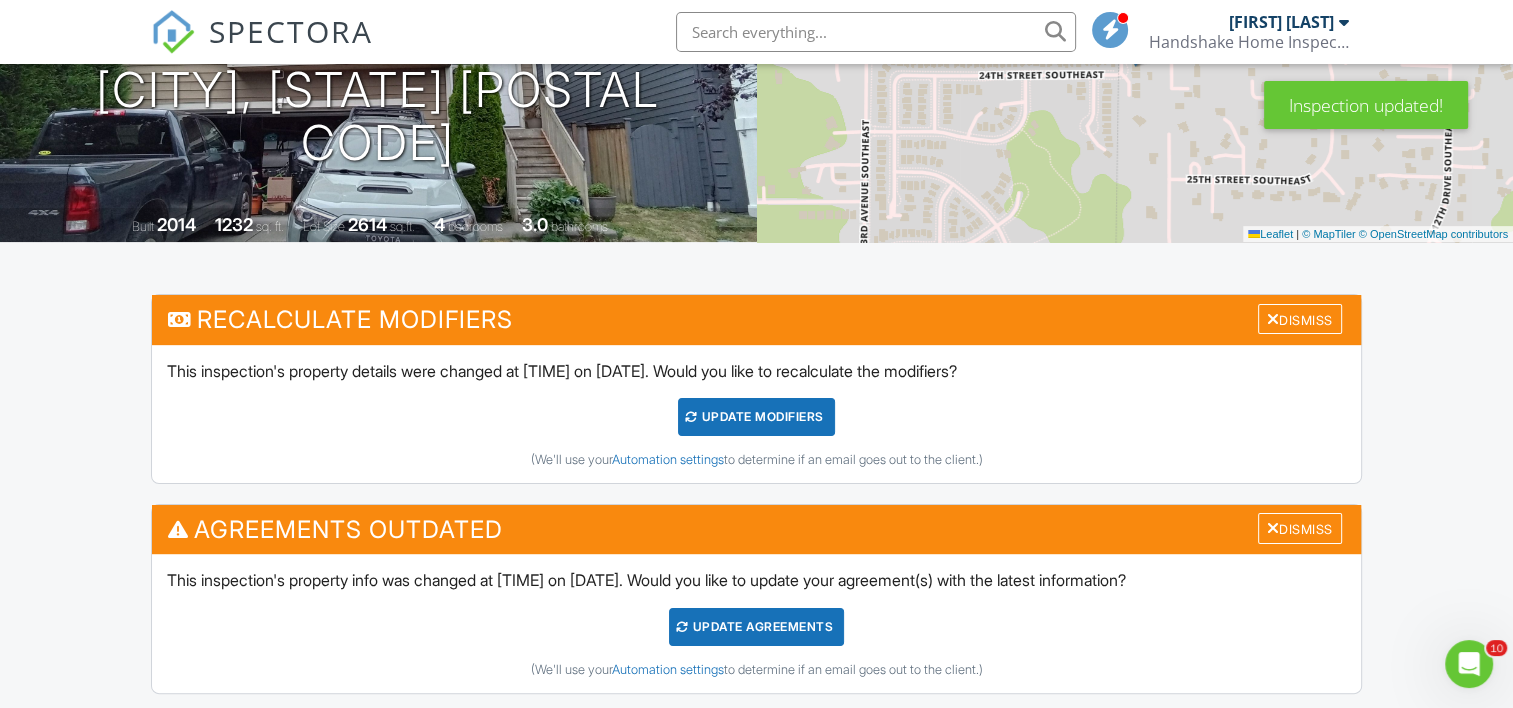 click on "UPDATE Modifiers" at bounding box center [756, 417] 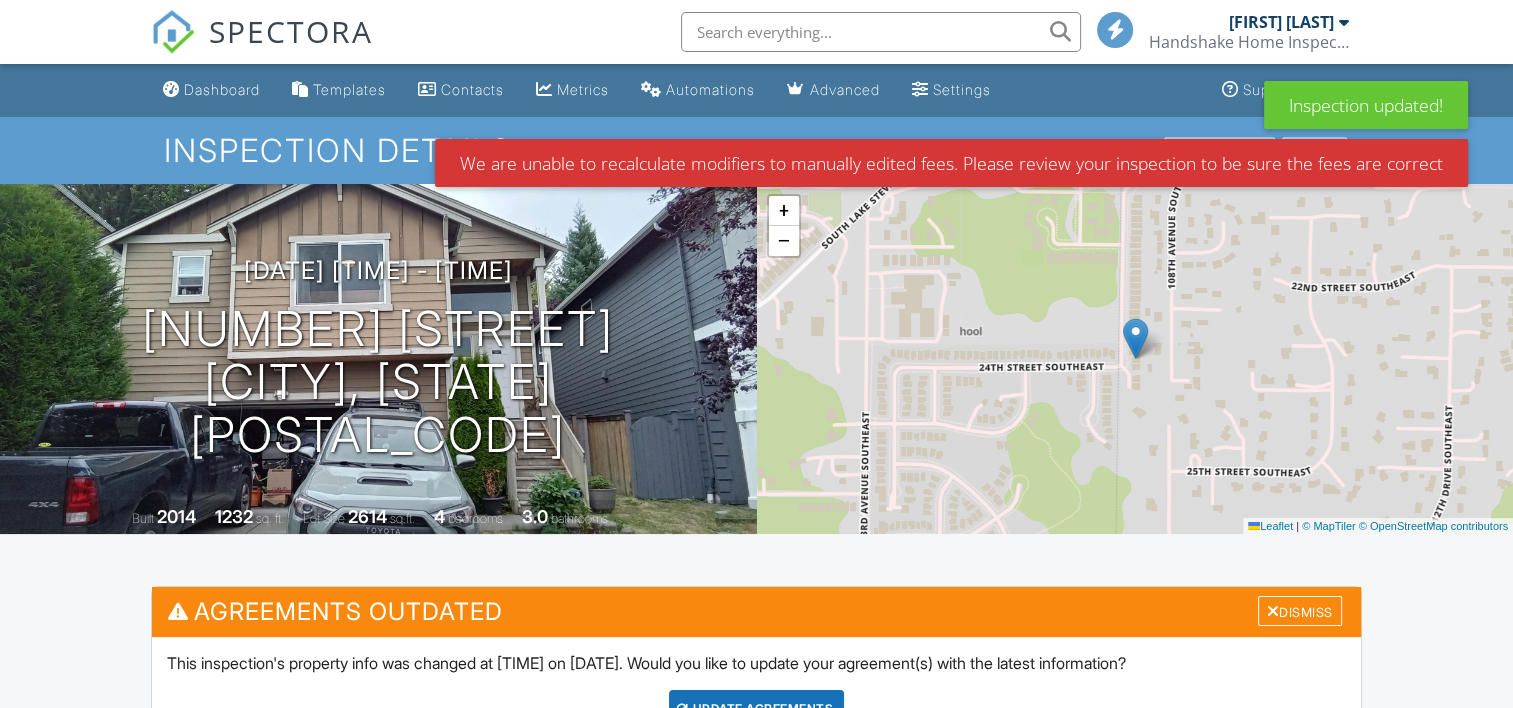scroll, scrollTop: 223, scrollLeft: 0, axis: vertical 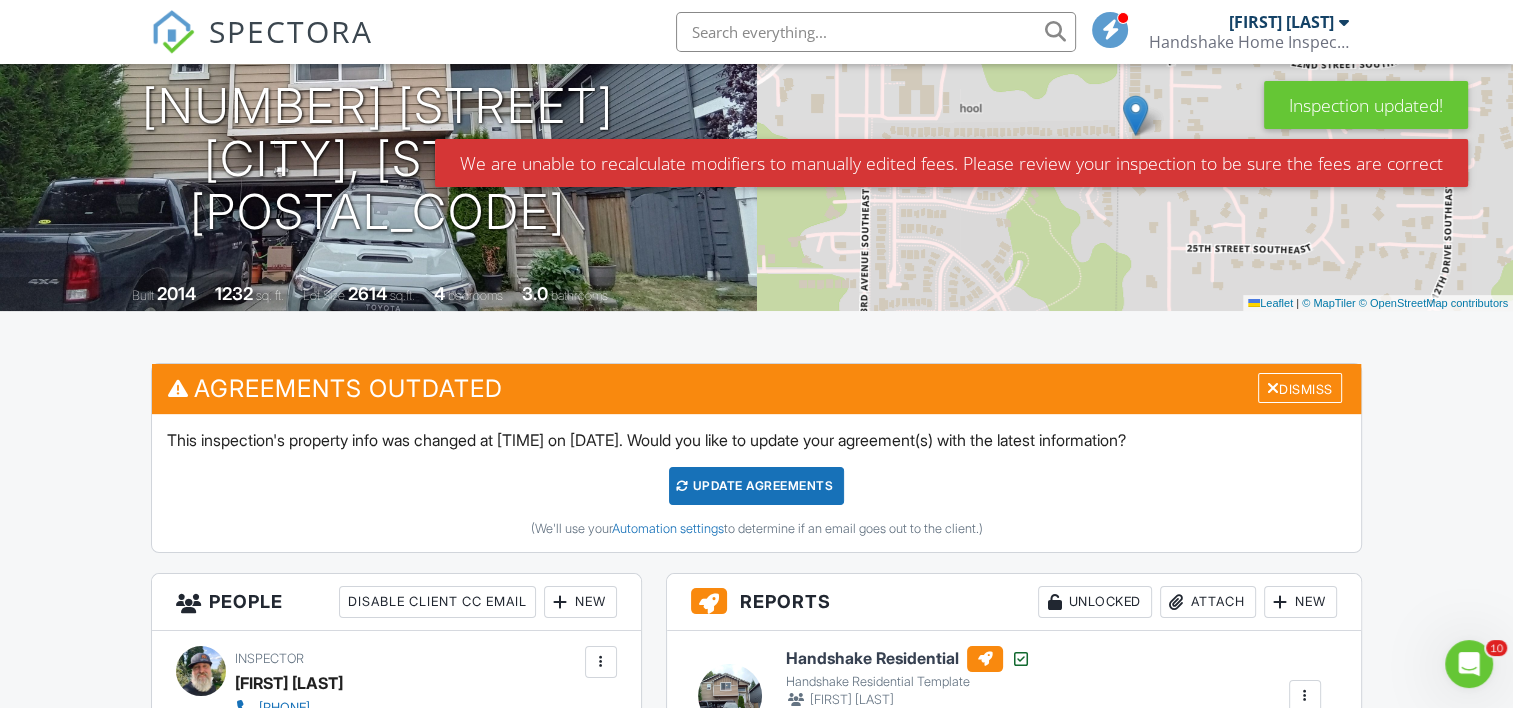 click on "Update Agreements" at bounding box center (756, 486) 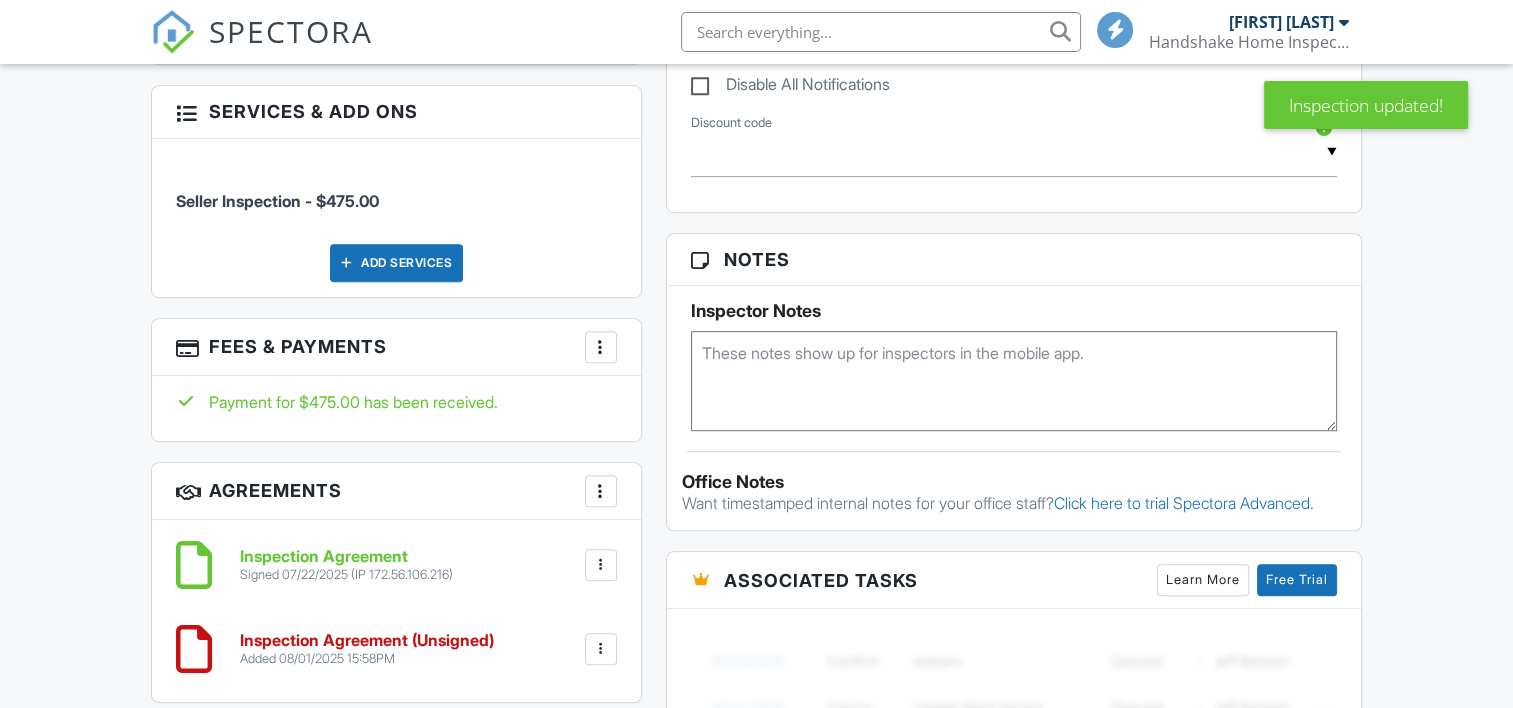 scroll, scrollTop: 1468, scrollLeft: 0, axis: vertical 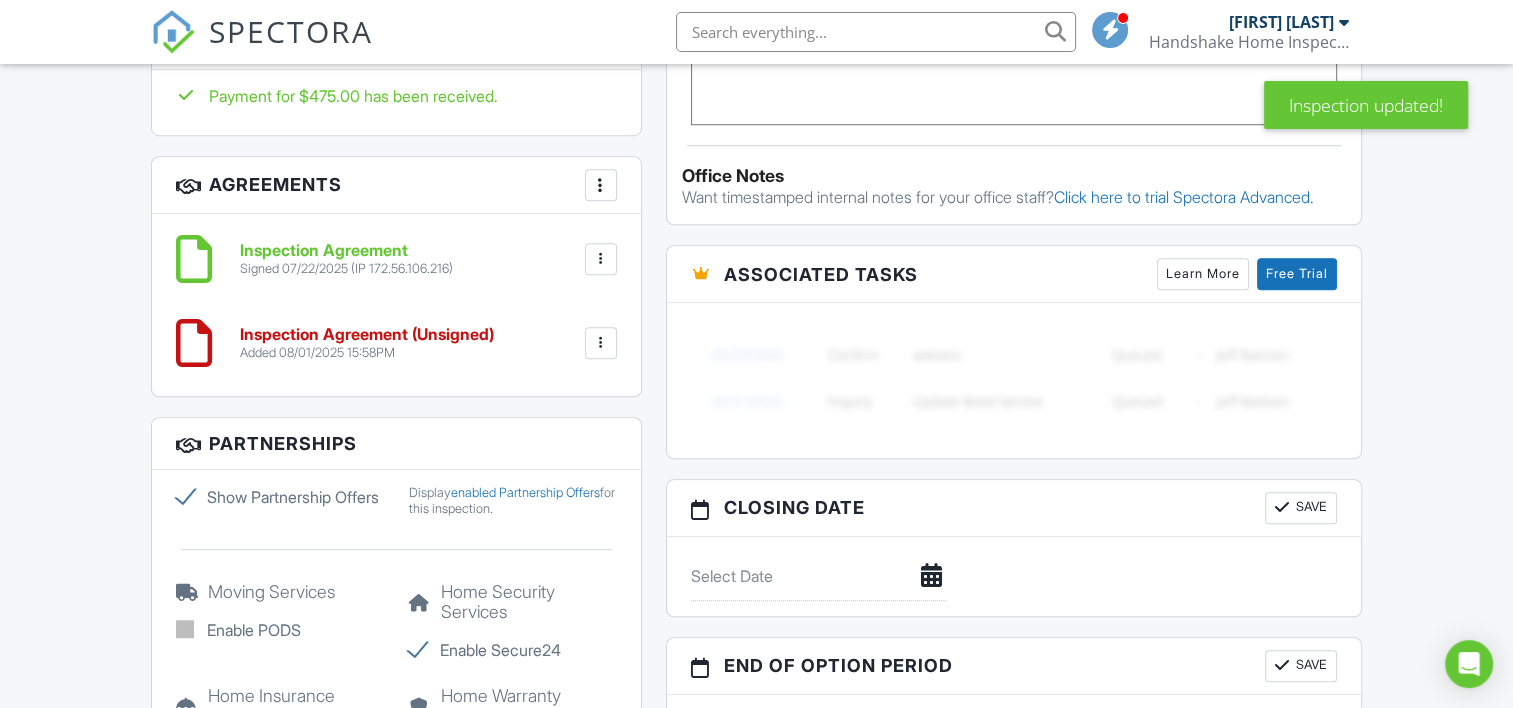 click at bounding box center [601, 343] 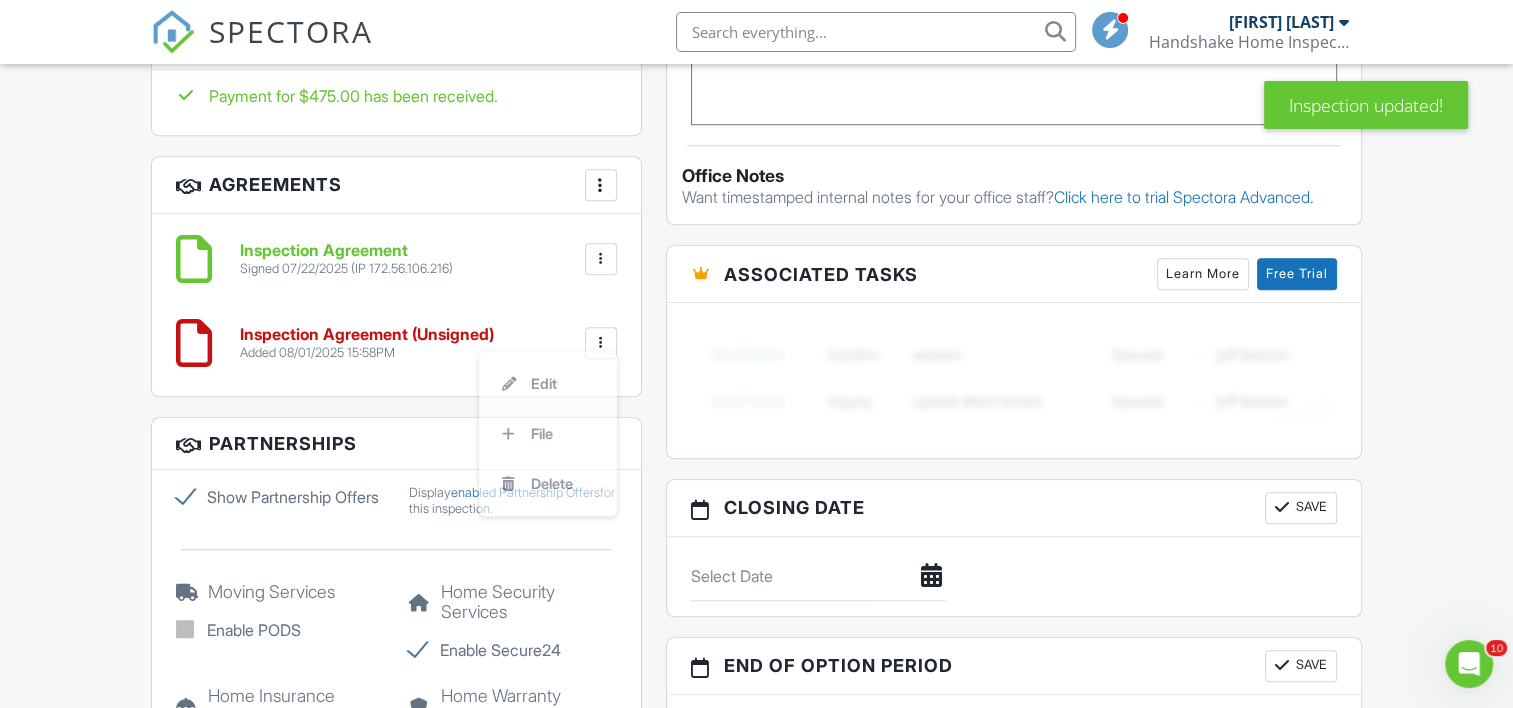 scroll, scrollTop: 0, scrollLeft: 0, axis: both 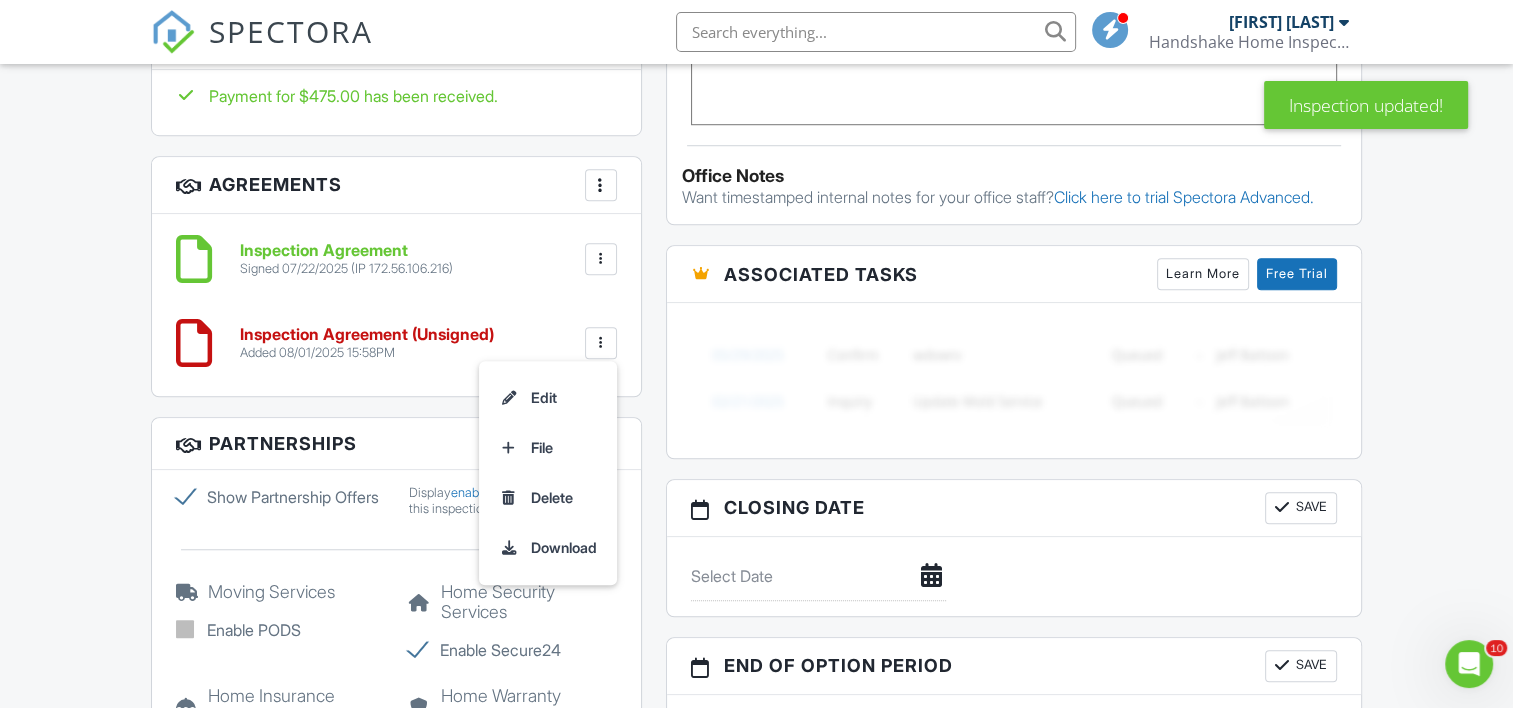 click on "Added 08/01/2025 15:58PM" at bounding box center (367, 353) 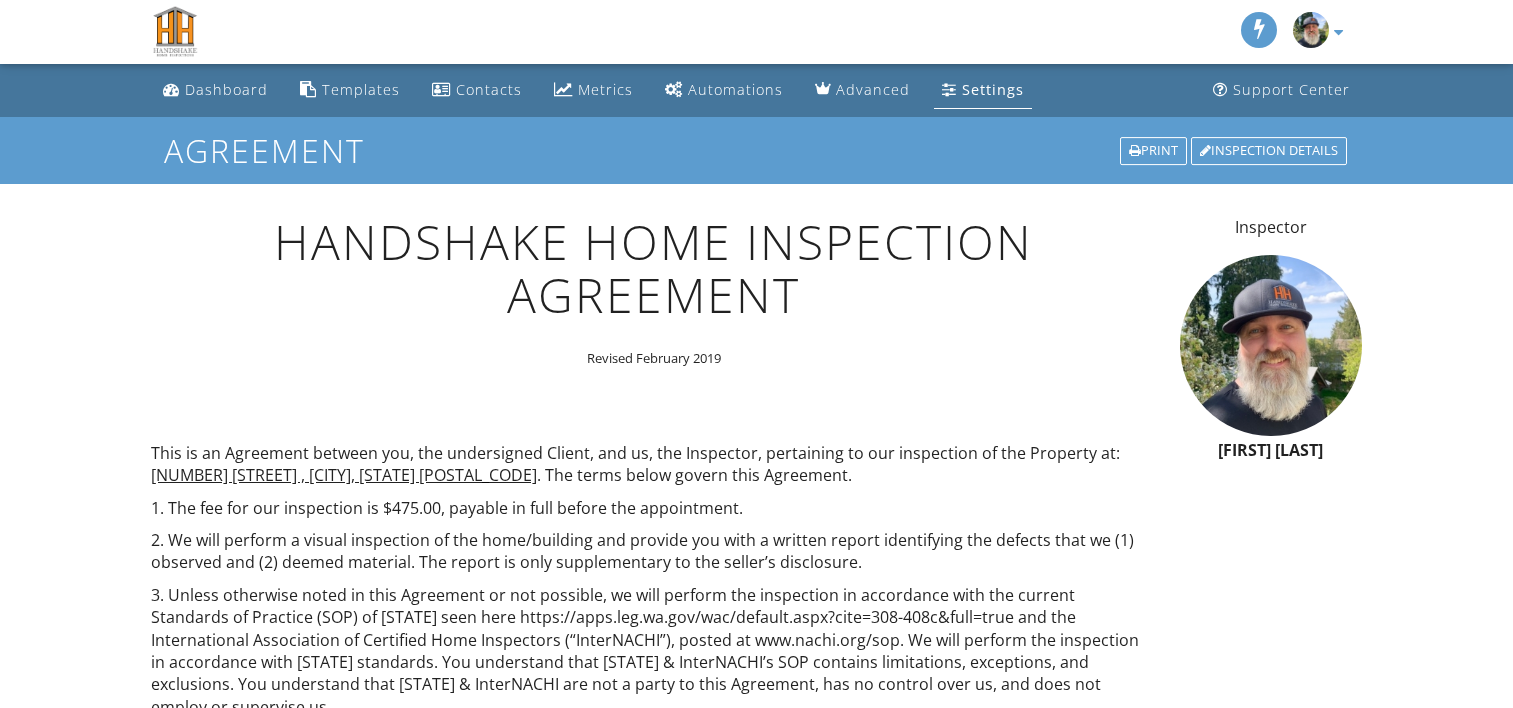 scroll, scrollTop: 0, scrollLeft: 0, axis: both 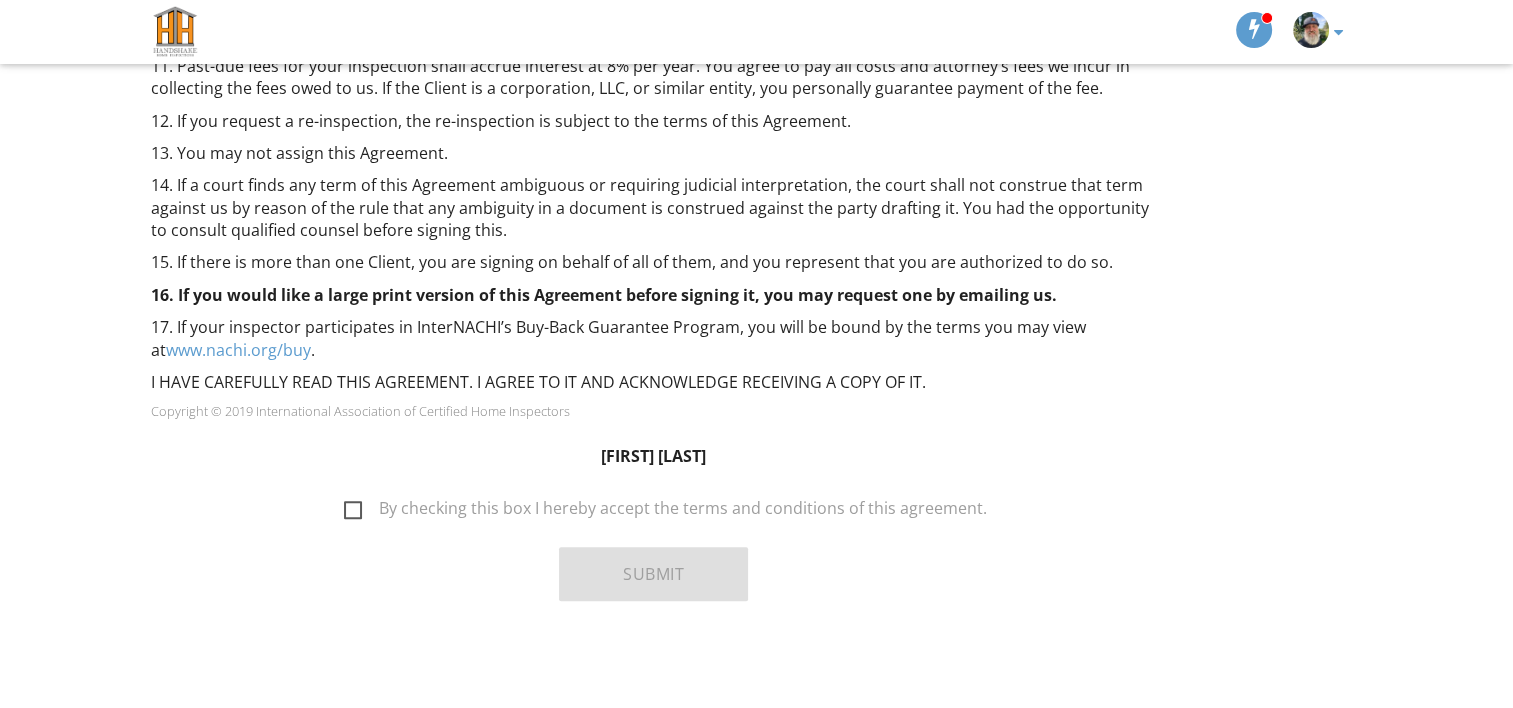 click on "By checking this box I hereby accept the terms and conditions of this agreement." at bounding box center [665, 511] 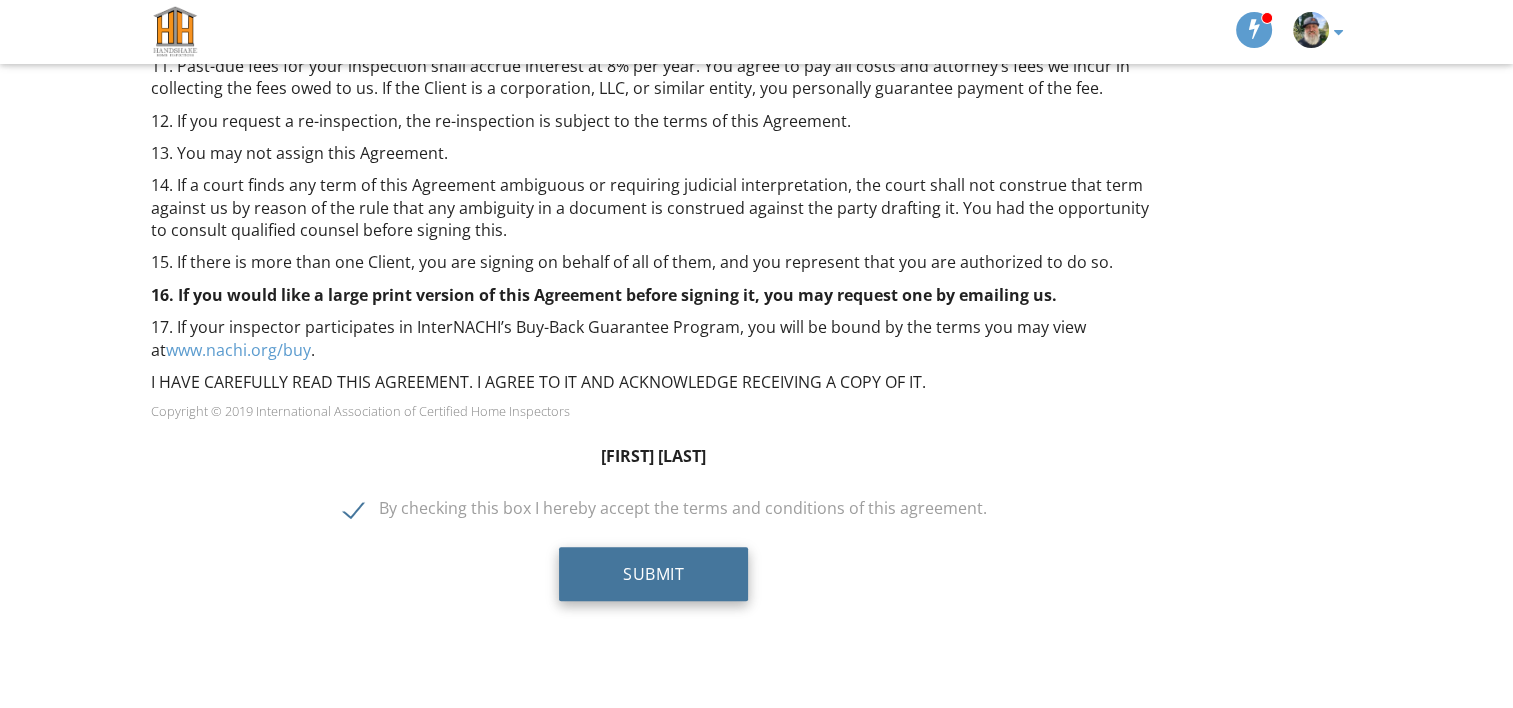 click on "Submit" at bounding box center (653, 574) 